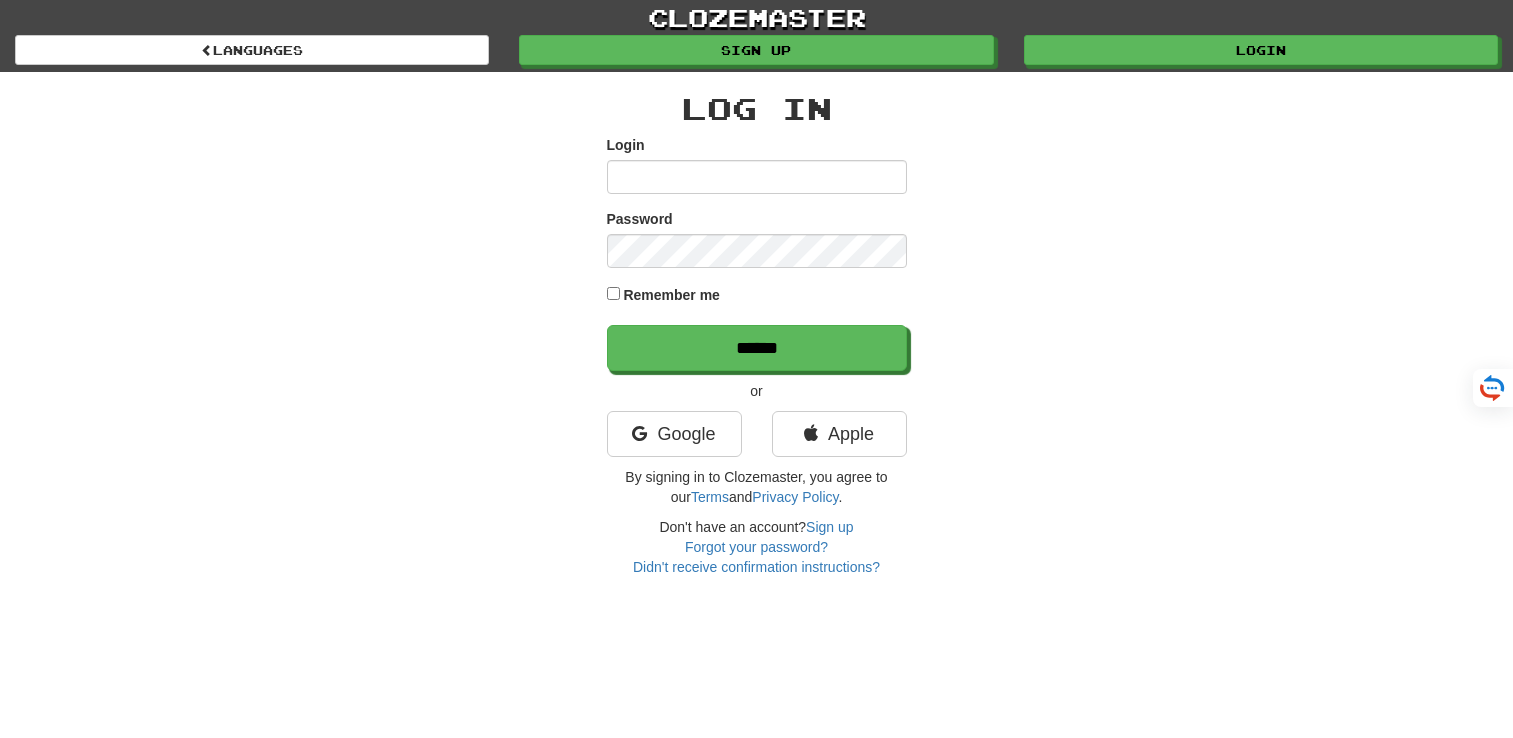 scroll, scrollTop: 0, scrollLeft: 0, axis: both 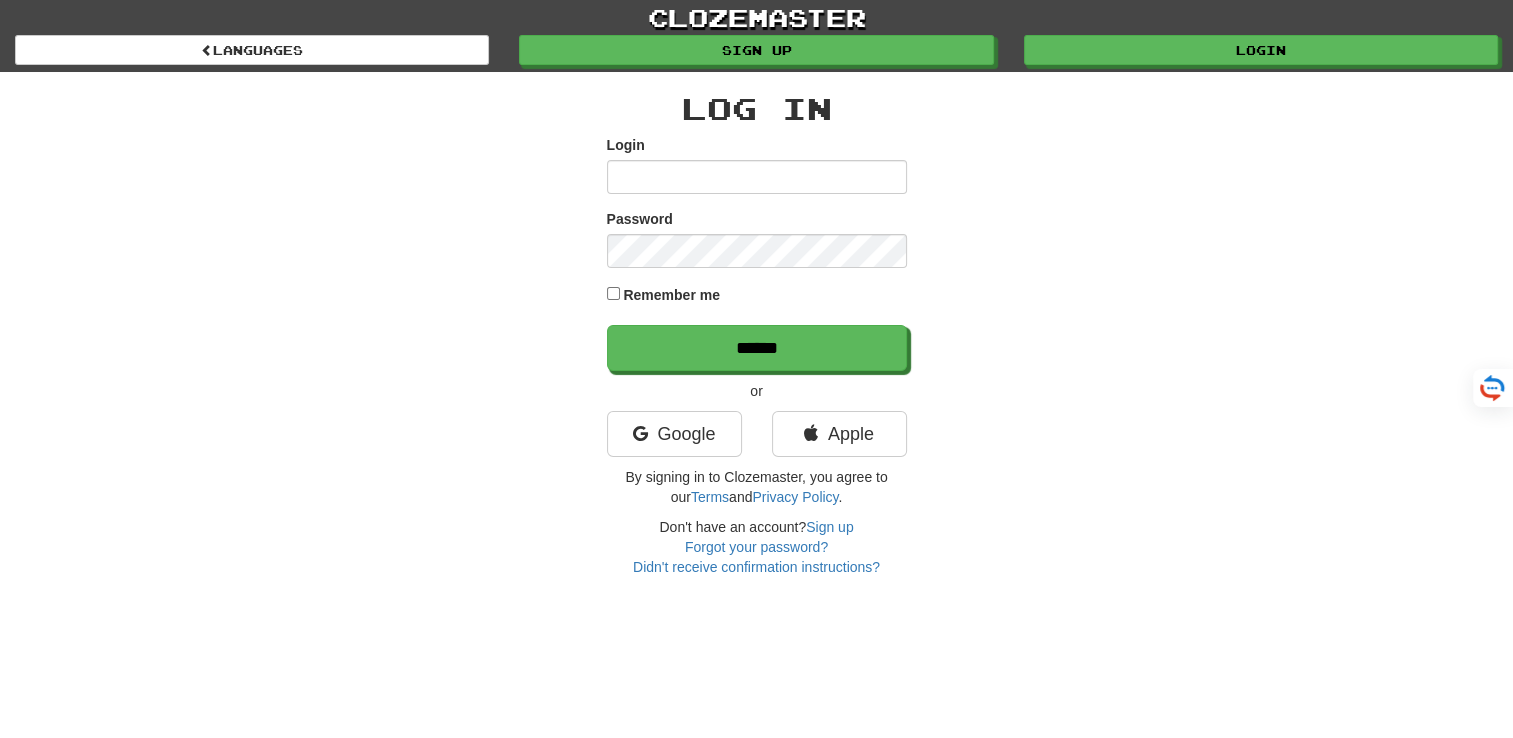 click on "Login" at bounding box center [757, 177] 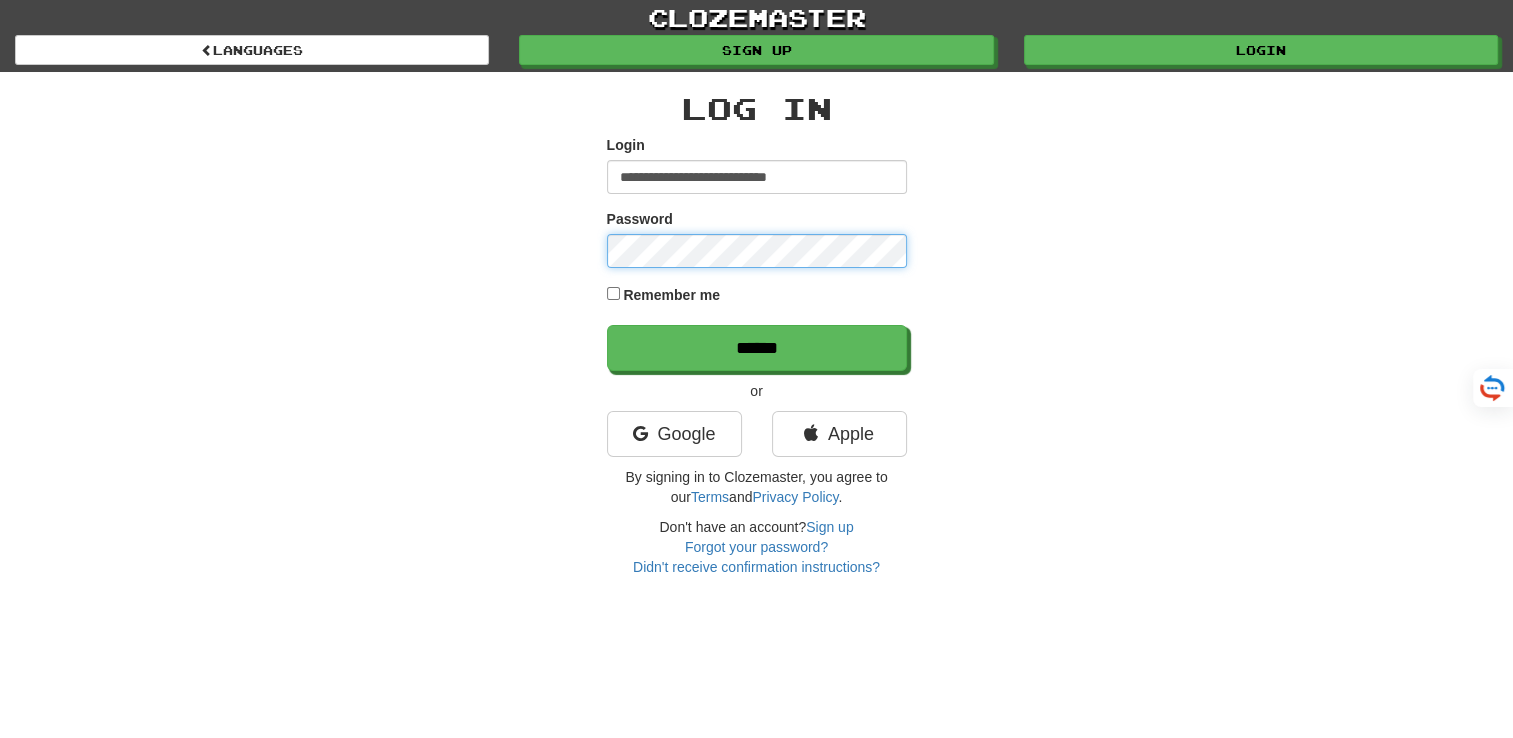click on "******" at bounding box center (757, 348) 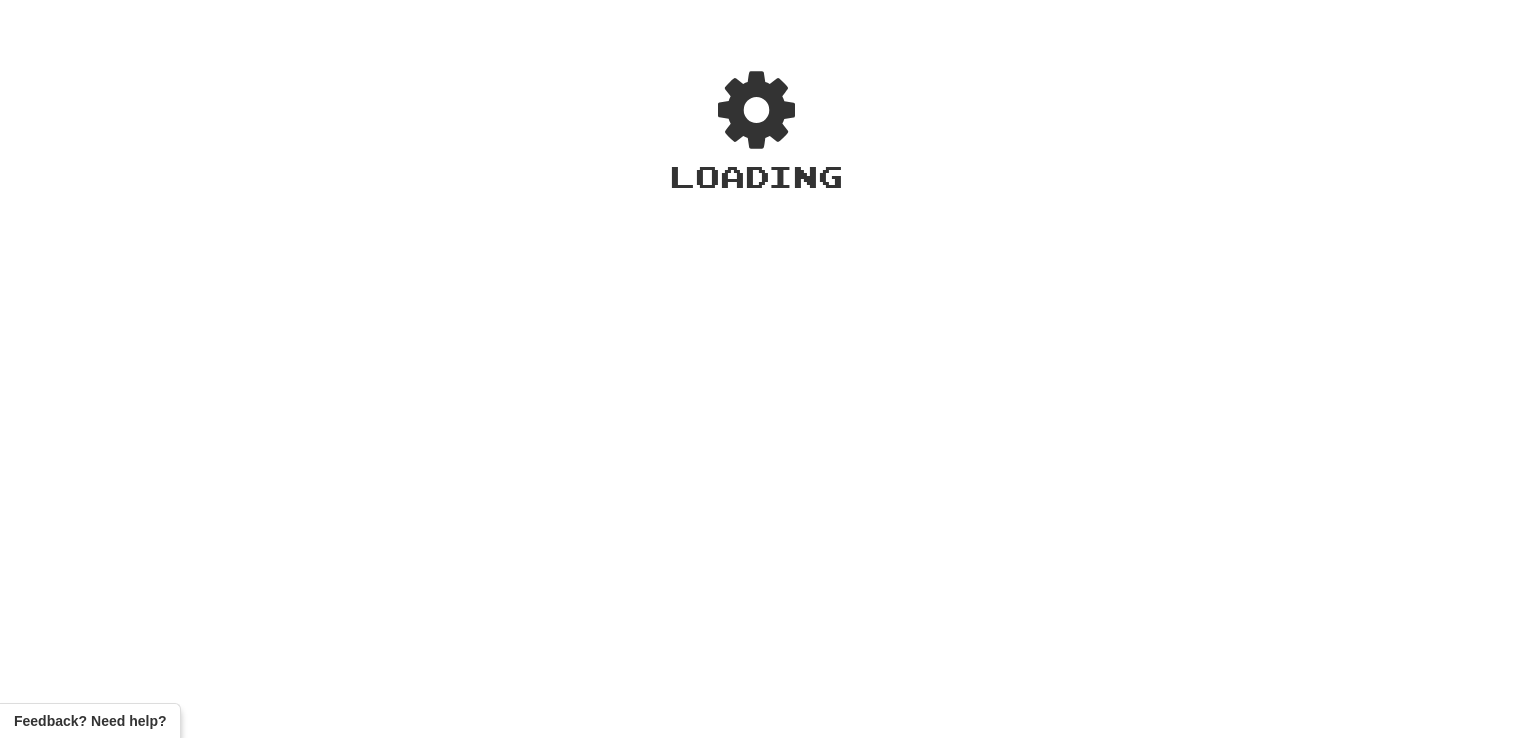 scroll, scrollTop: 0, scrollLeft: 0, axis: both 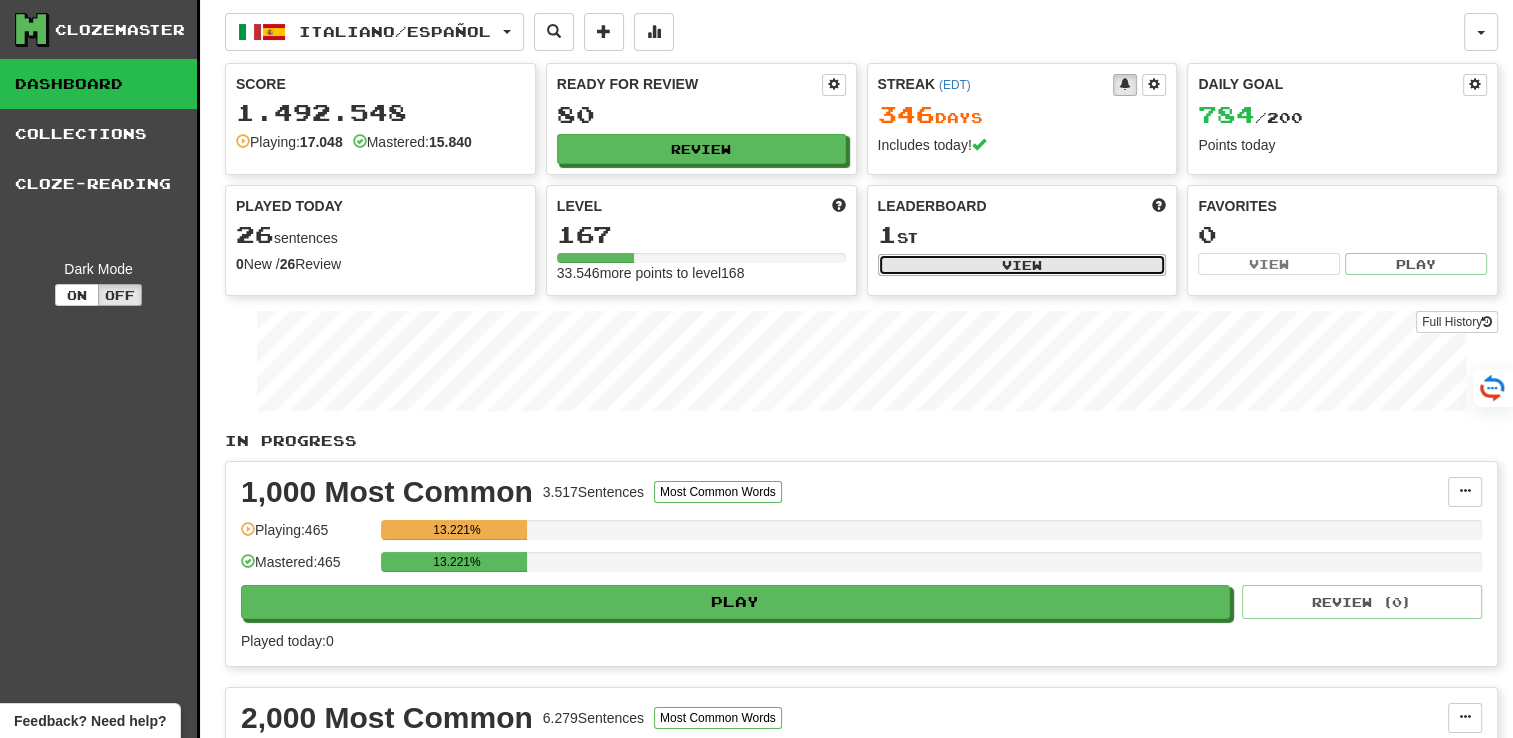 click on "View" at bounding box center [1022, 265] 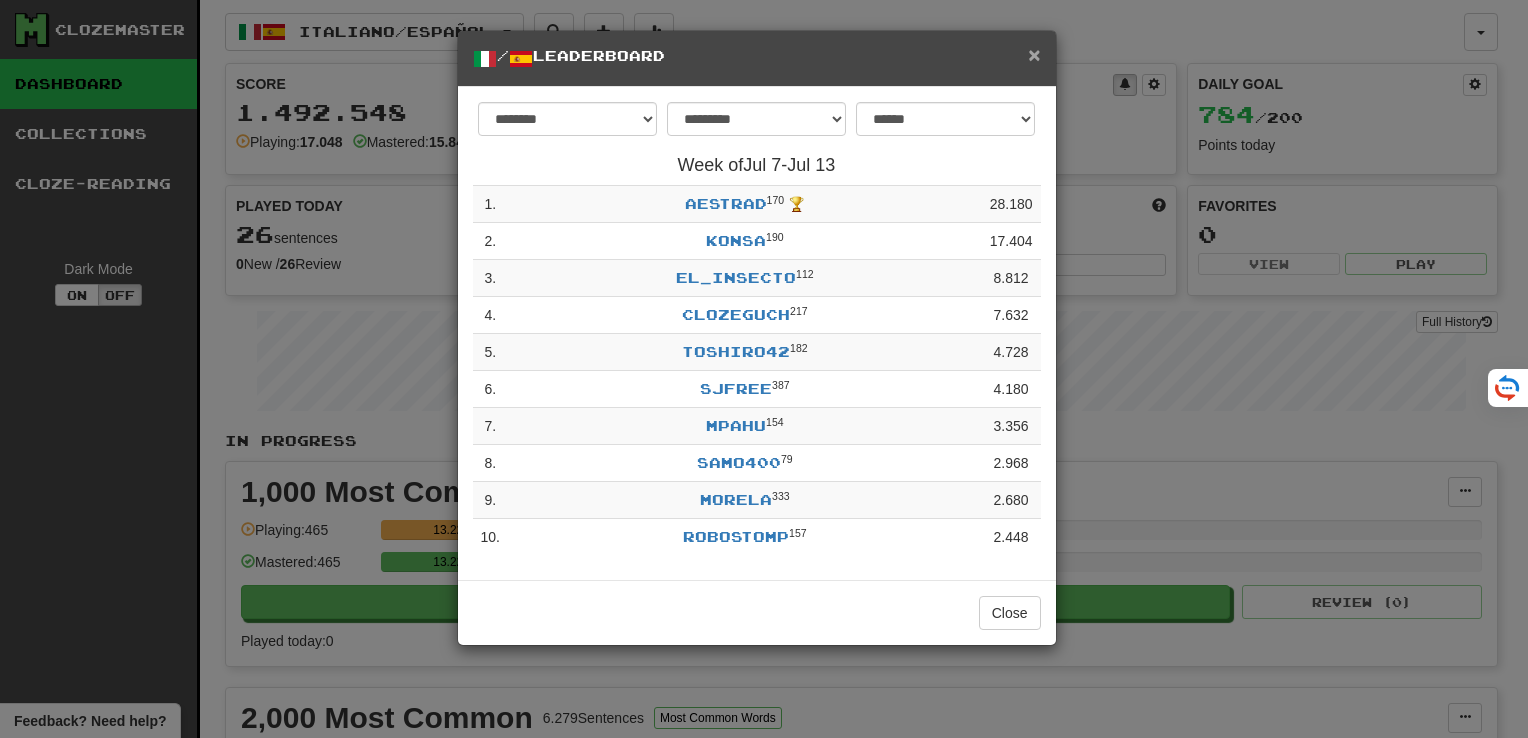 click on "×" at bounding box center (1034, 54) 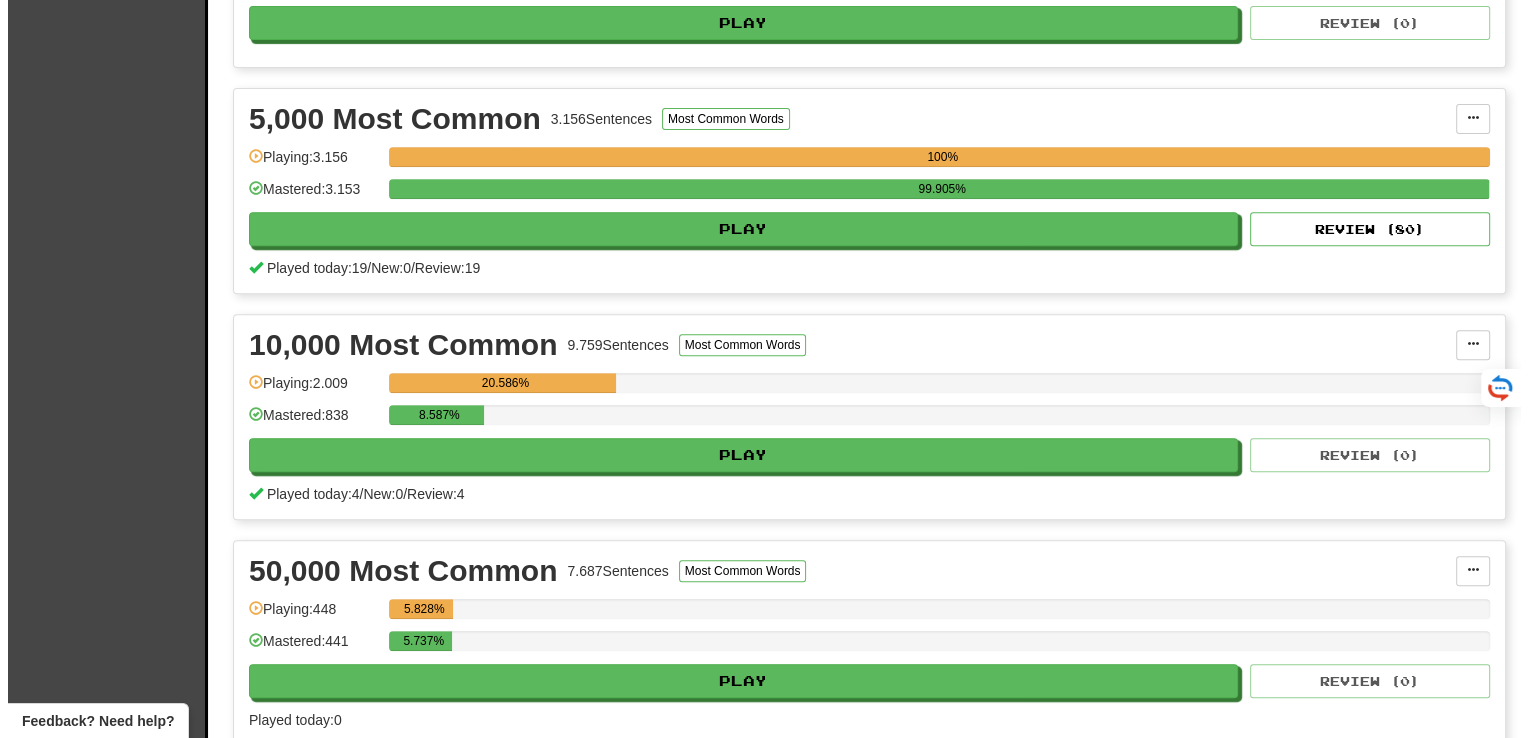 scroll, scrollTop: 900, scrollLeft: 0, axis: vertical 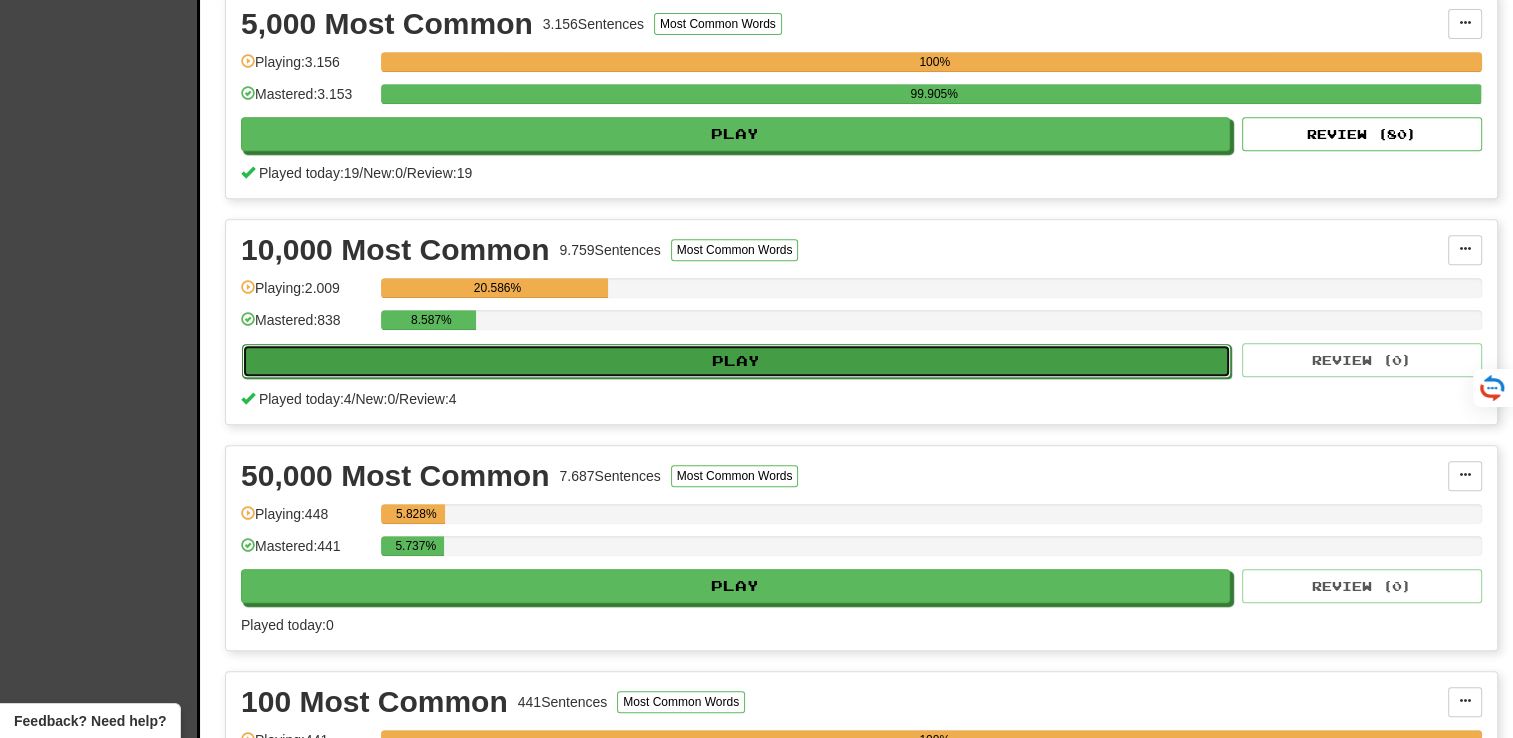 click on "Play" at bounding box center (736, 361) 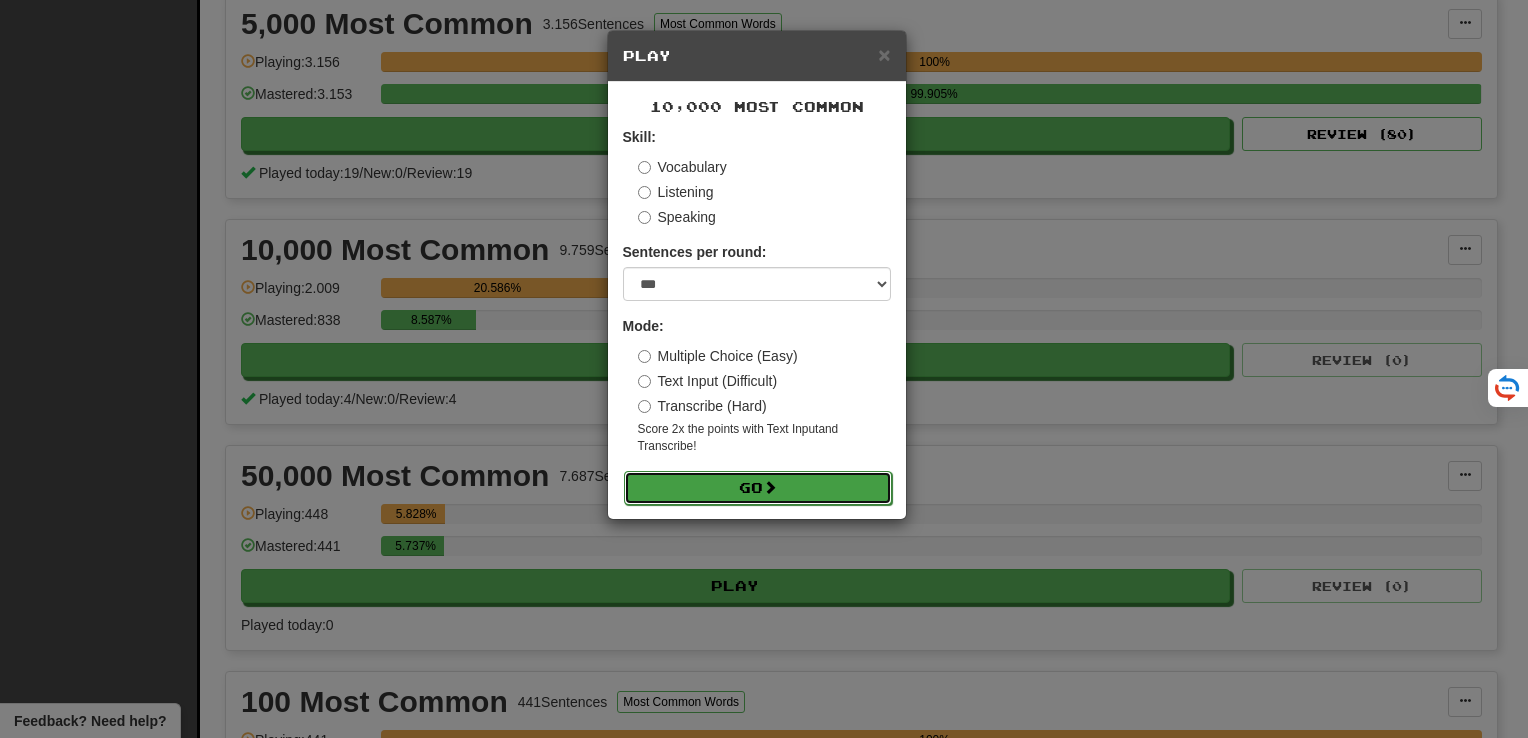 click on "Go" at bounding box center (758, 488) 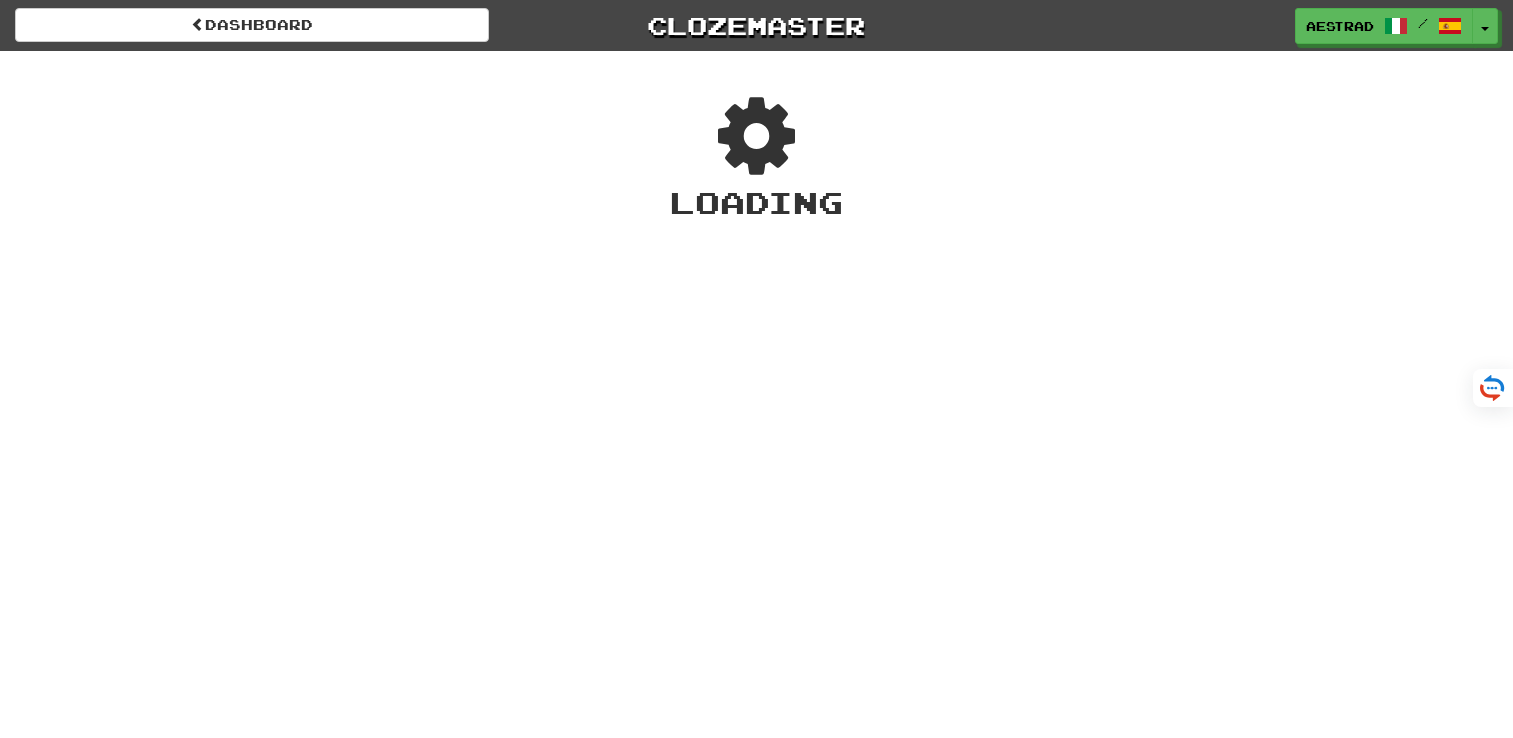 scroll, scrollTop: 0, scrollLeft: 0, axis: both 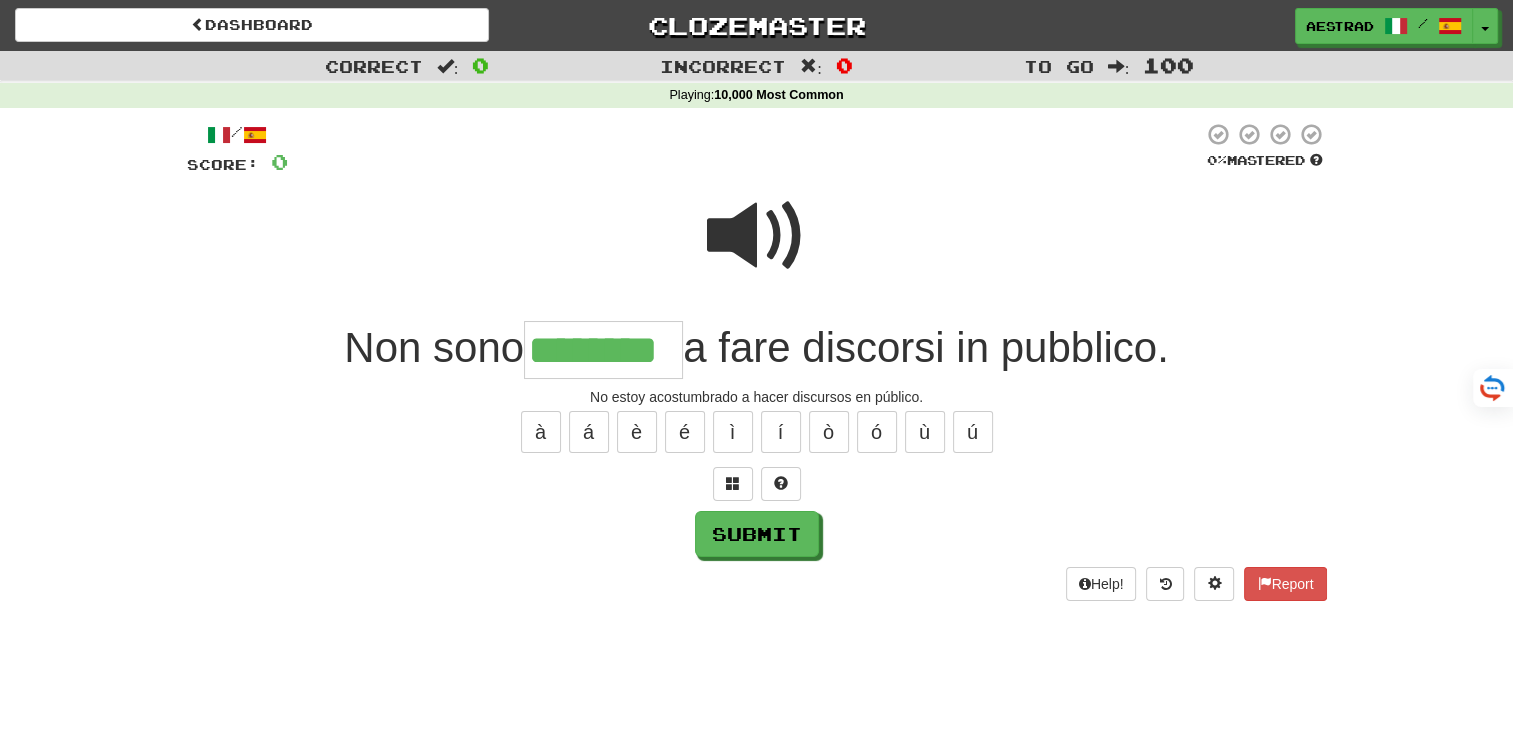 type on "********" 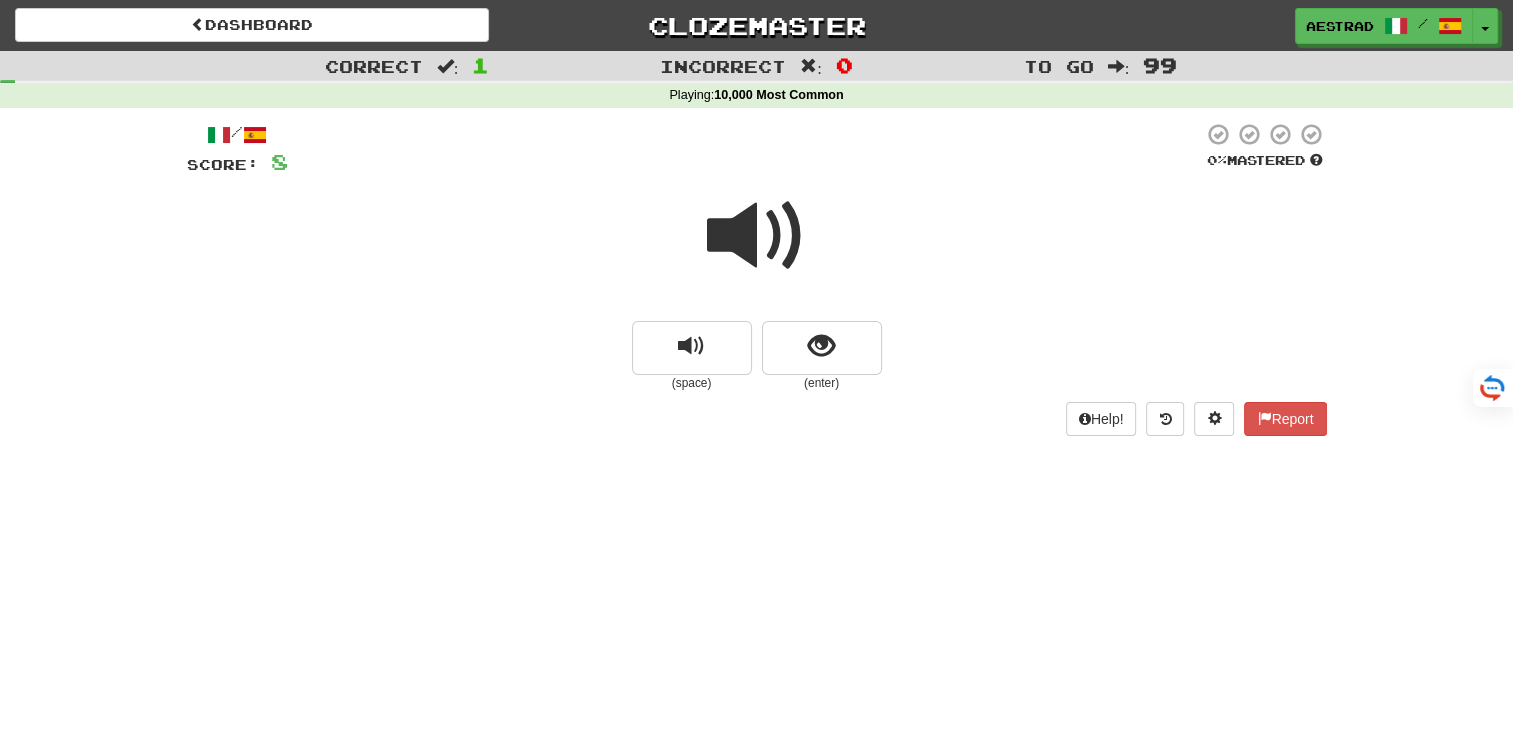 click at bounding box center [757, 236] 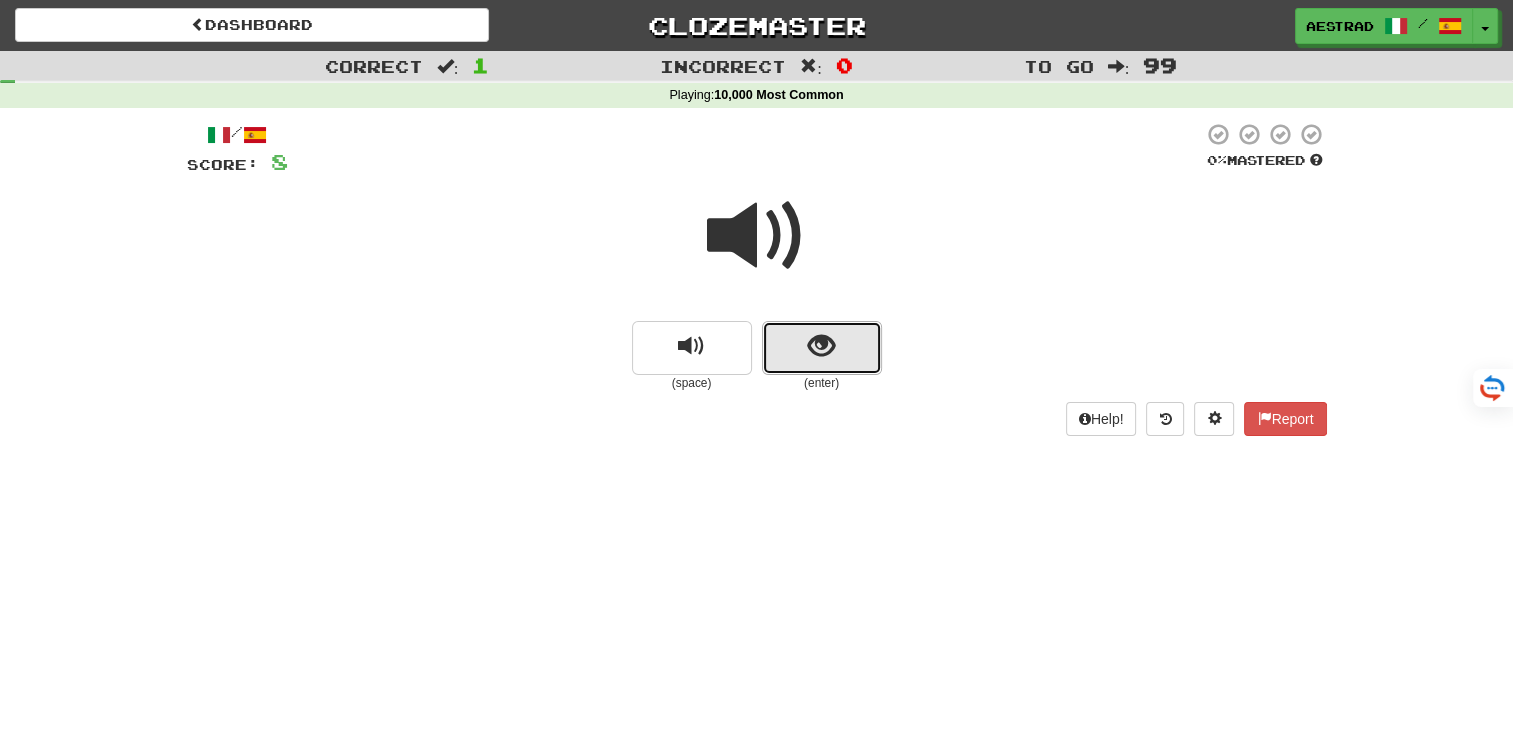 click at bounding box center [821, 346] 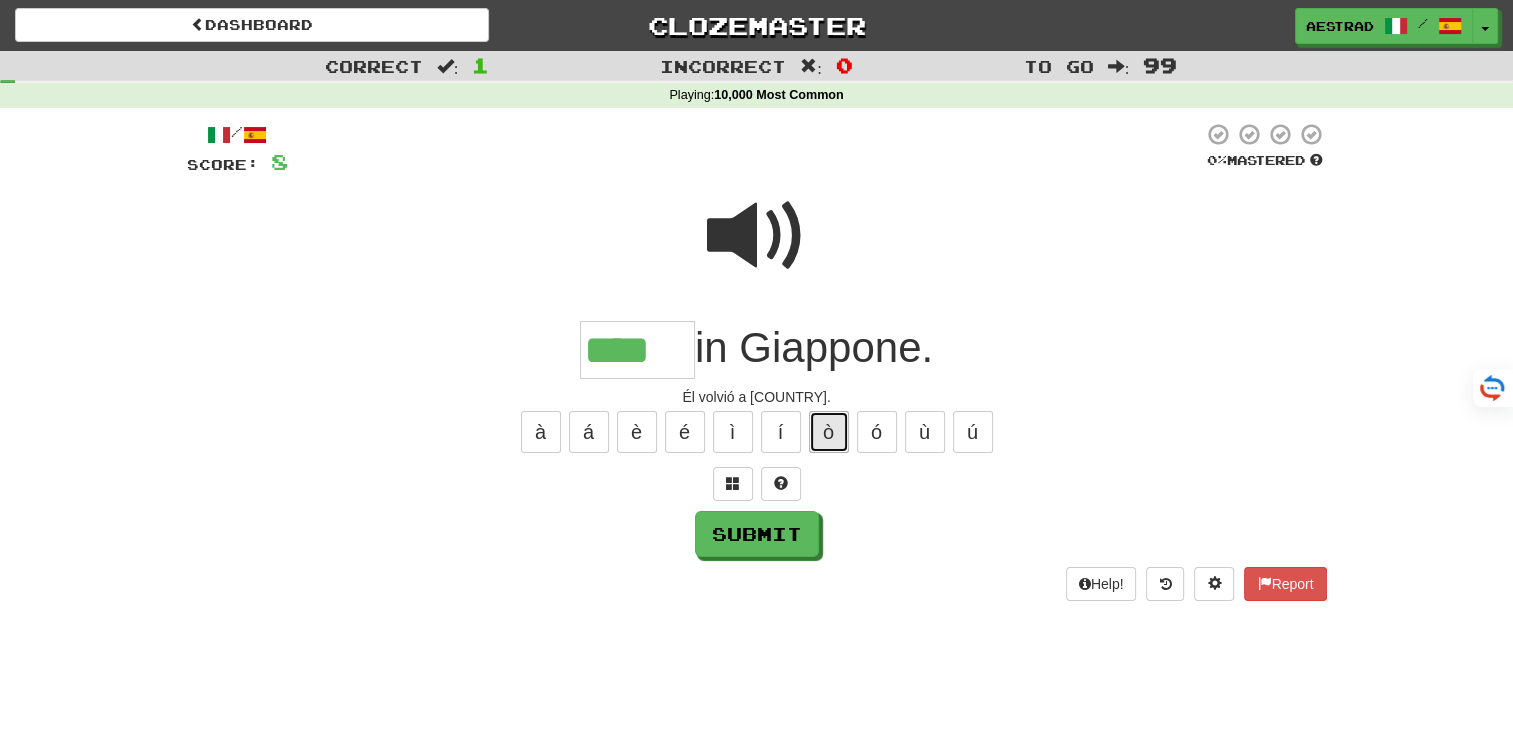 click on "ò" at bounding box center [829, 432] 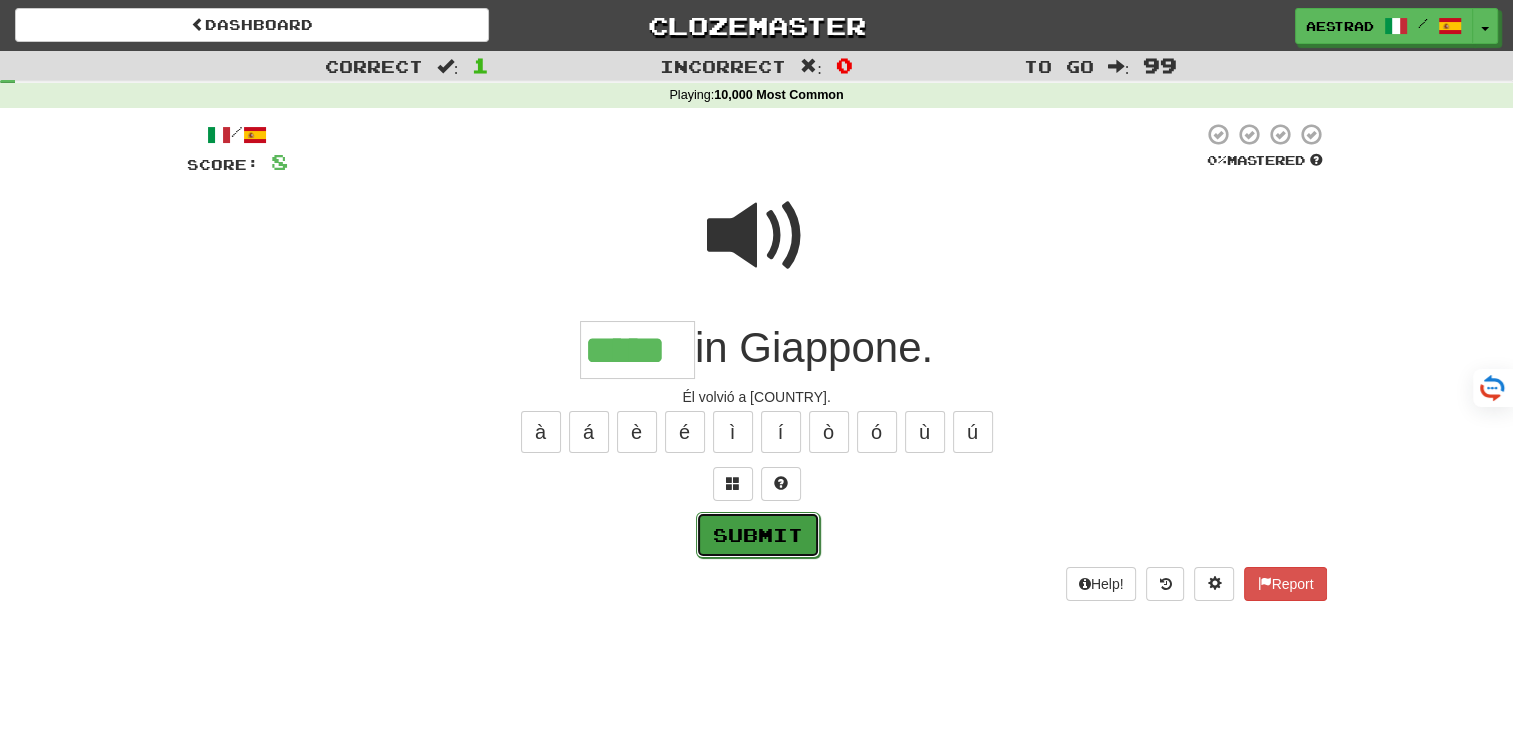 click on "Submit" at bounding box center (758, 535) 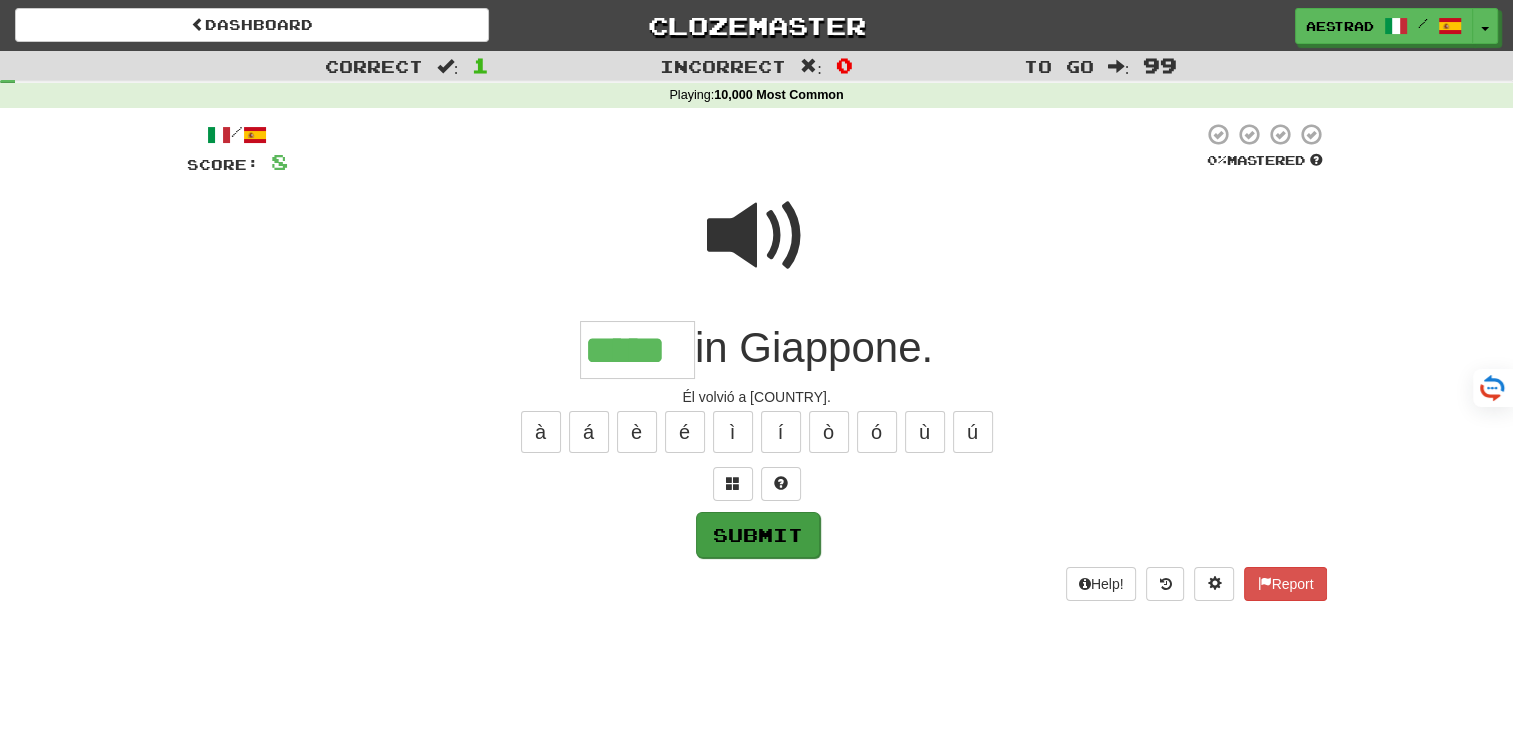 type on "*****" 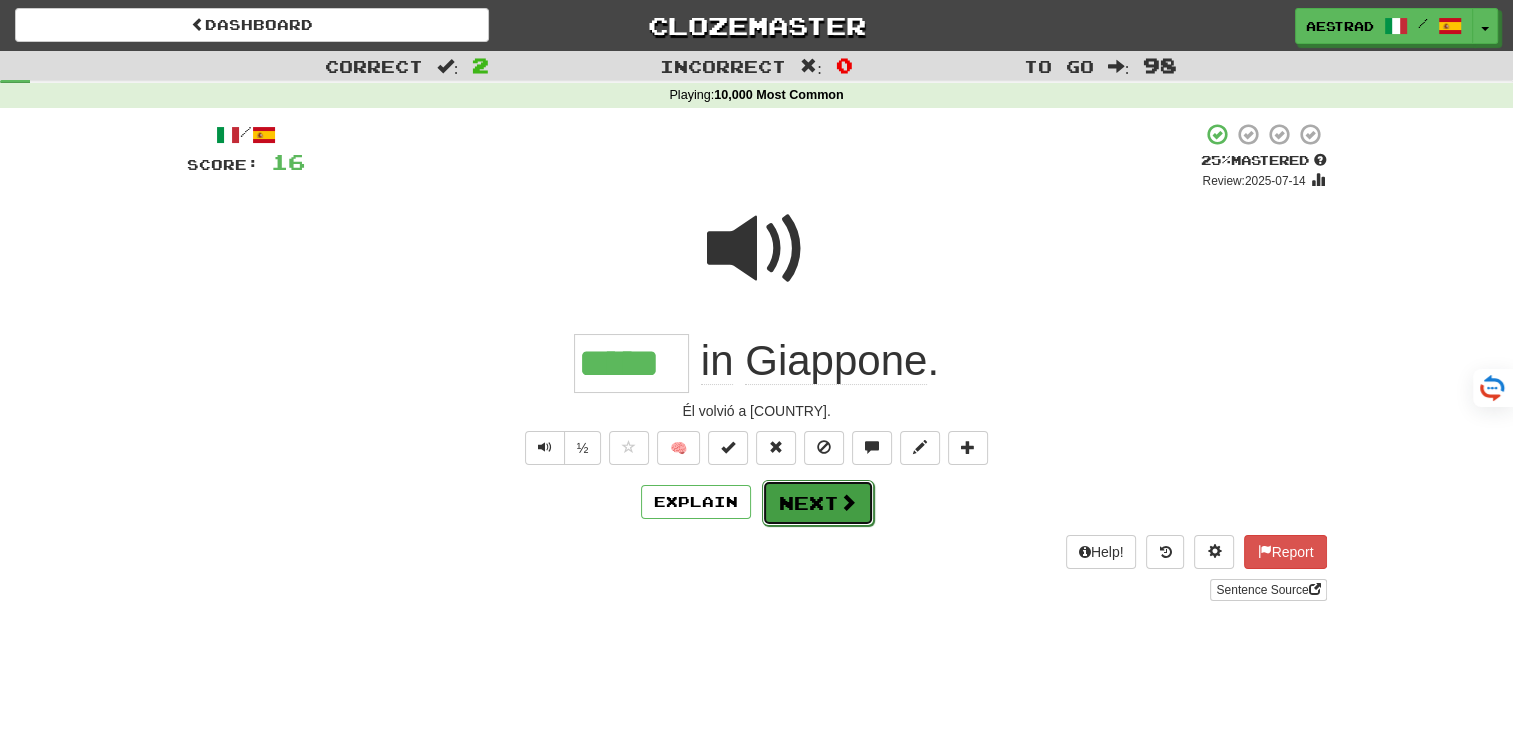 click on "Next" at bounding box center [818, 503] 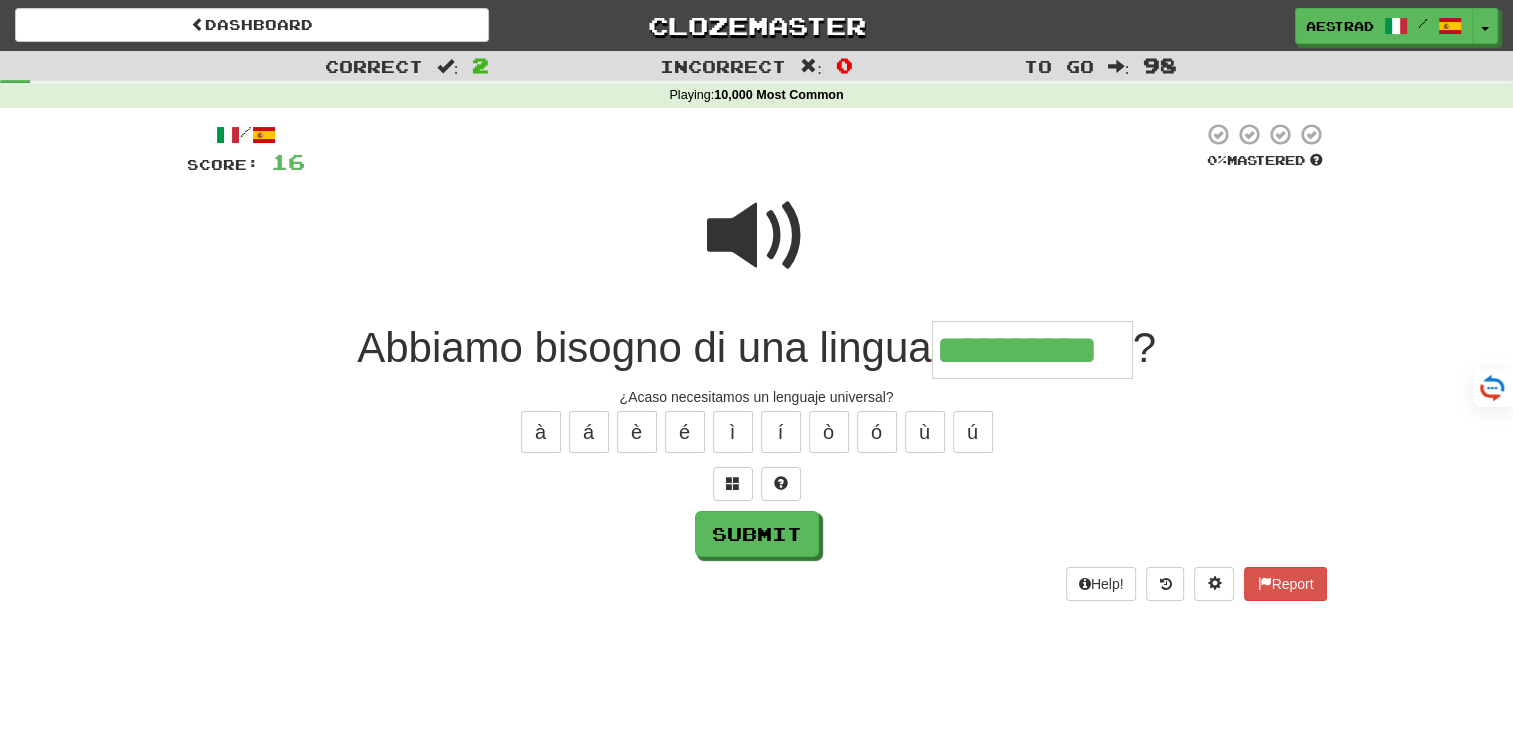 type on "**********" 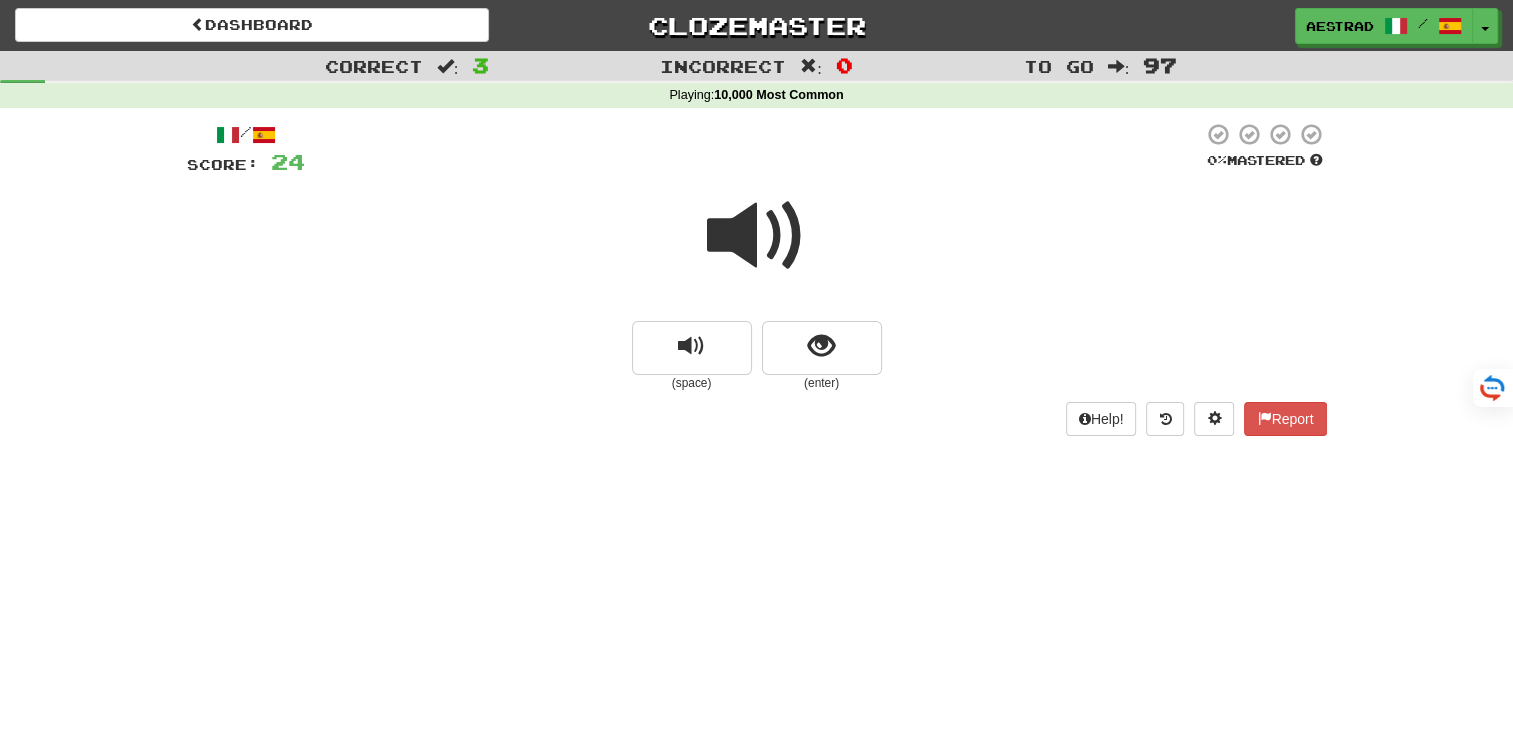 click at bounding box center (757, 236) 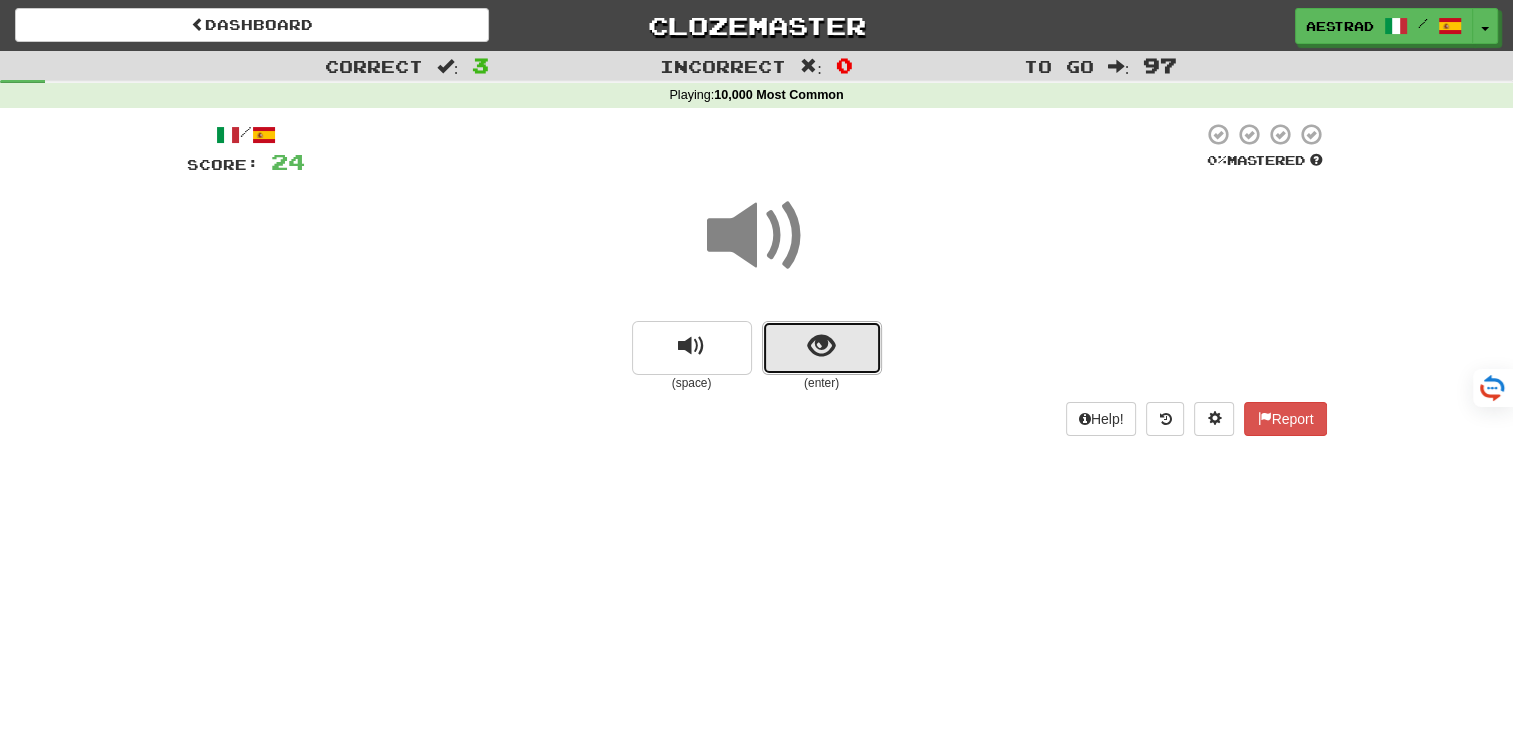 click at bounding box center (822, 348) 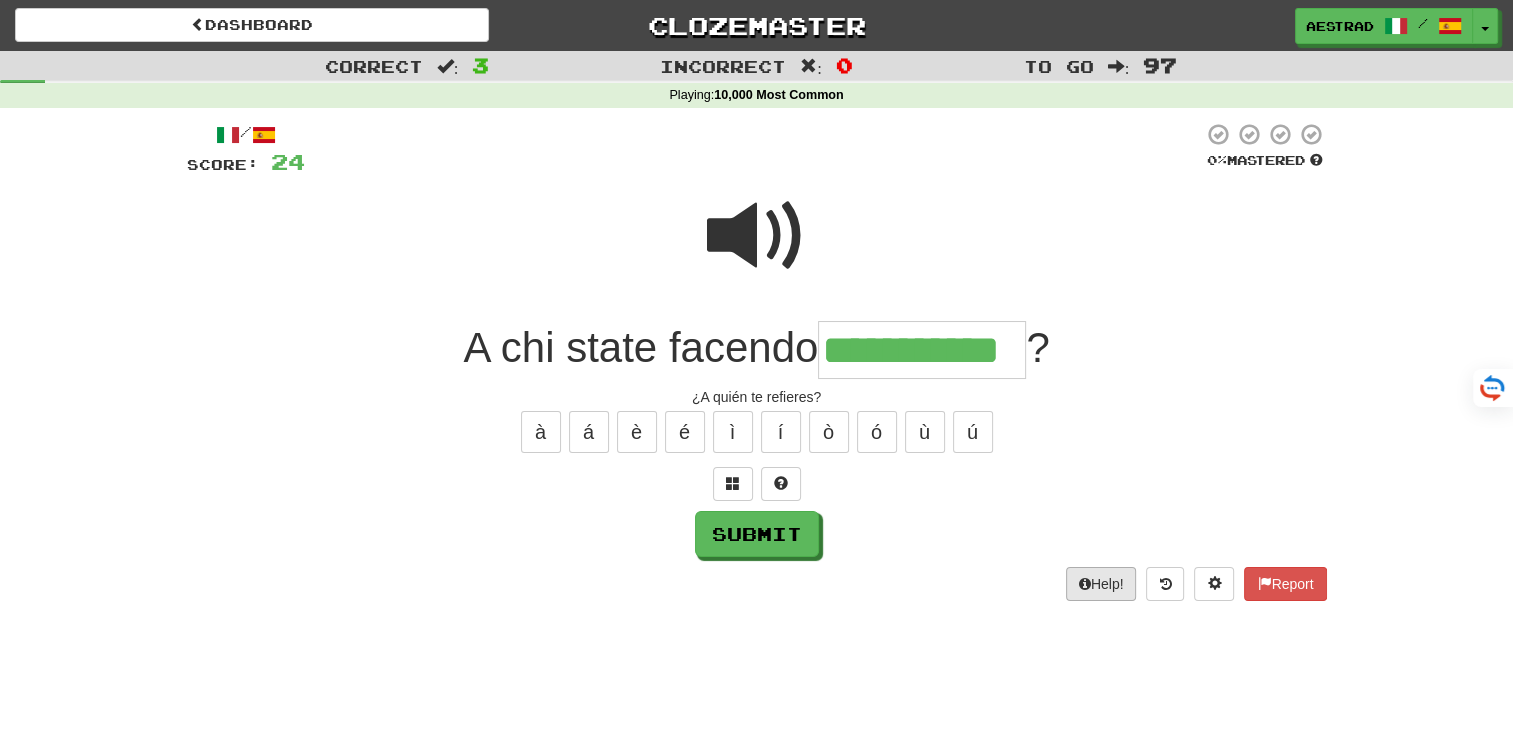 type on "**********" 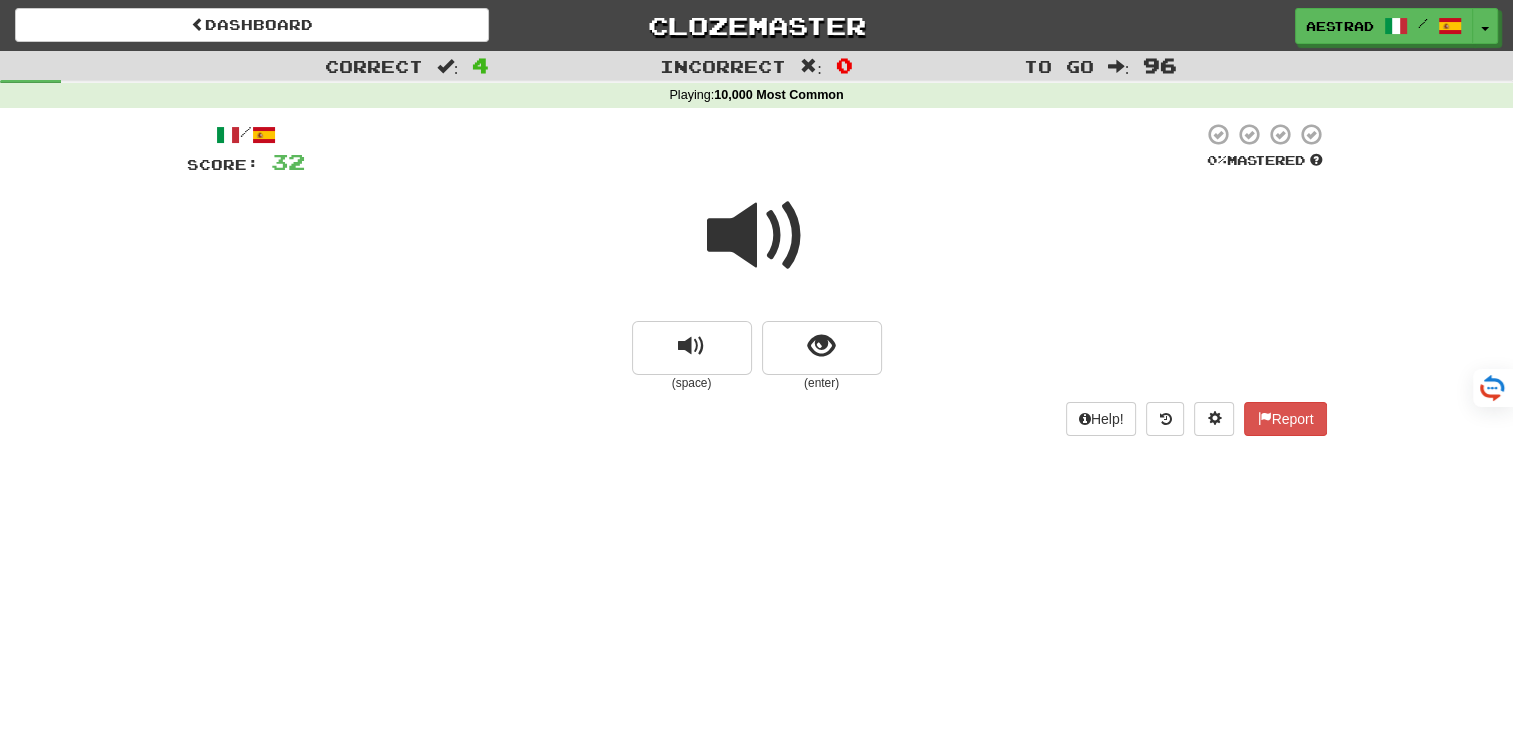 click at bounding box center [757, 236] 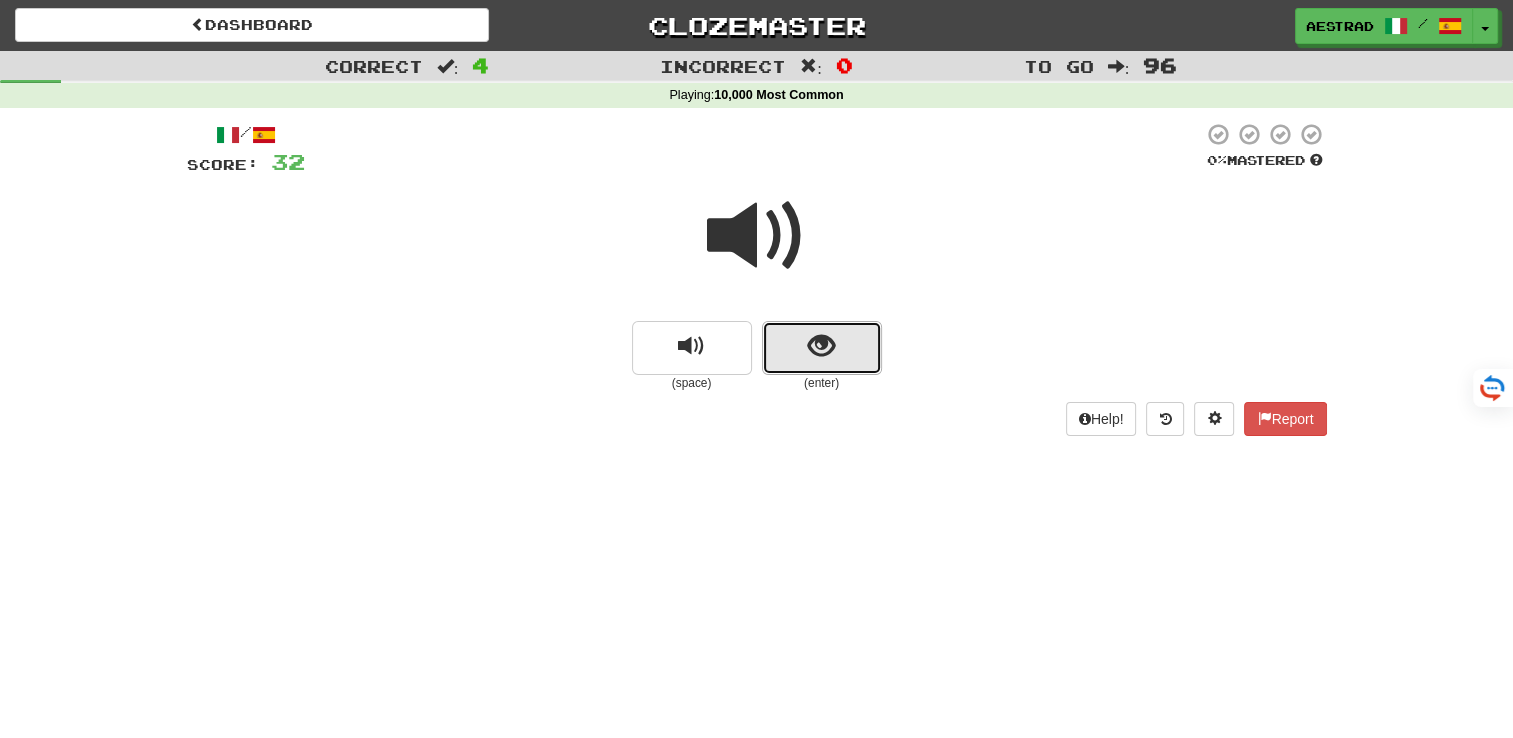 click at bounding box center (822, 348) 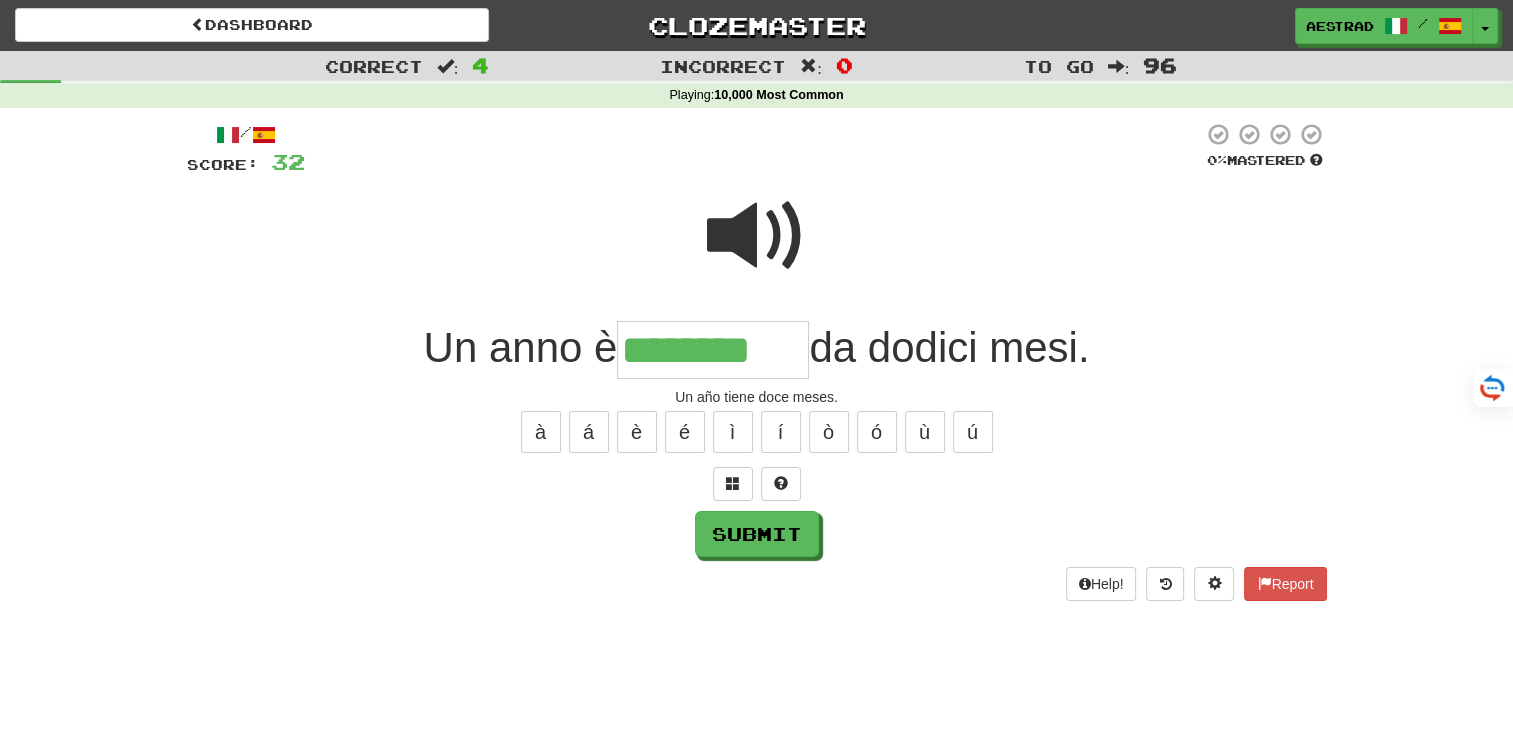 type on "********" 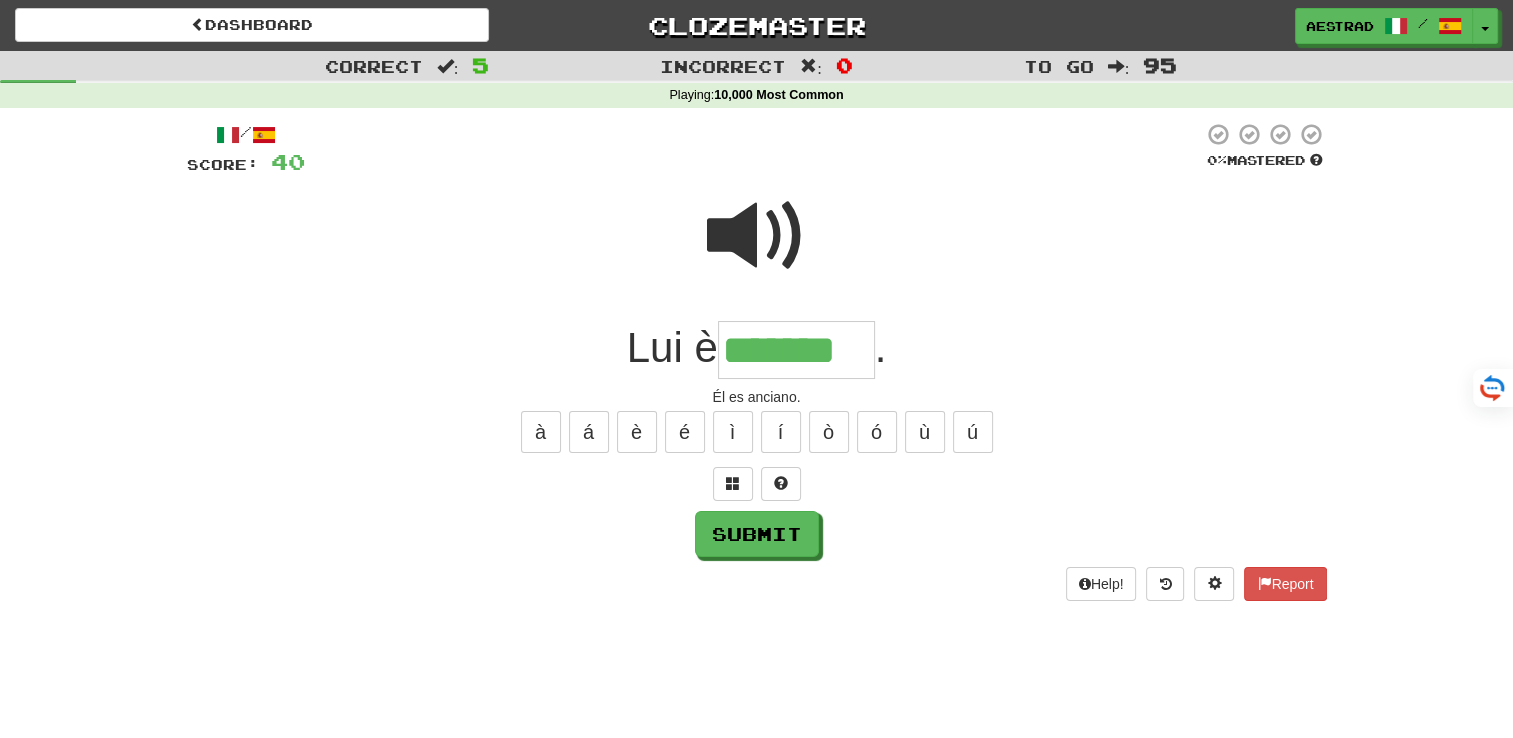 type on "*******" 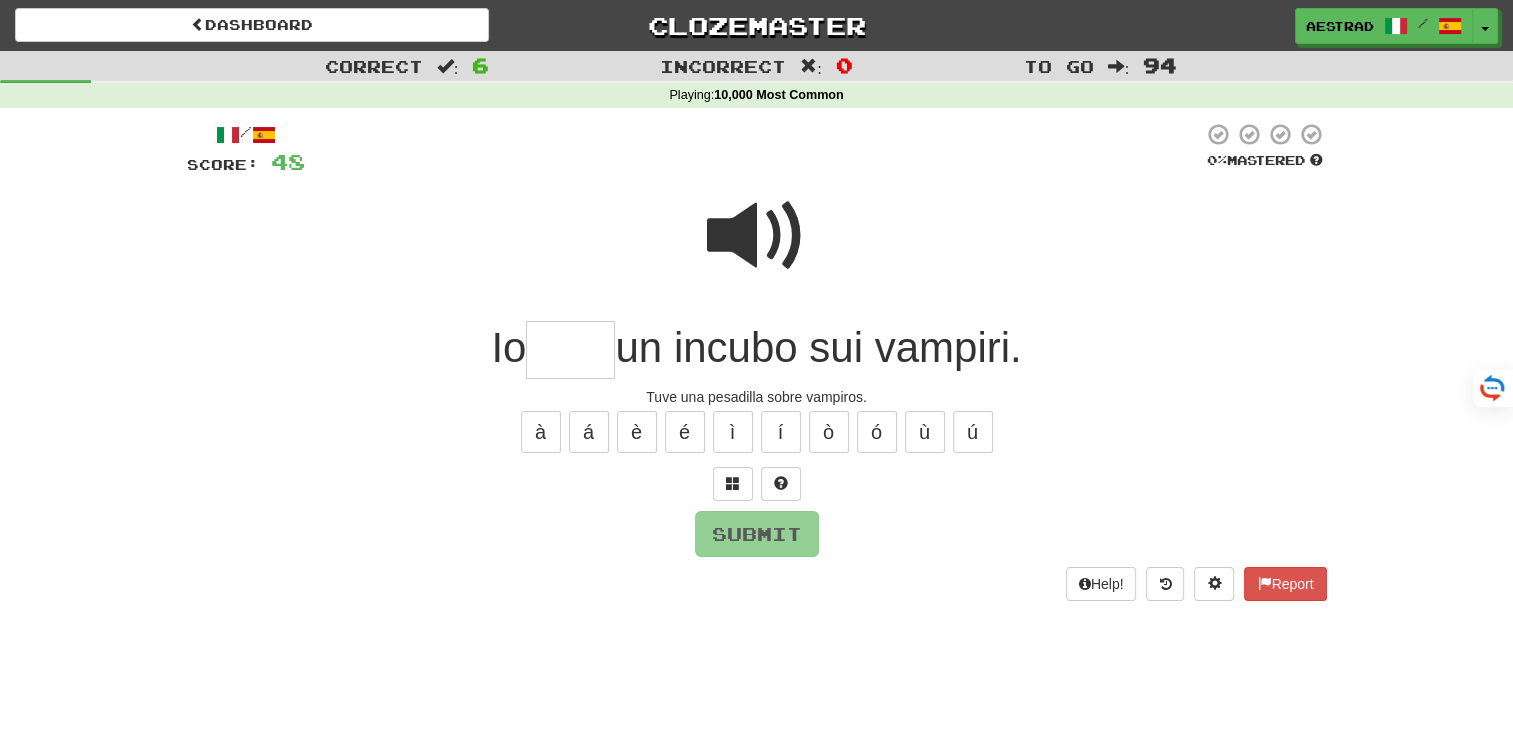 type on "*" 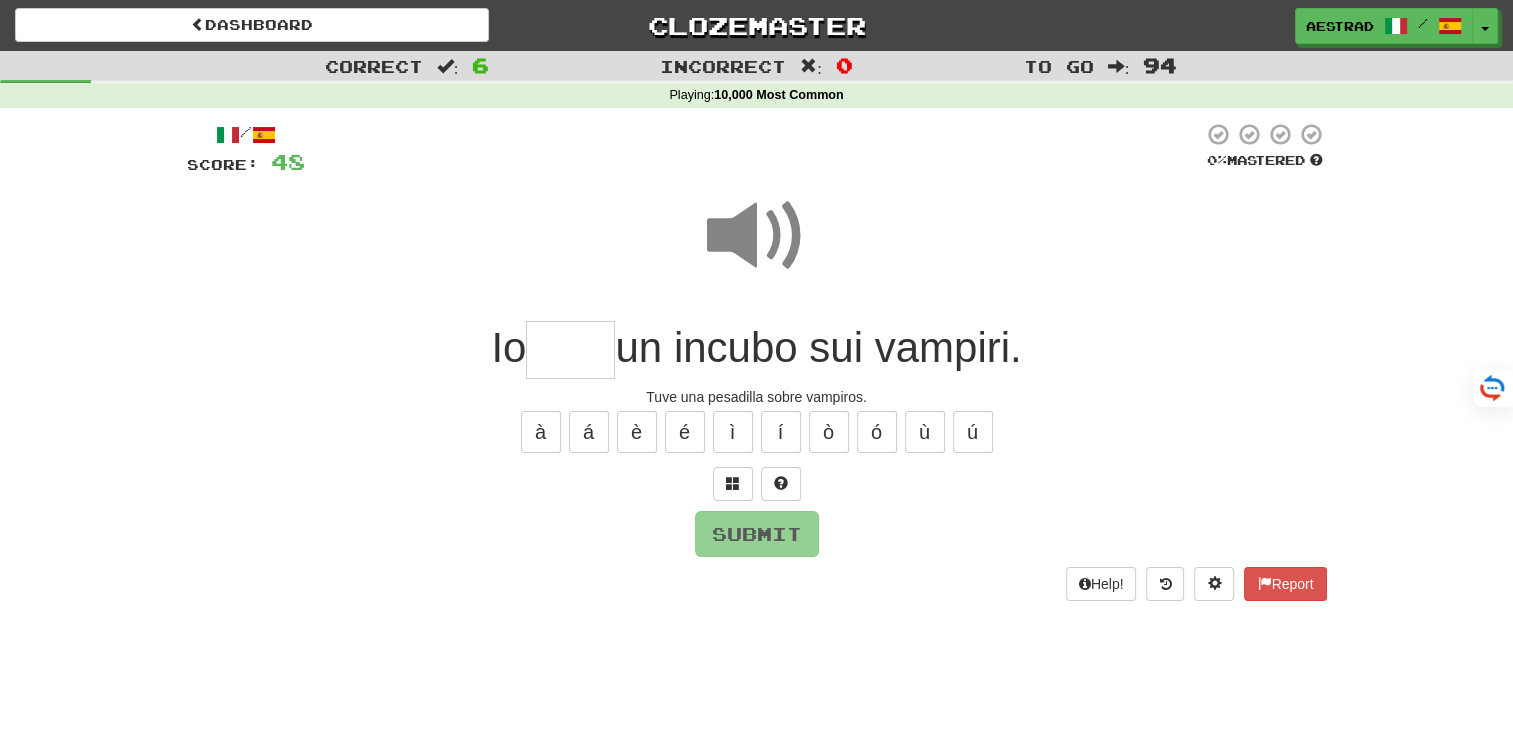 click at bounding box center (570, 350) 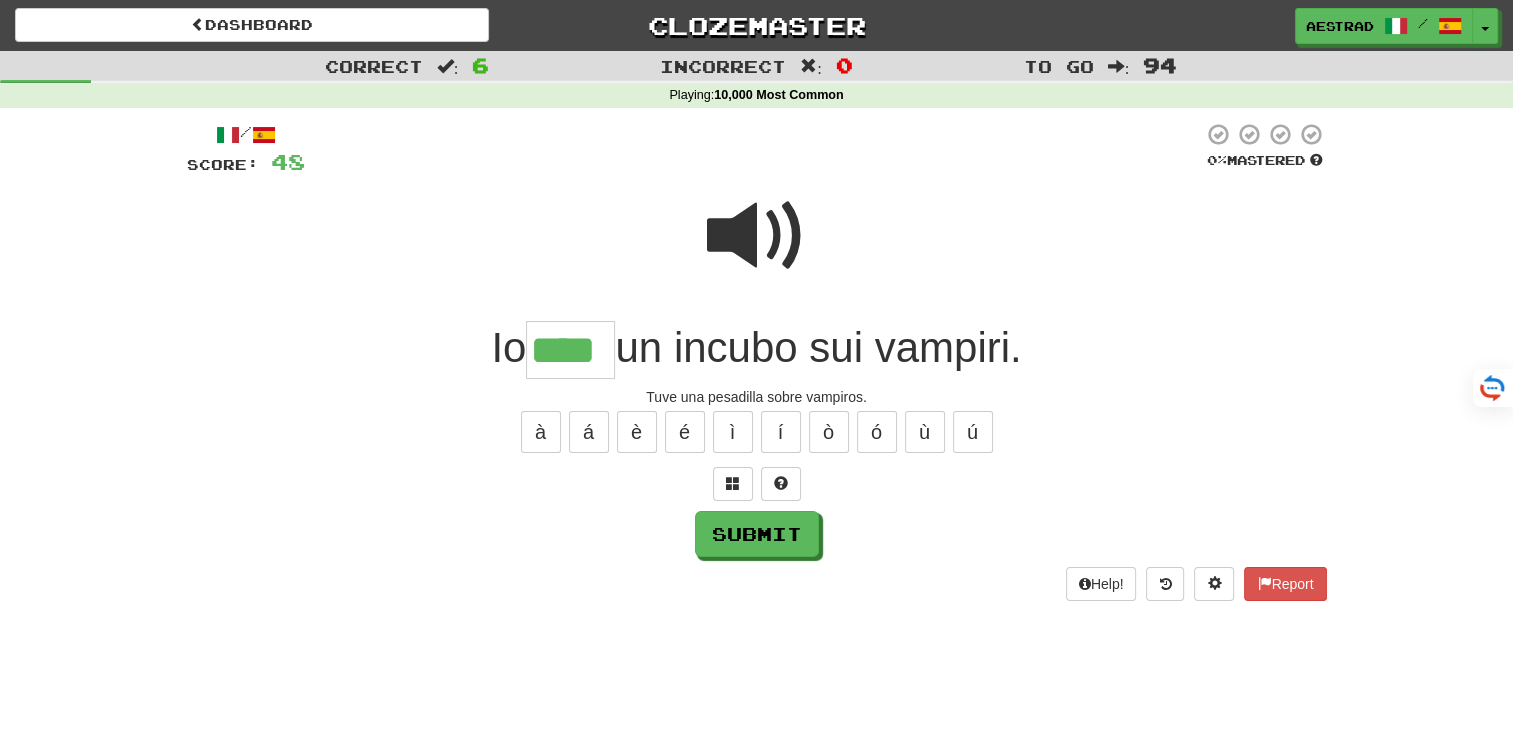 type on "****" 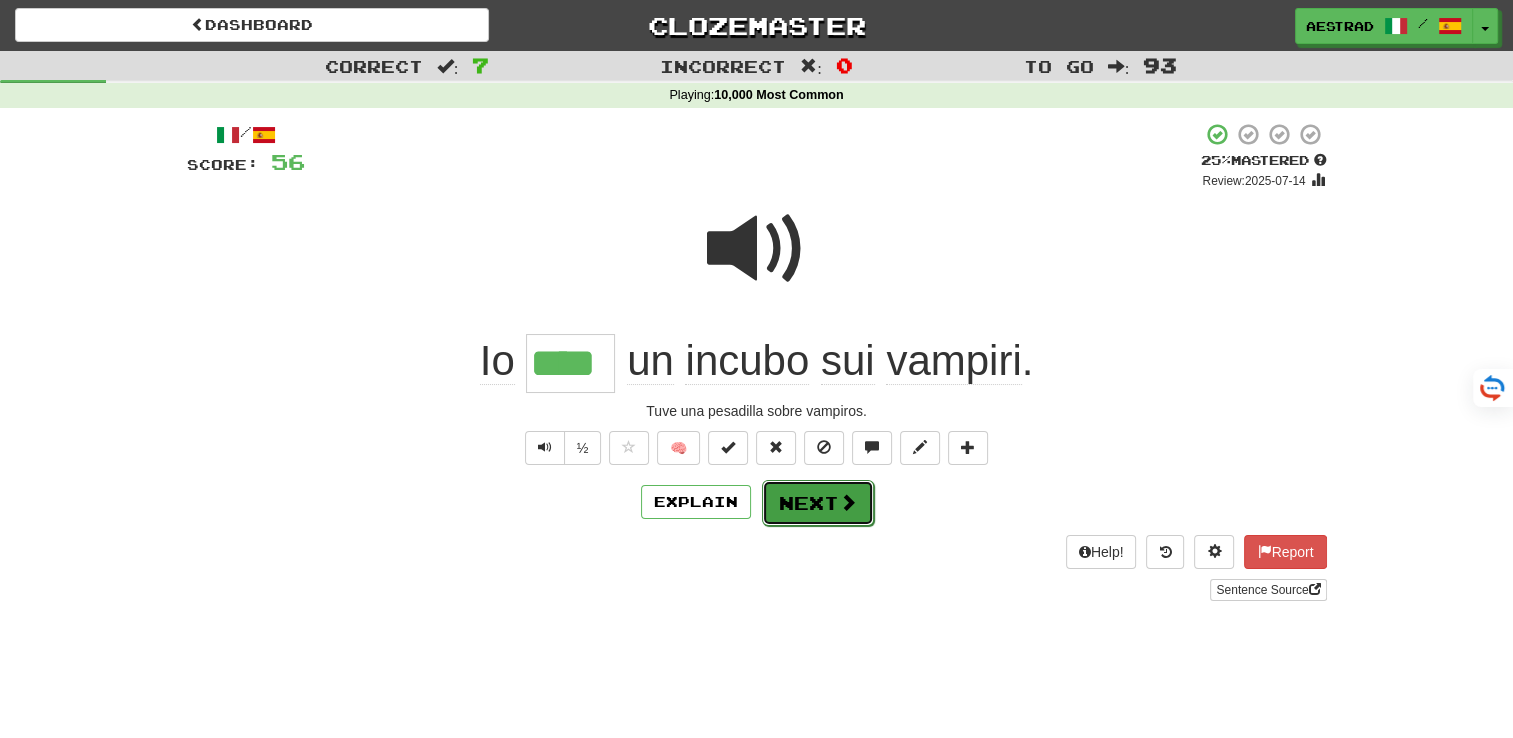 click at bounding box center [848, 502] 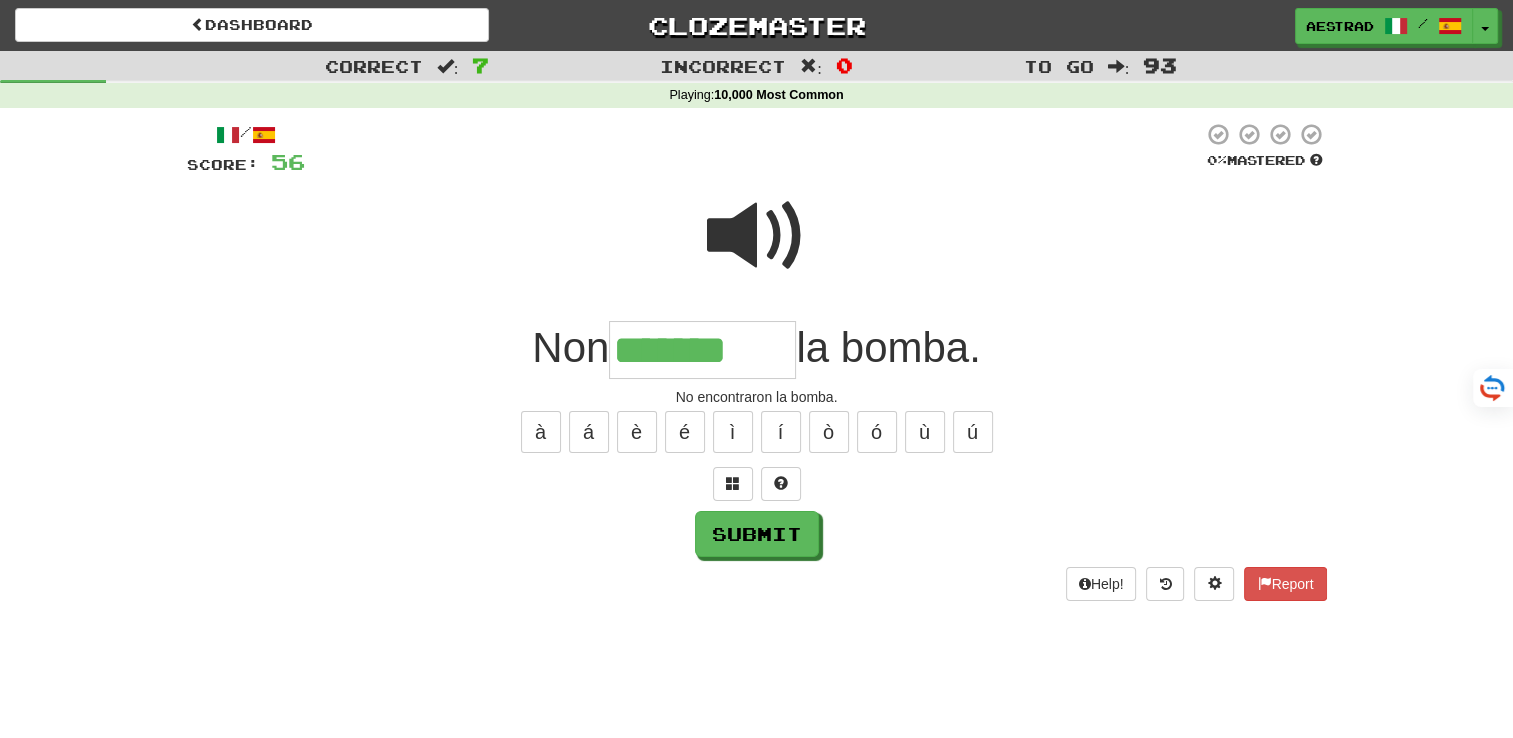 click at bounding box center (757, 236) 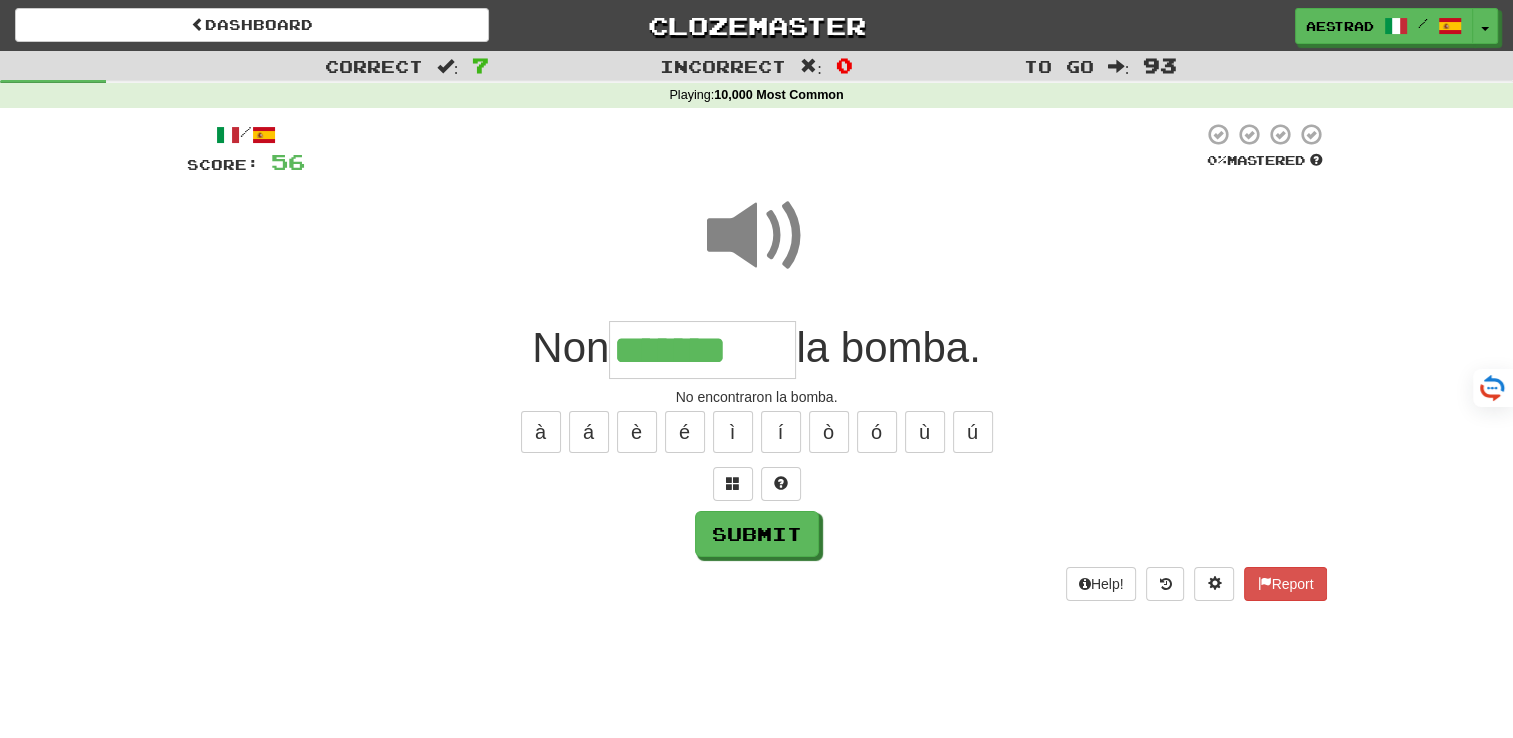 click on "*******" at bounding box center (702, 350) 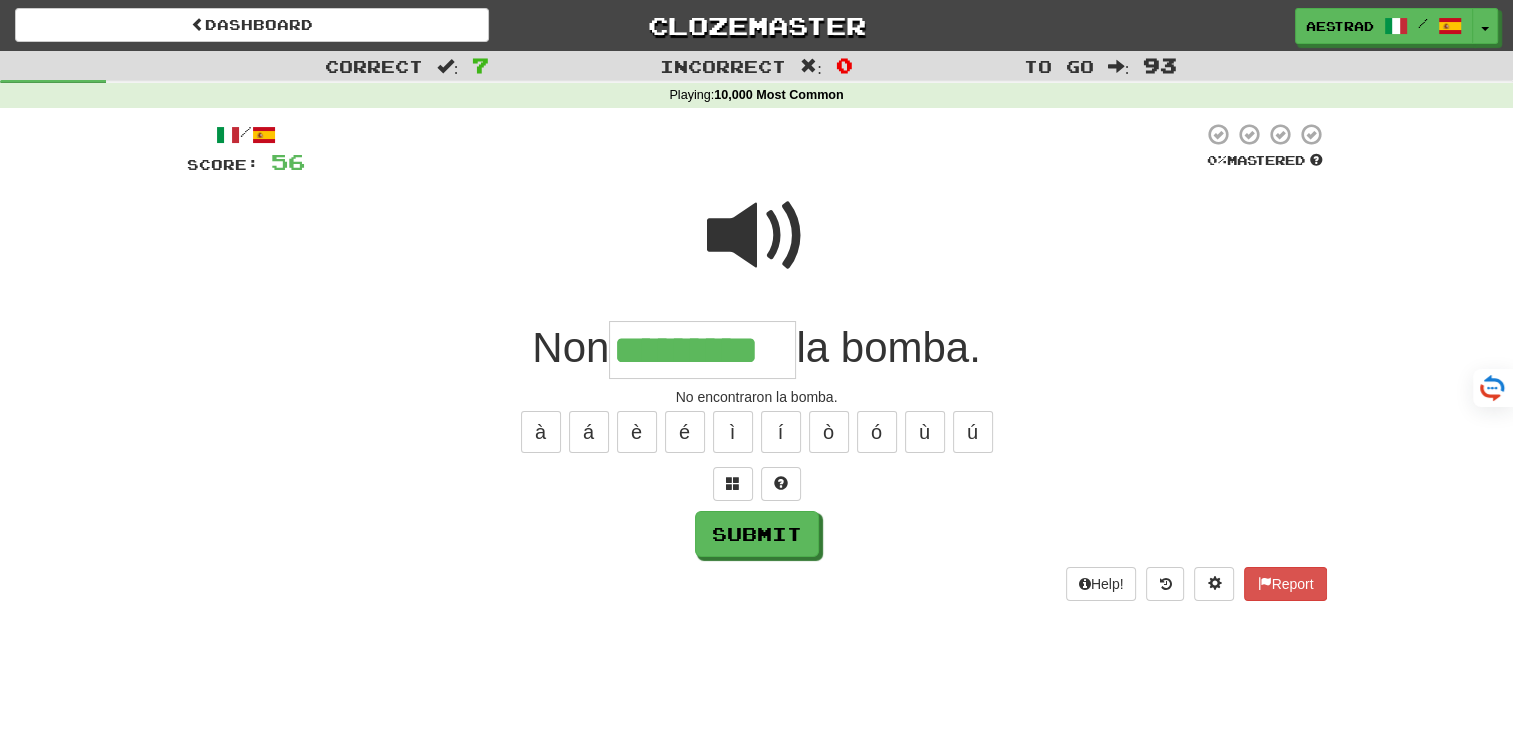 type on "*********" 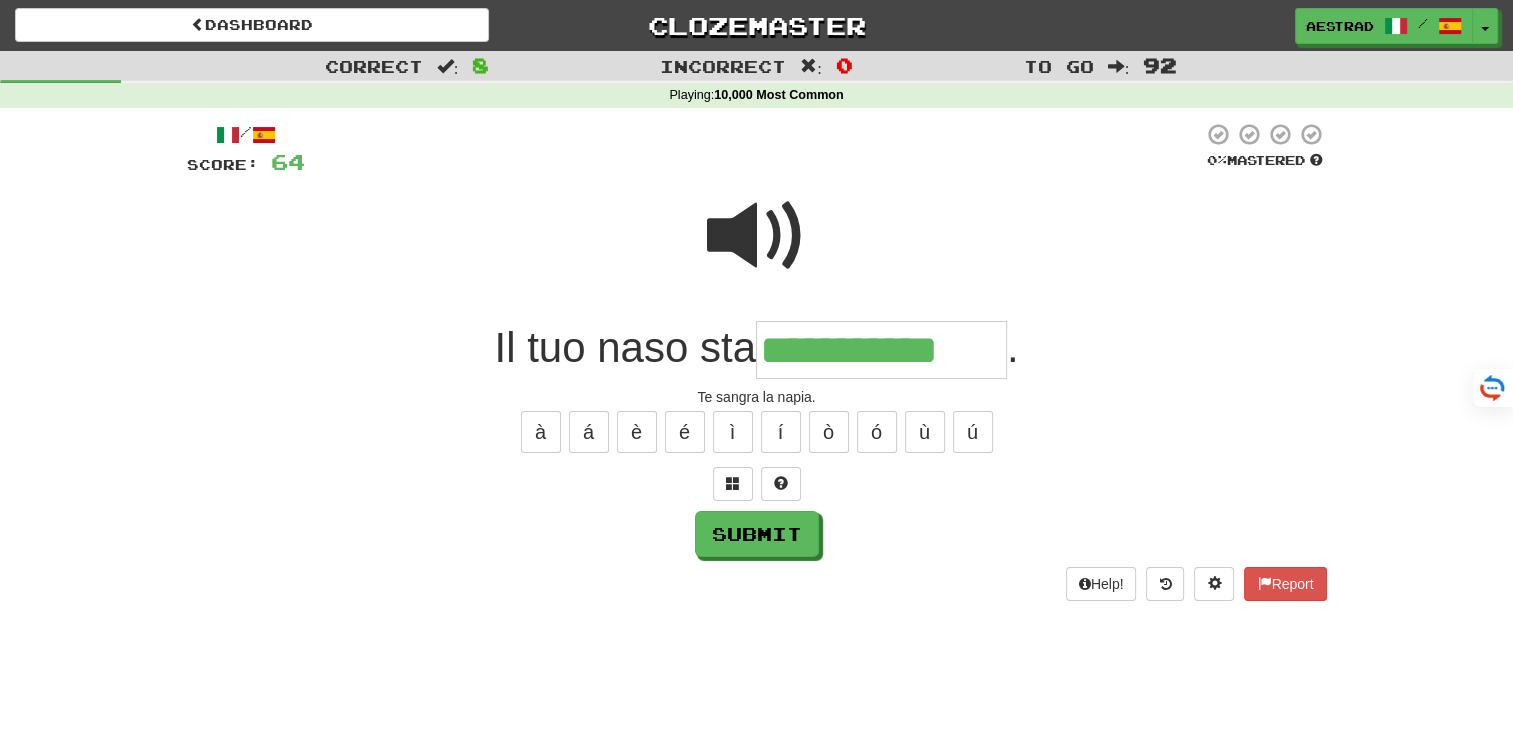 type on "**********" 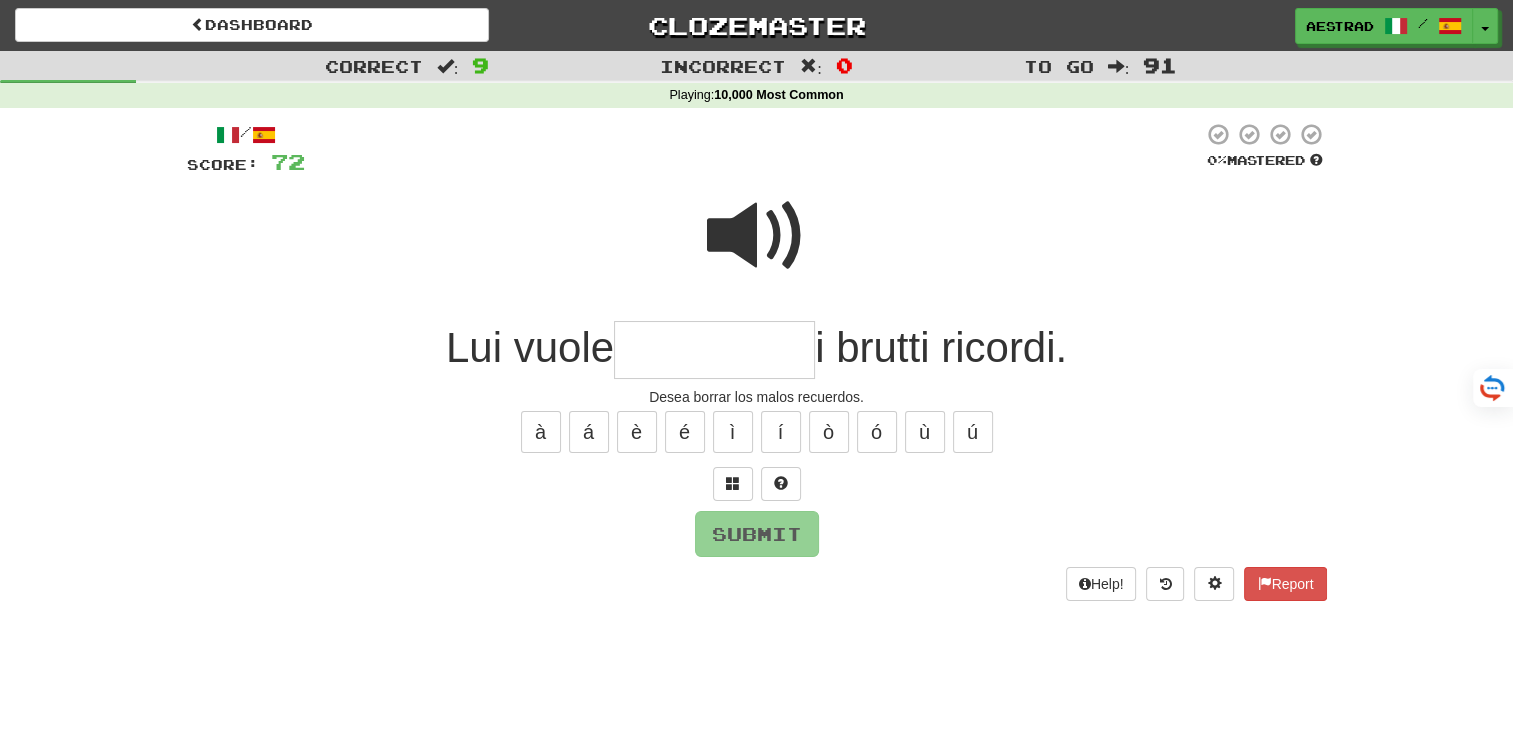 type on "*" 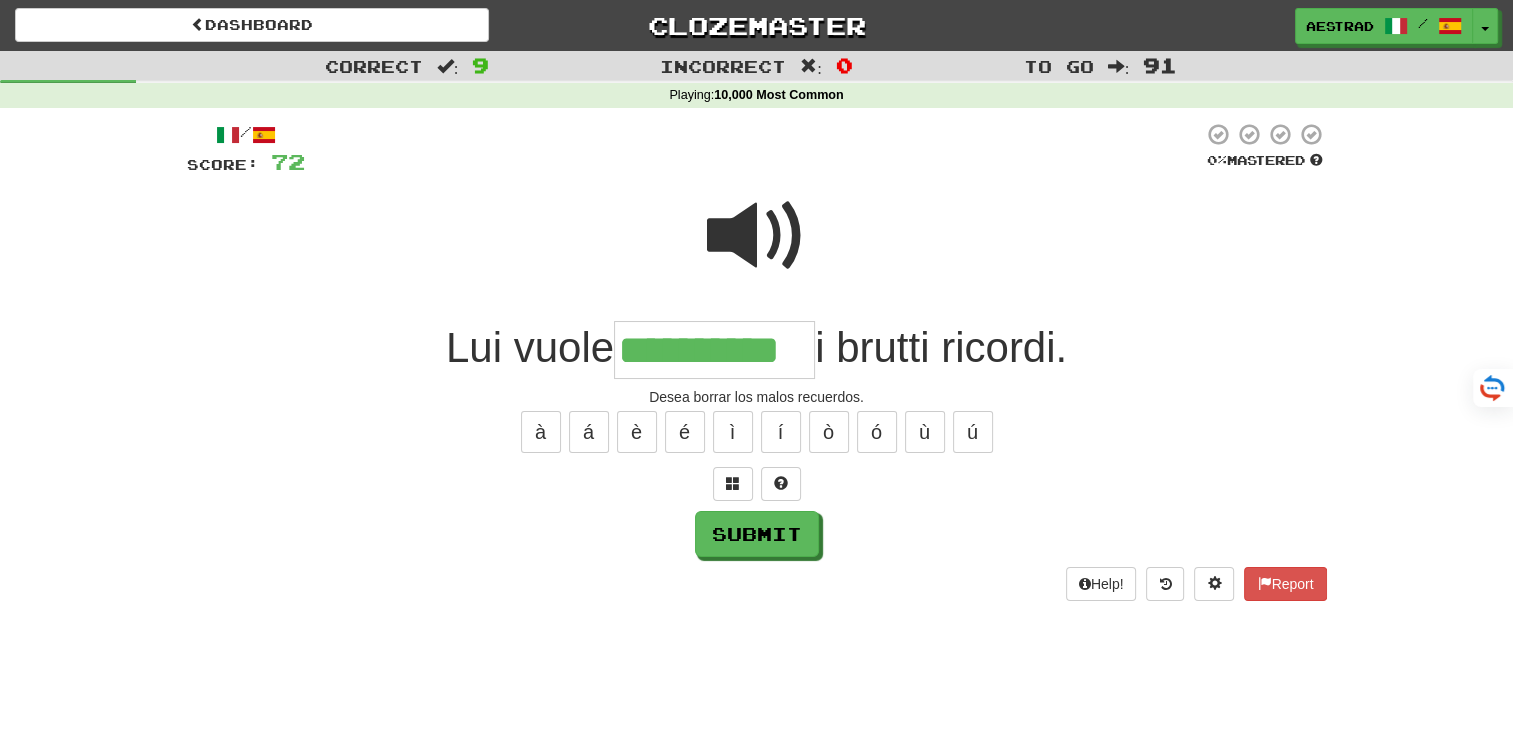 type on "**********" 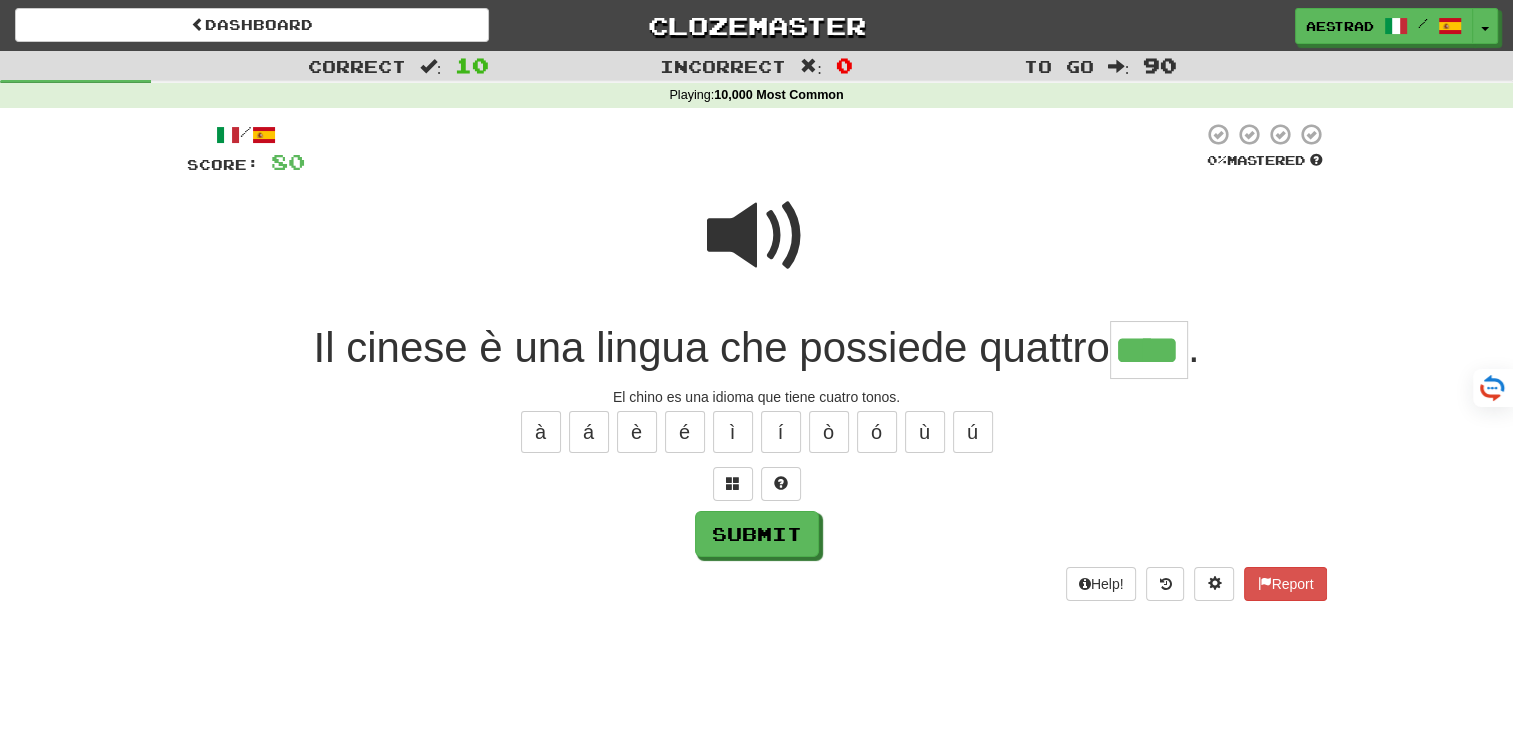 type on "****" 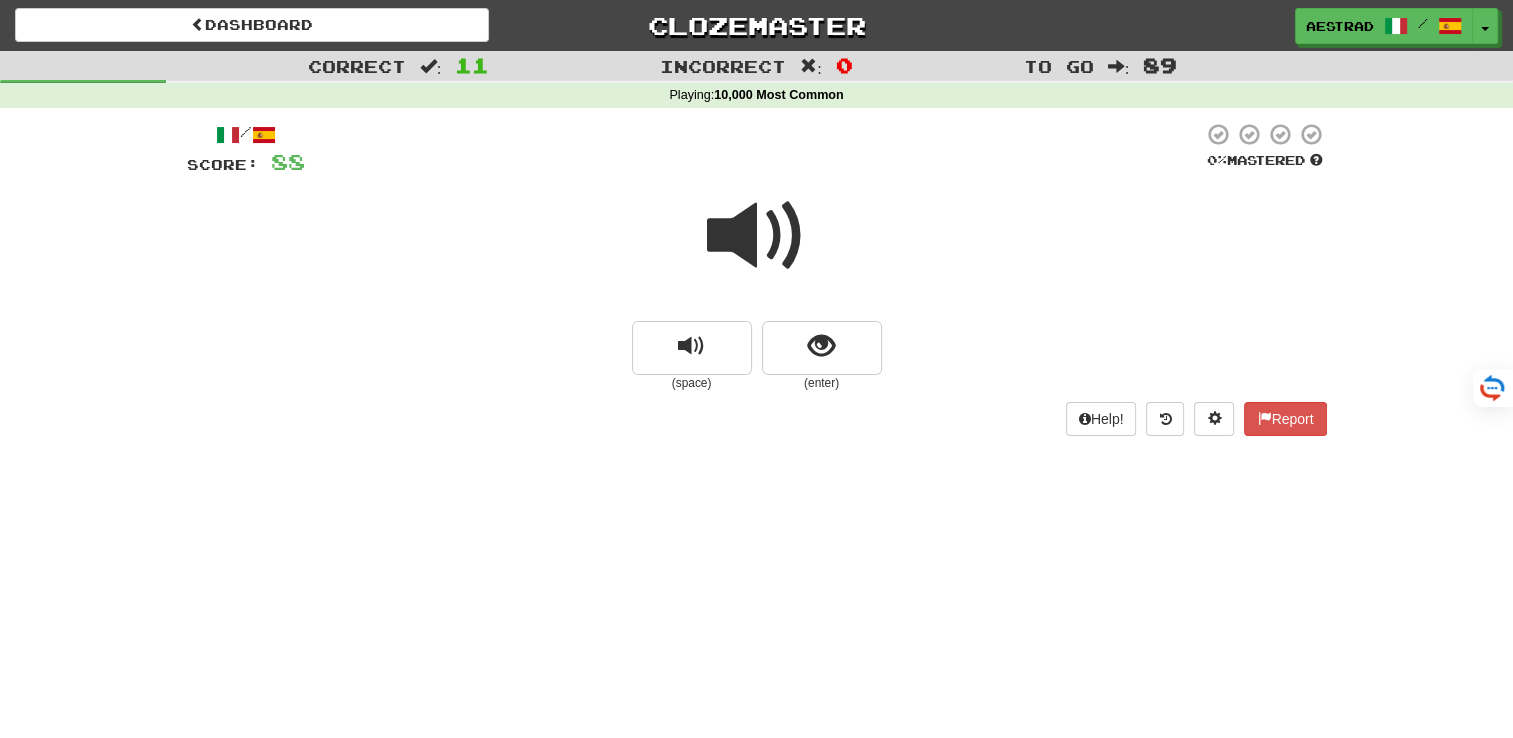 click at bounding box center [757, 236] 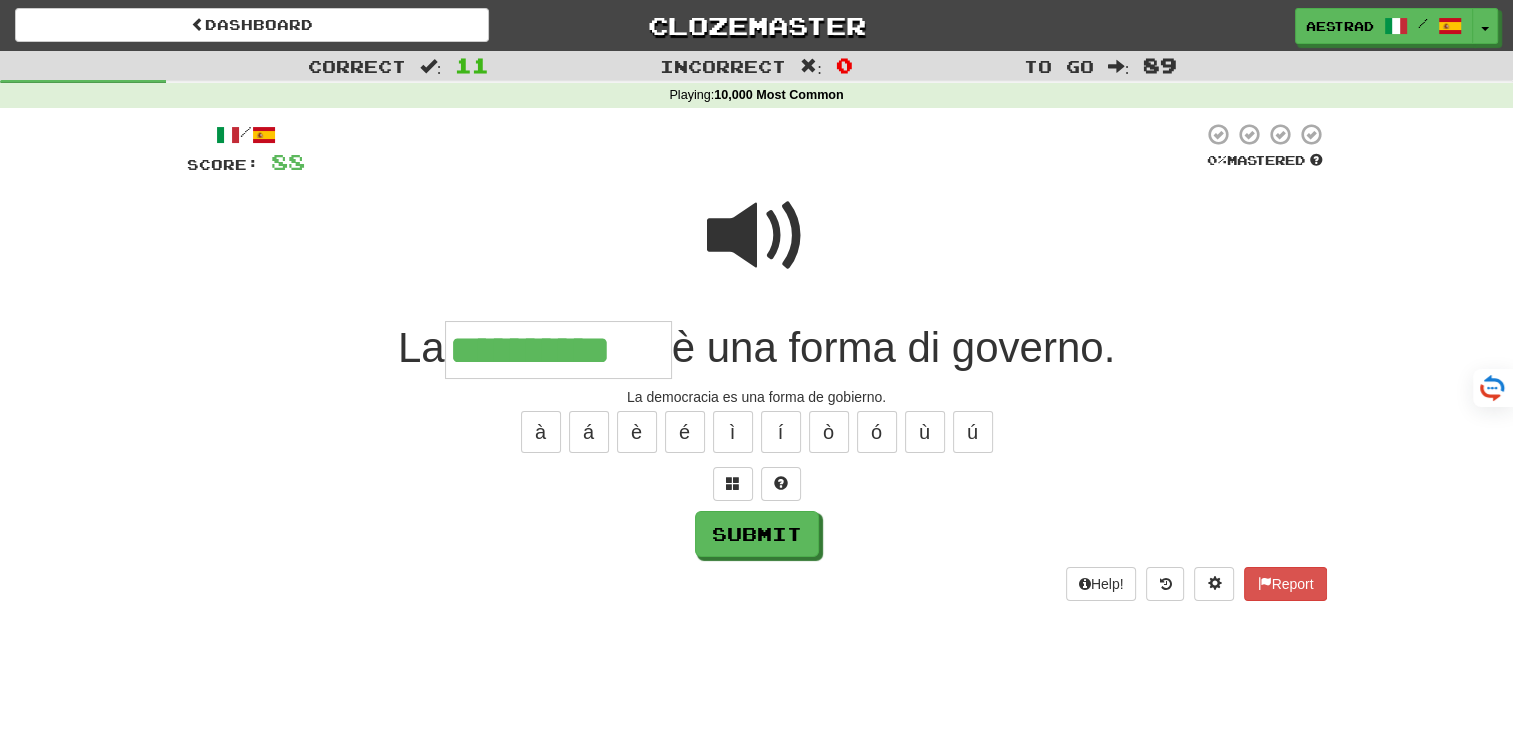 type on "**********" 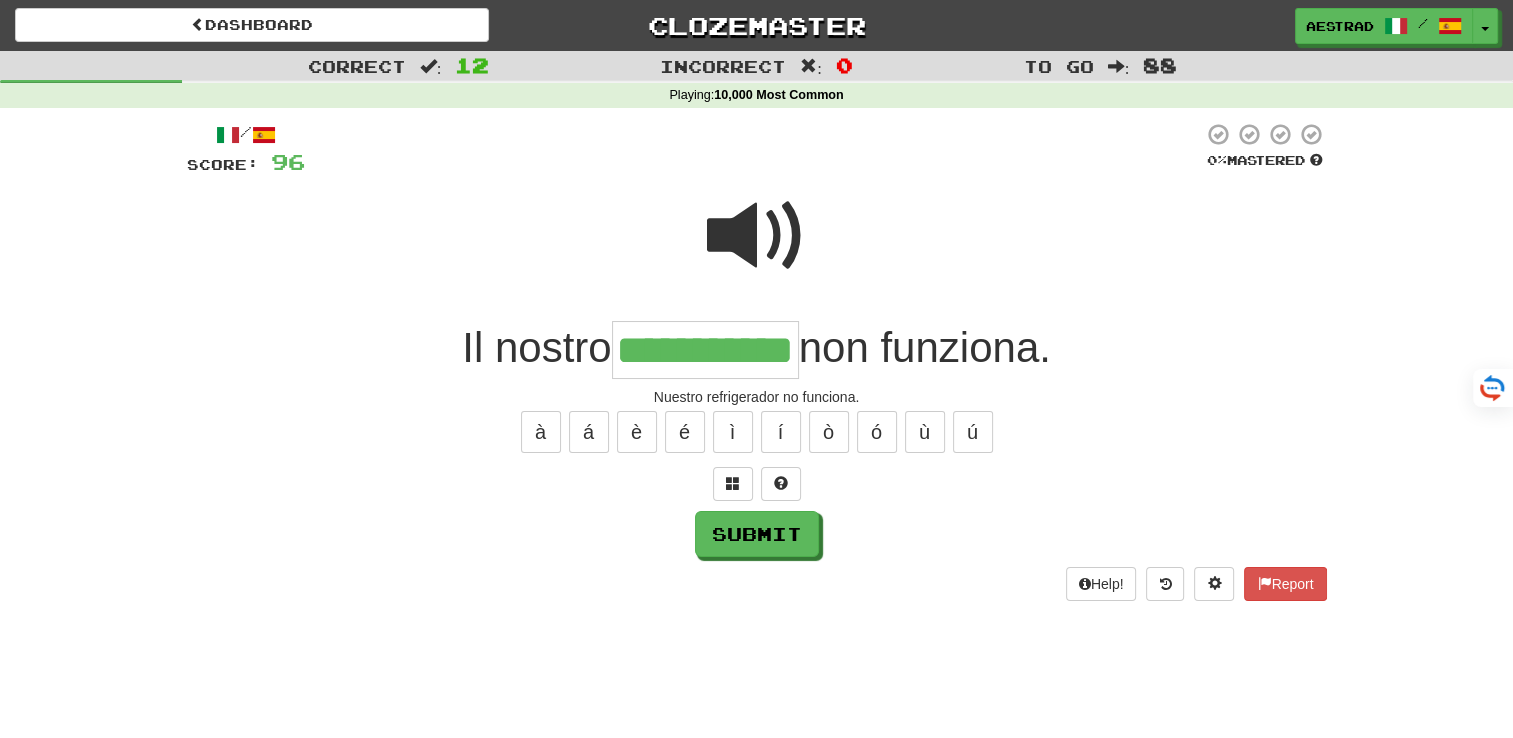 type on "**********" 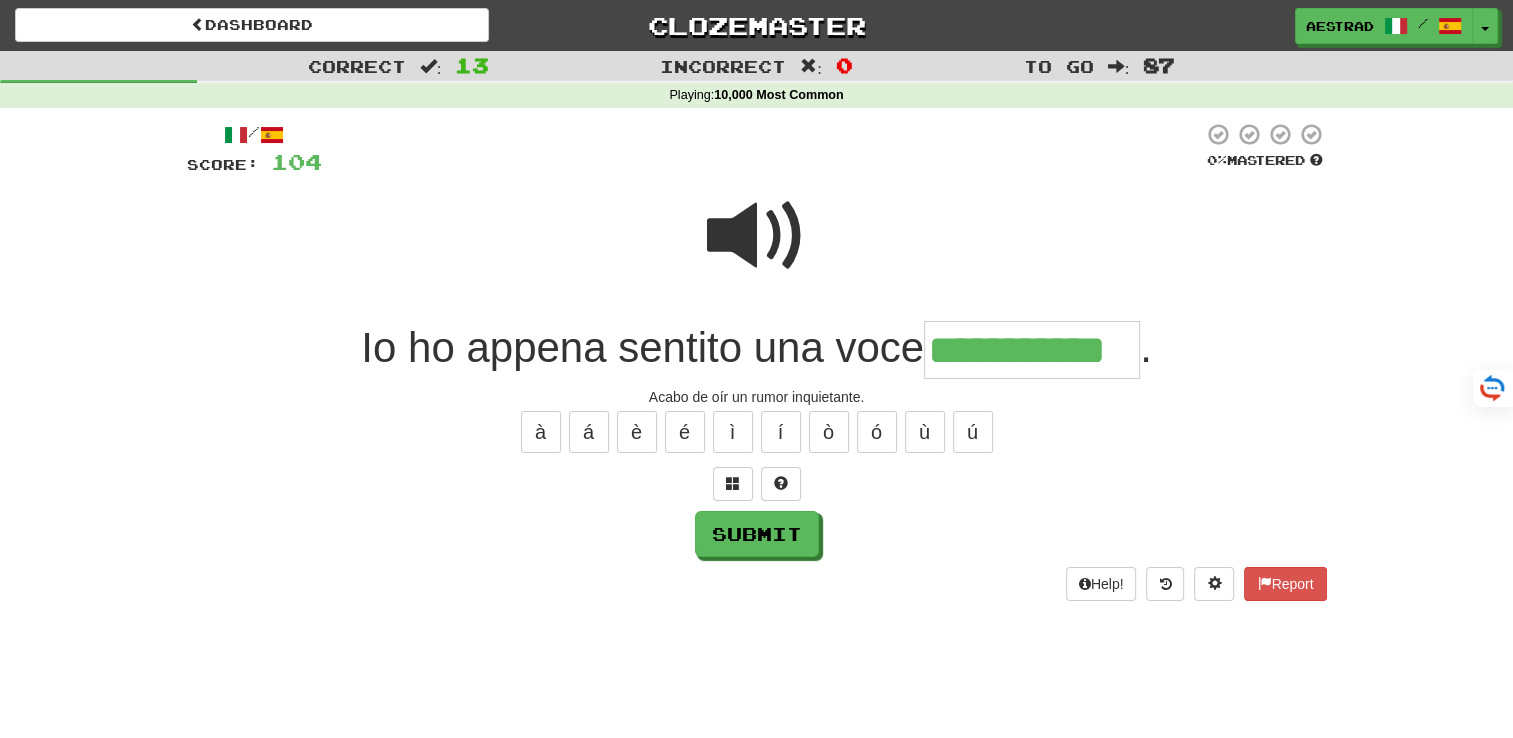 type on "**********" 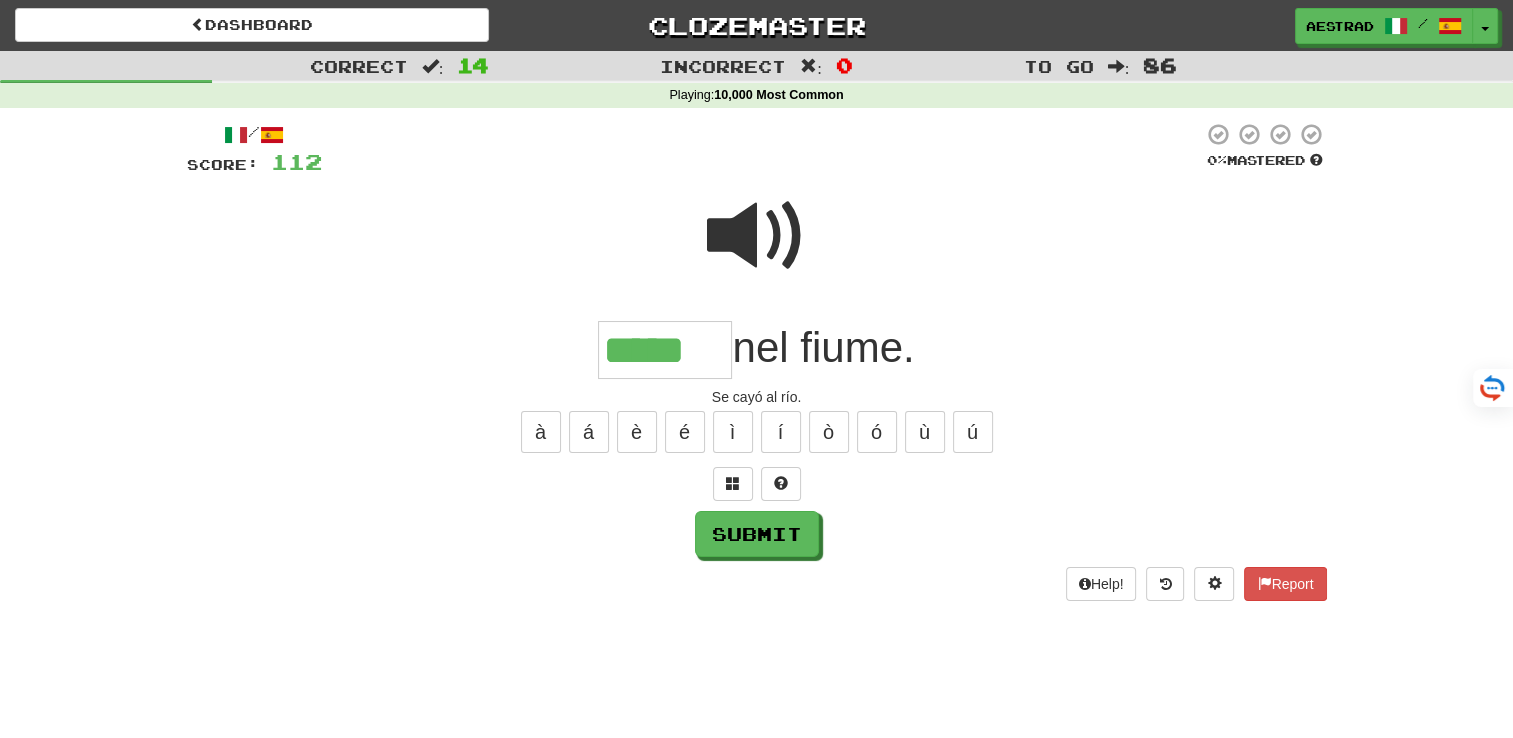 type on "*****" 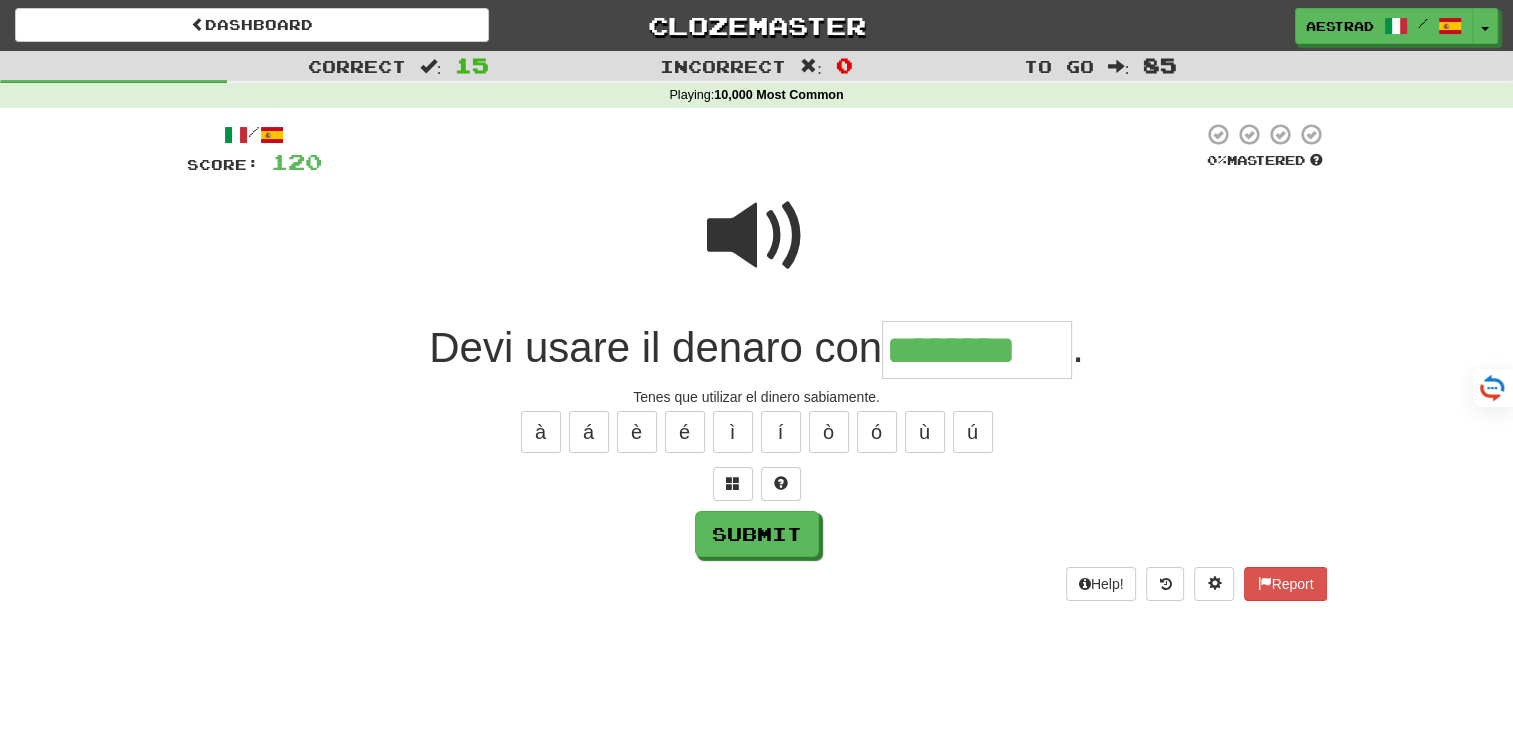 type on "********" 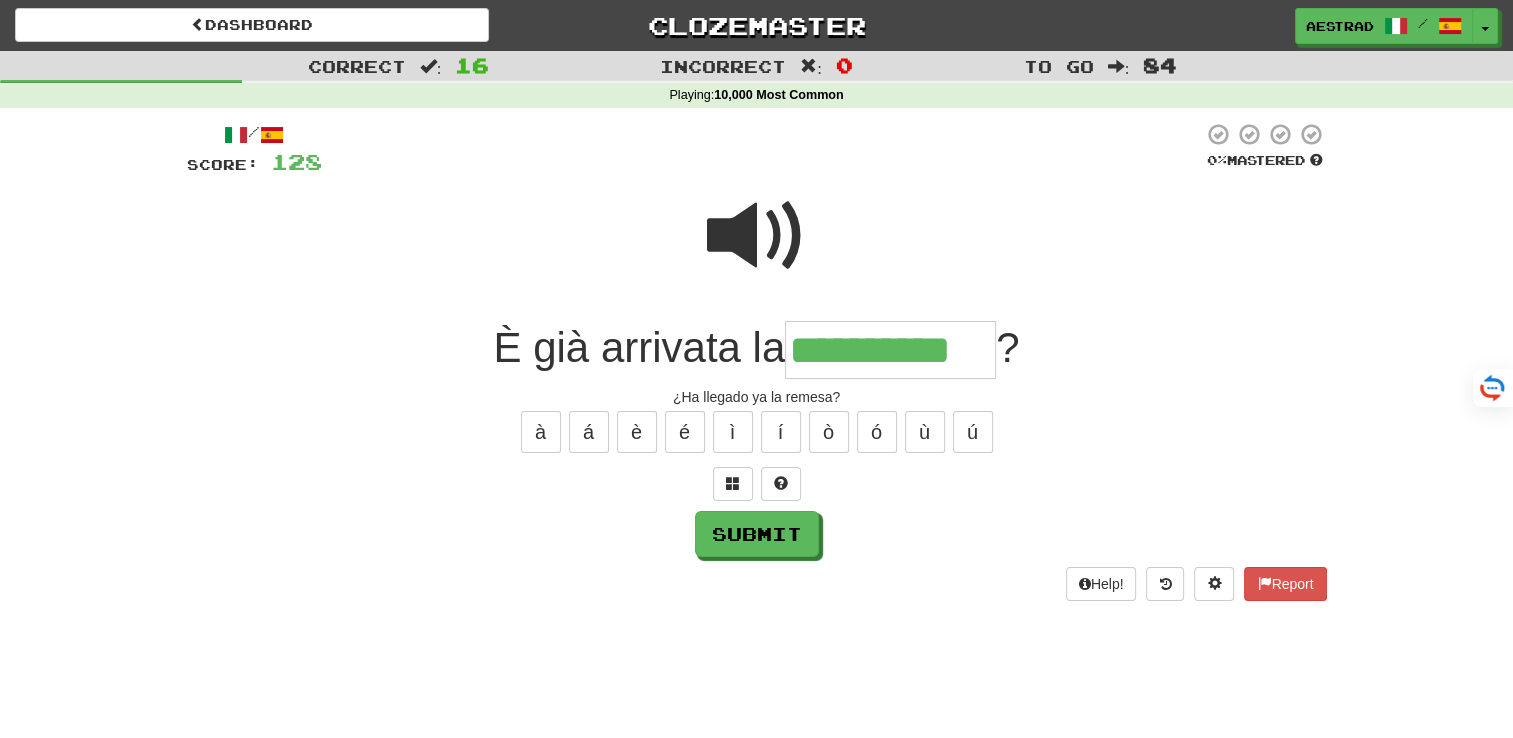 type on "**********" 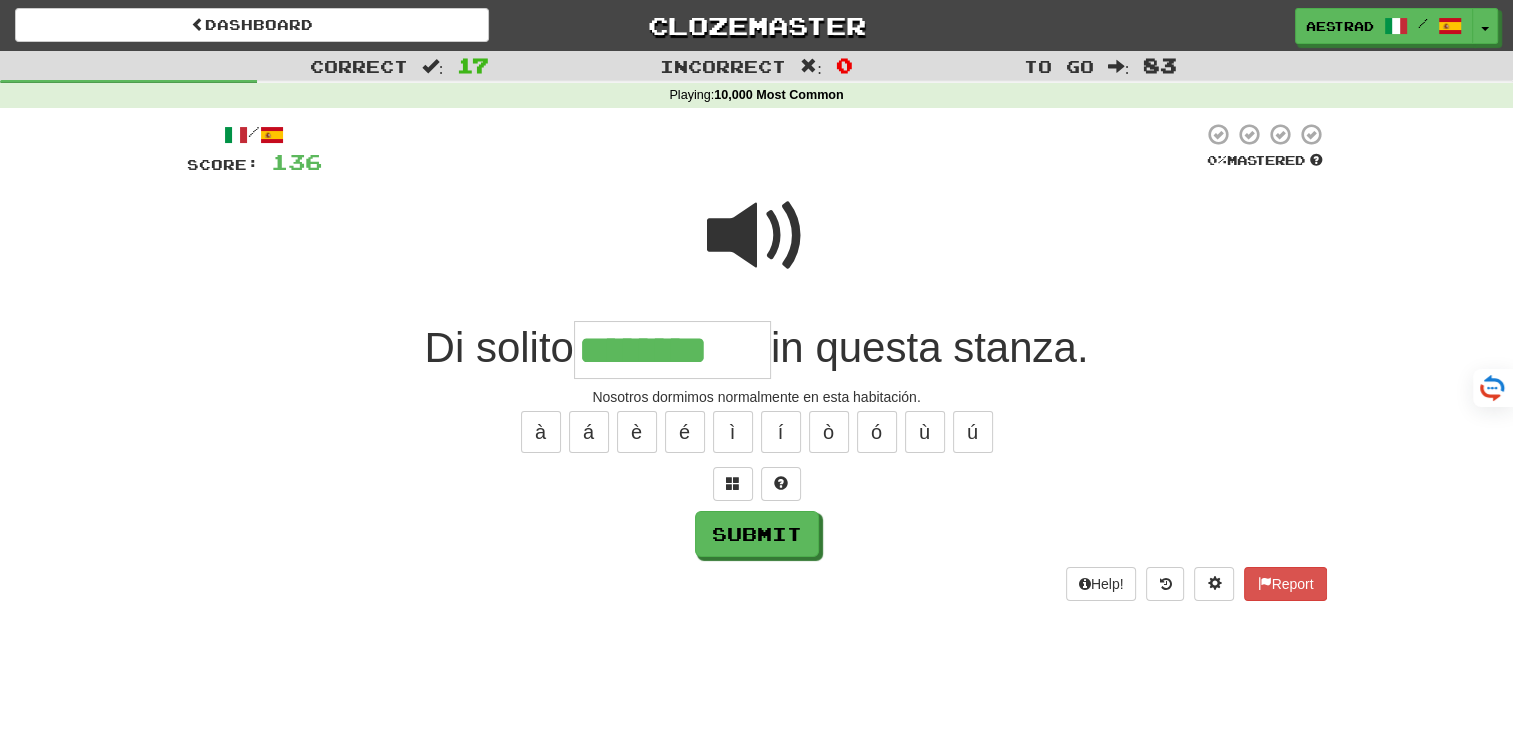 type on "********" 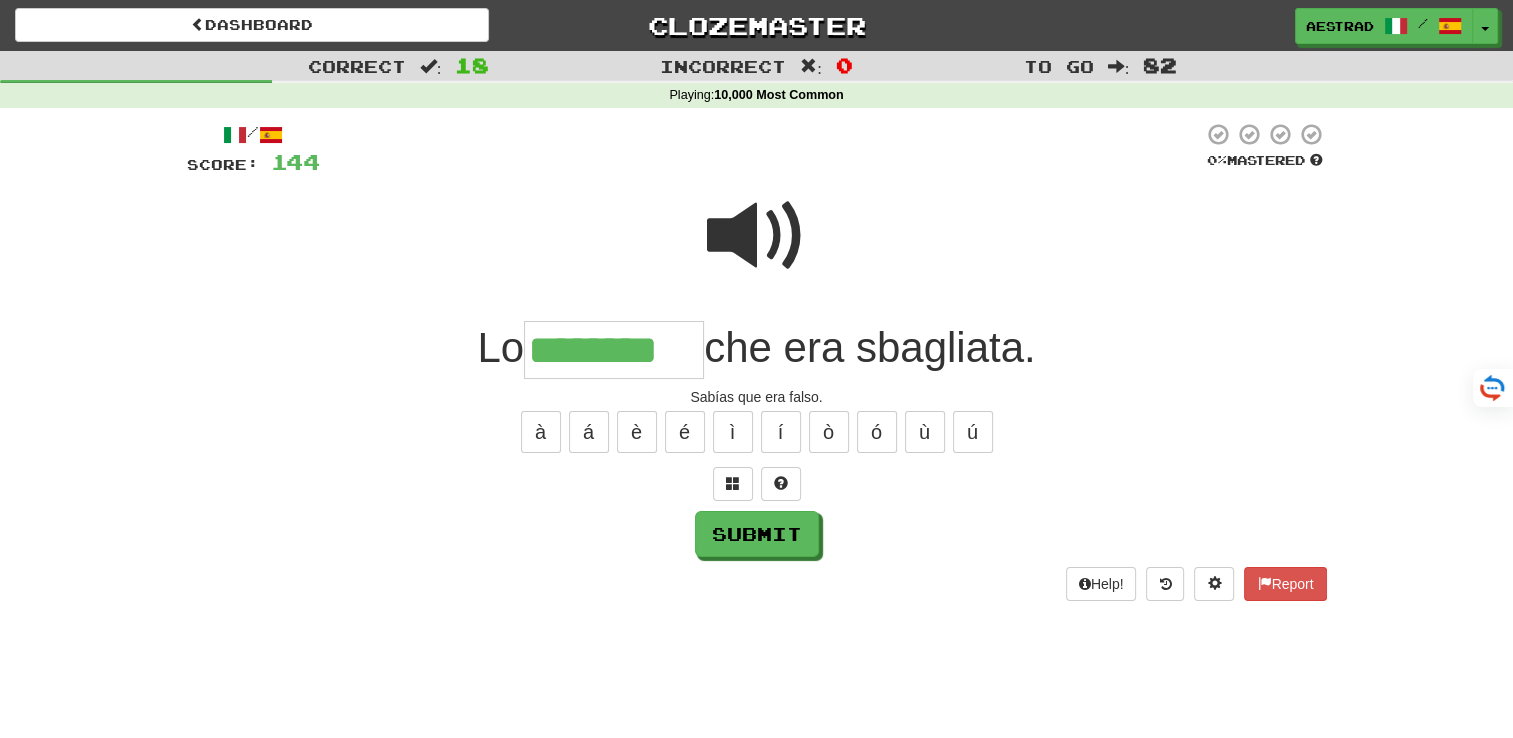 type on "********" 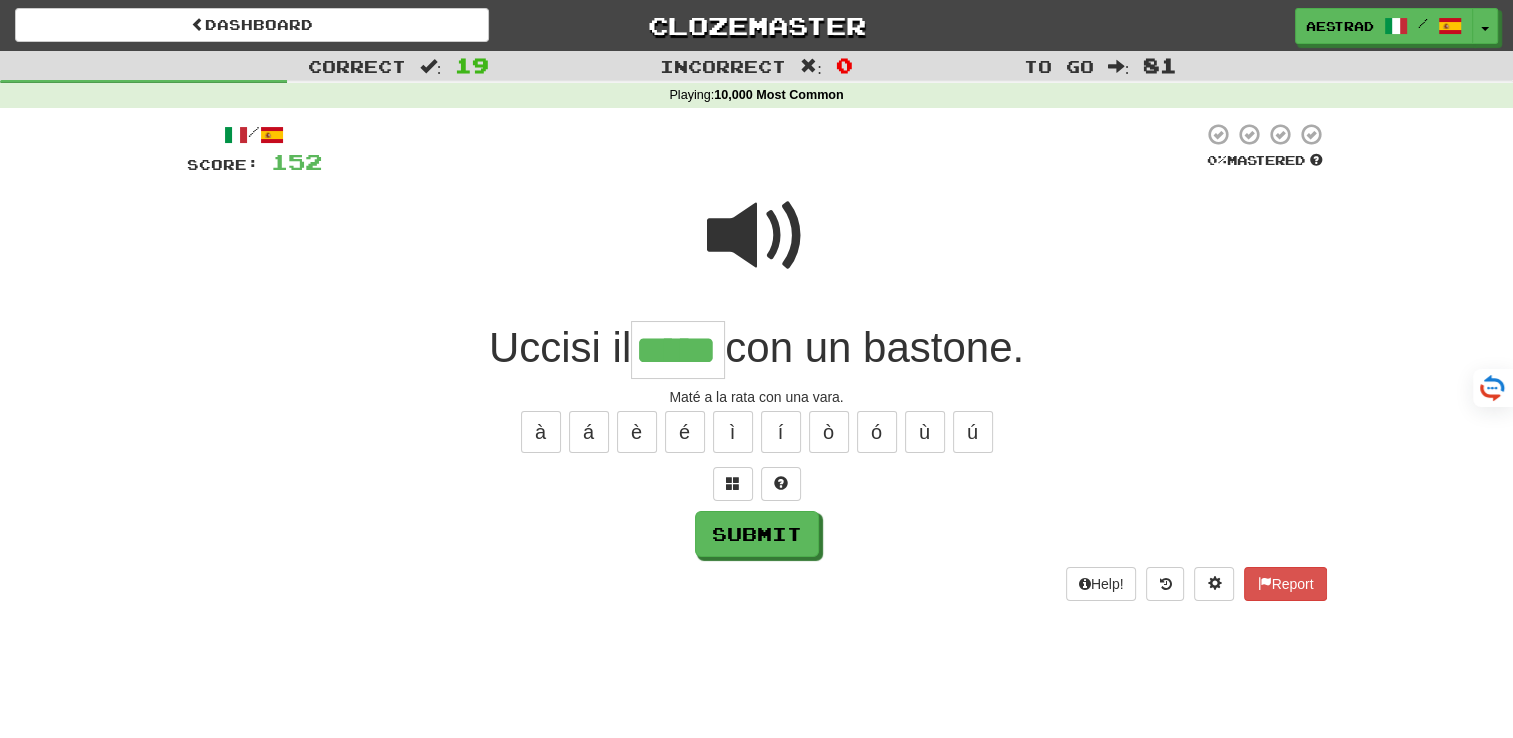 type on "*****" 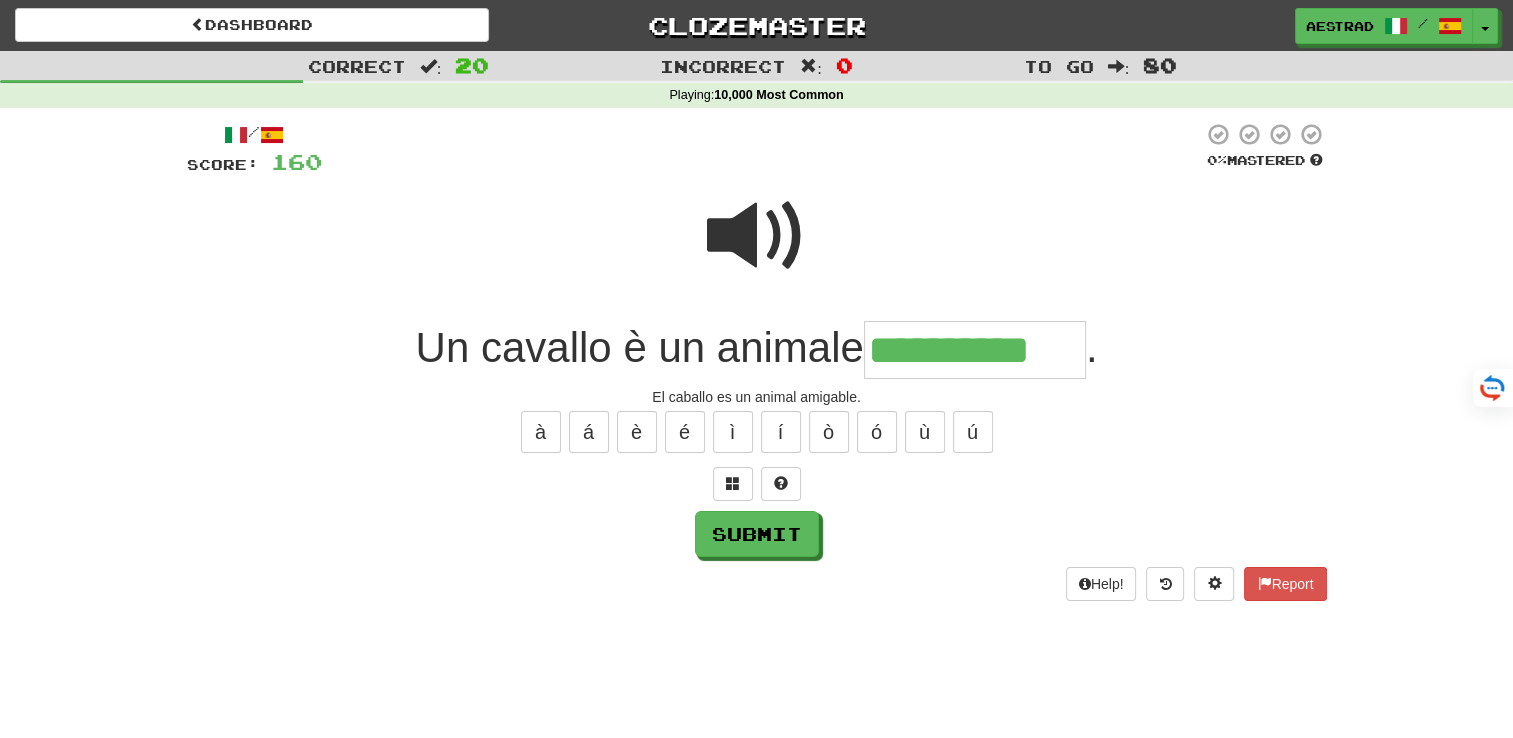 type on "**********" 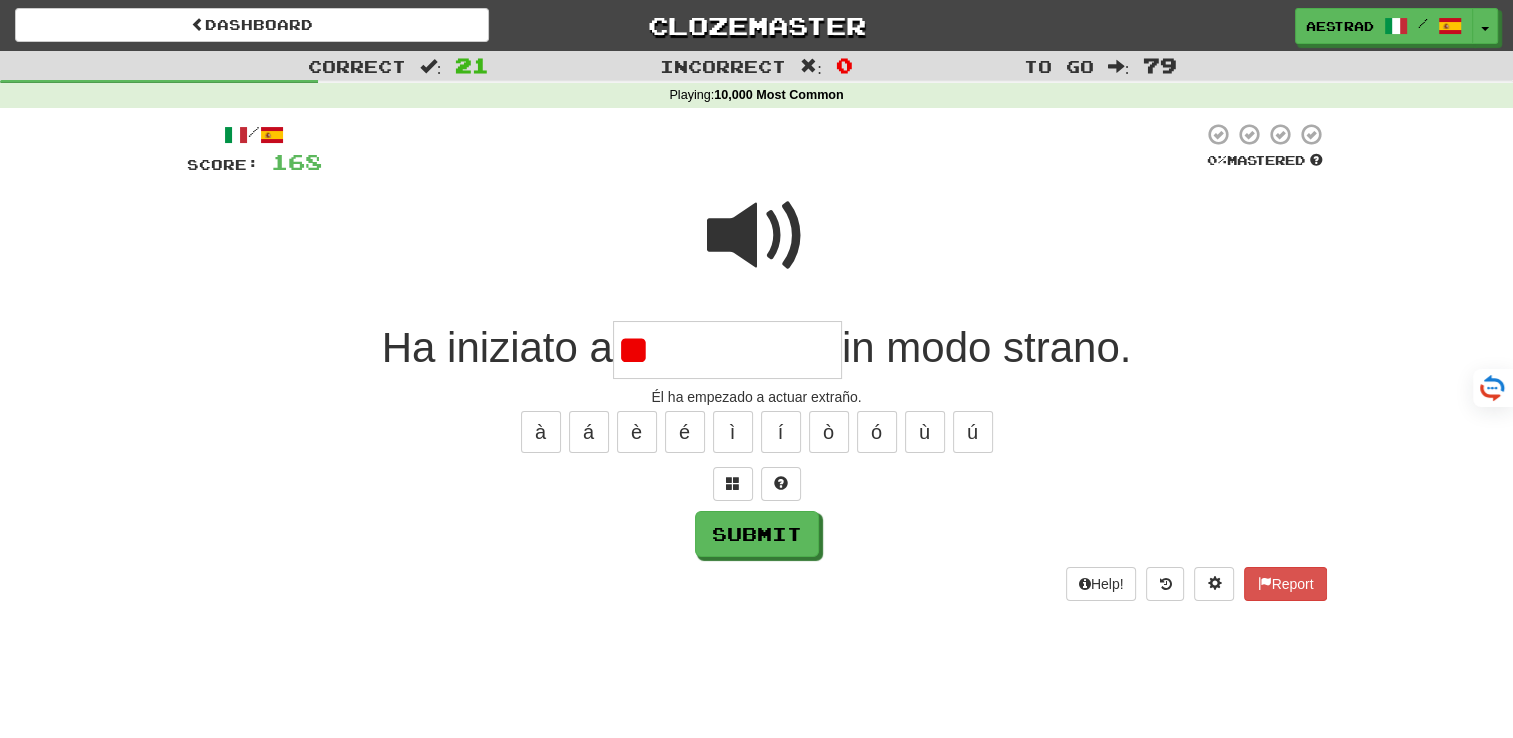 type on "*" 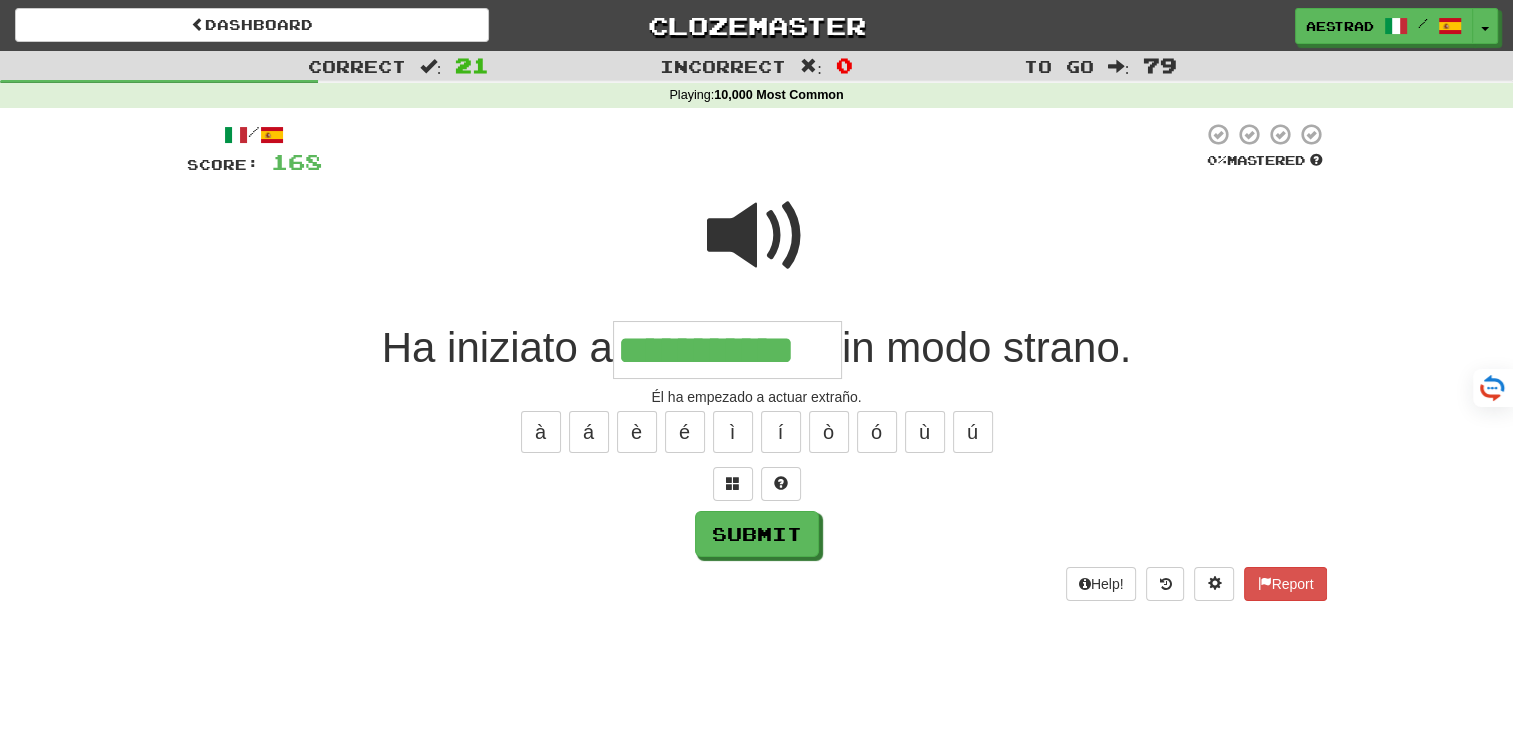 type on "**********" 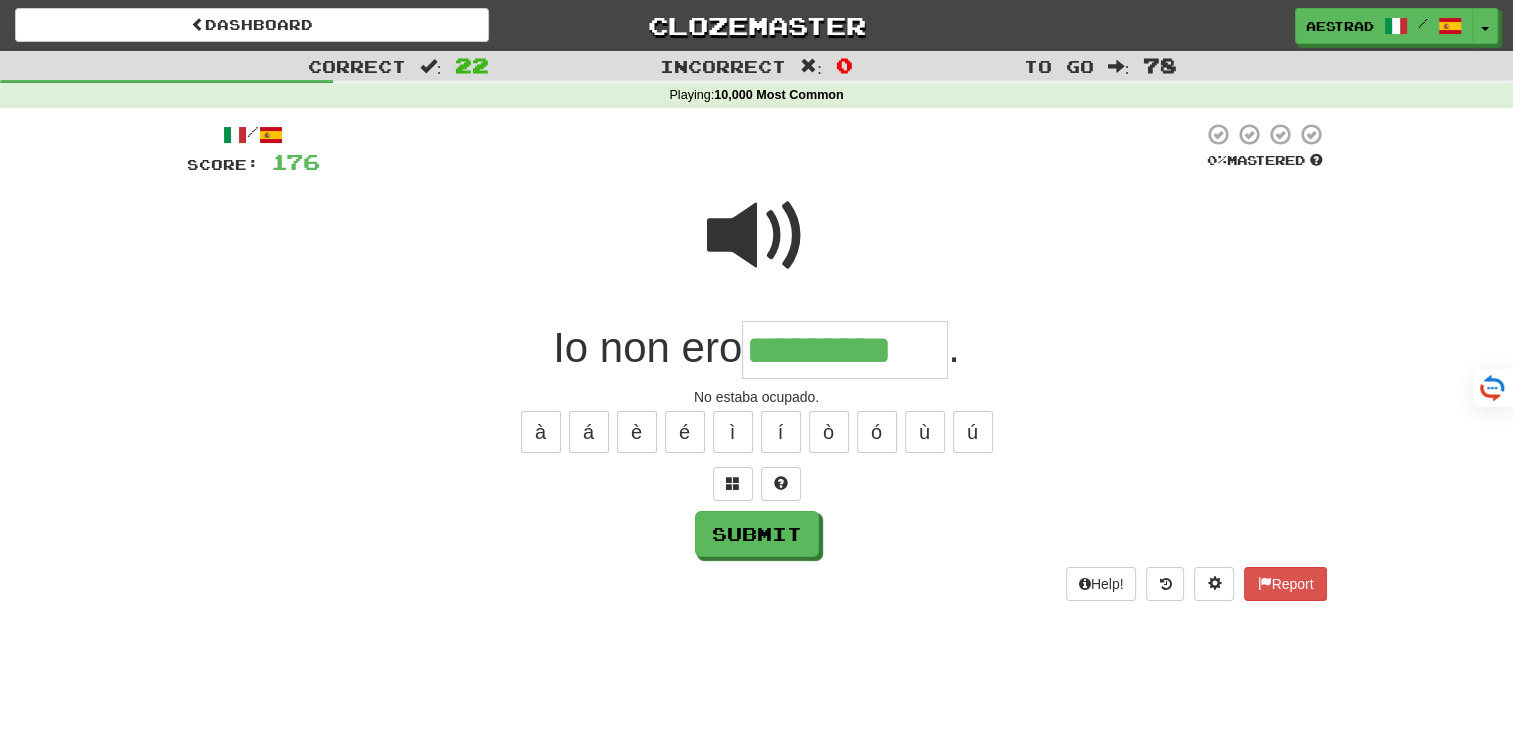 type on "*********" 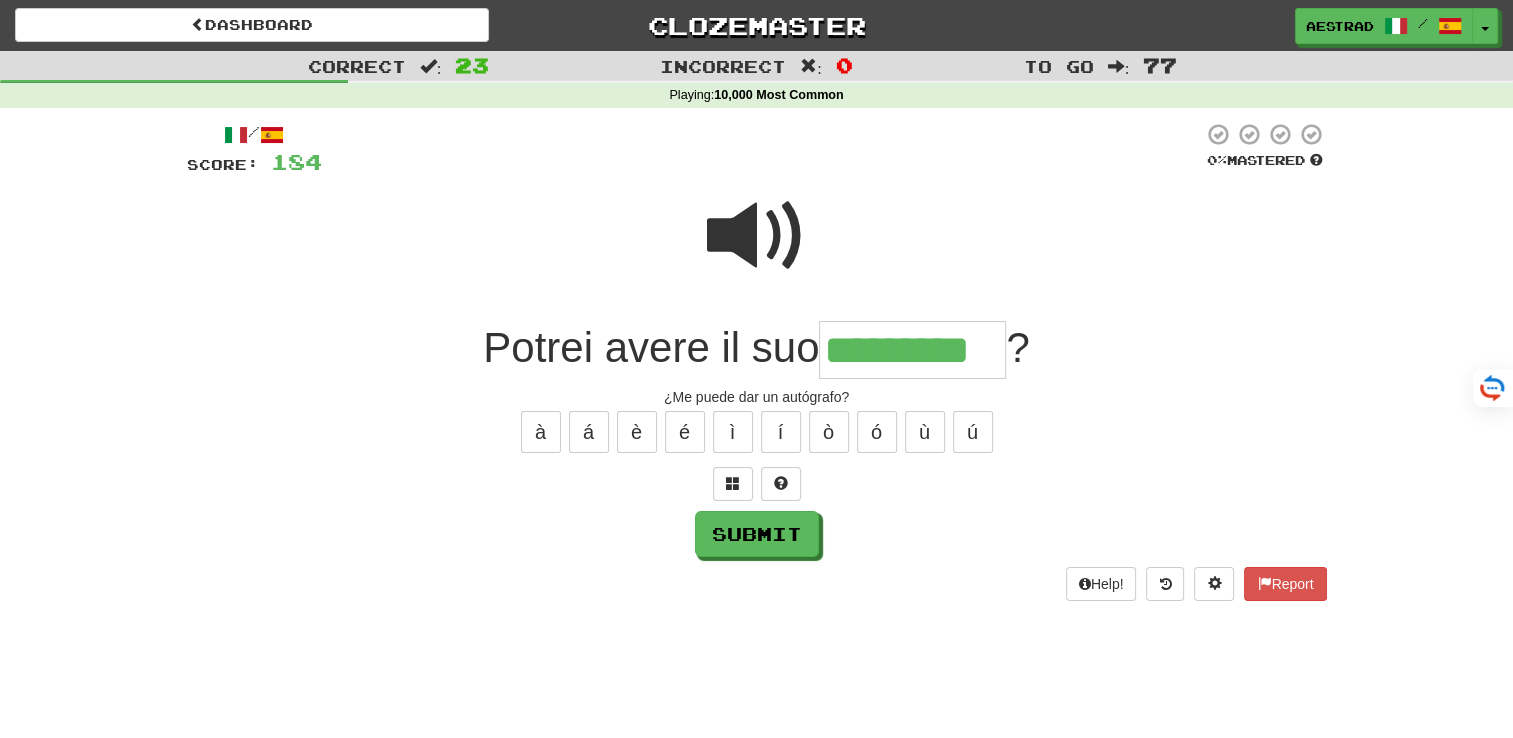 type on "*********" 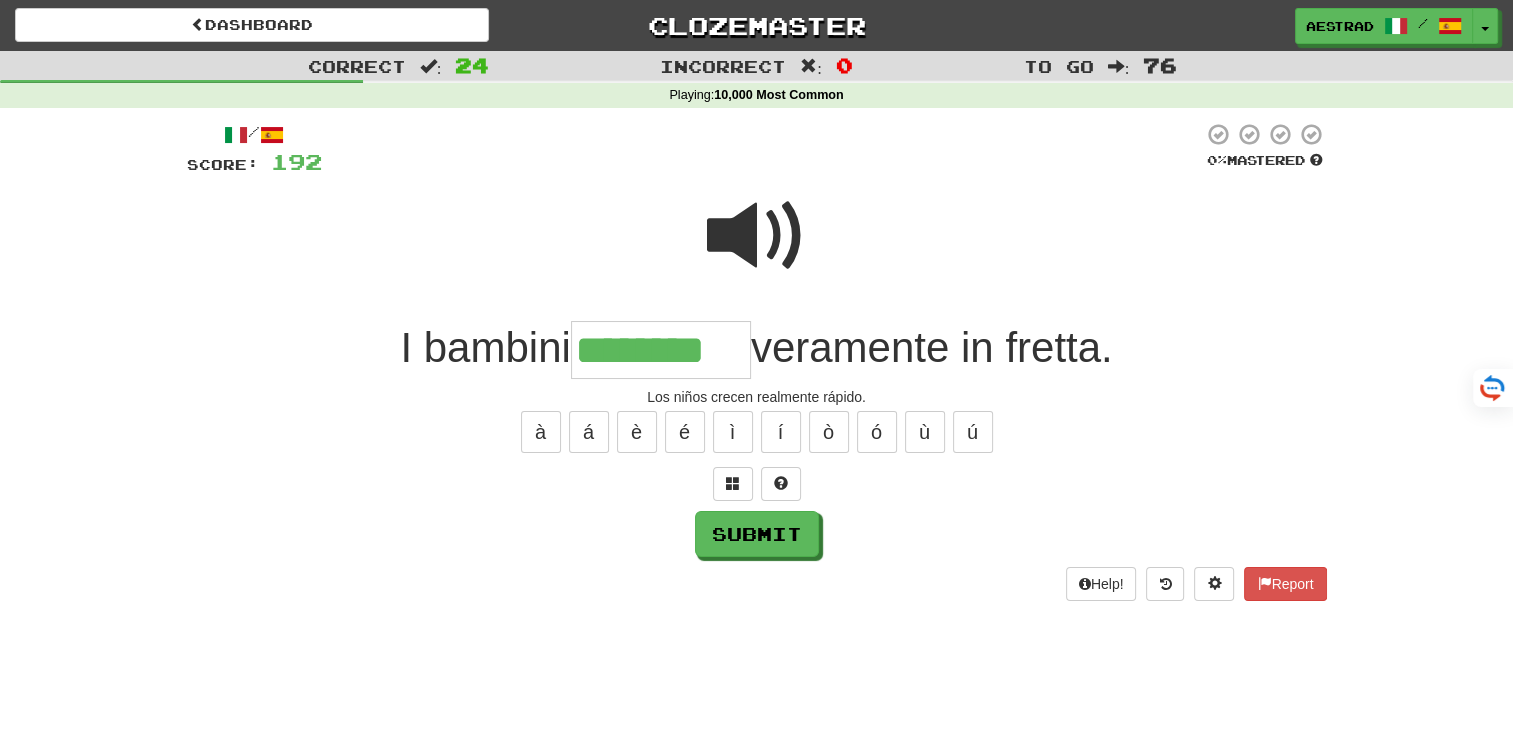 type on "********" 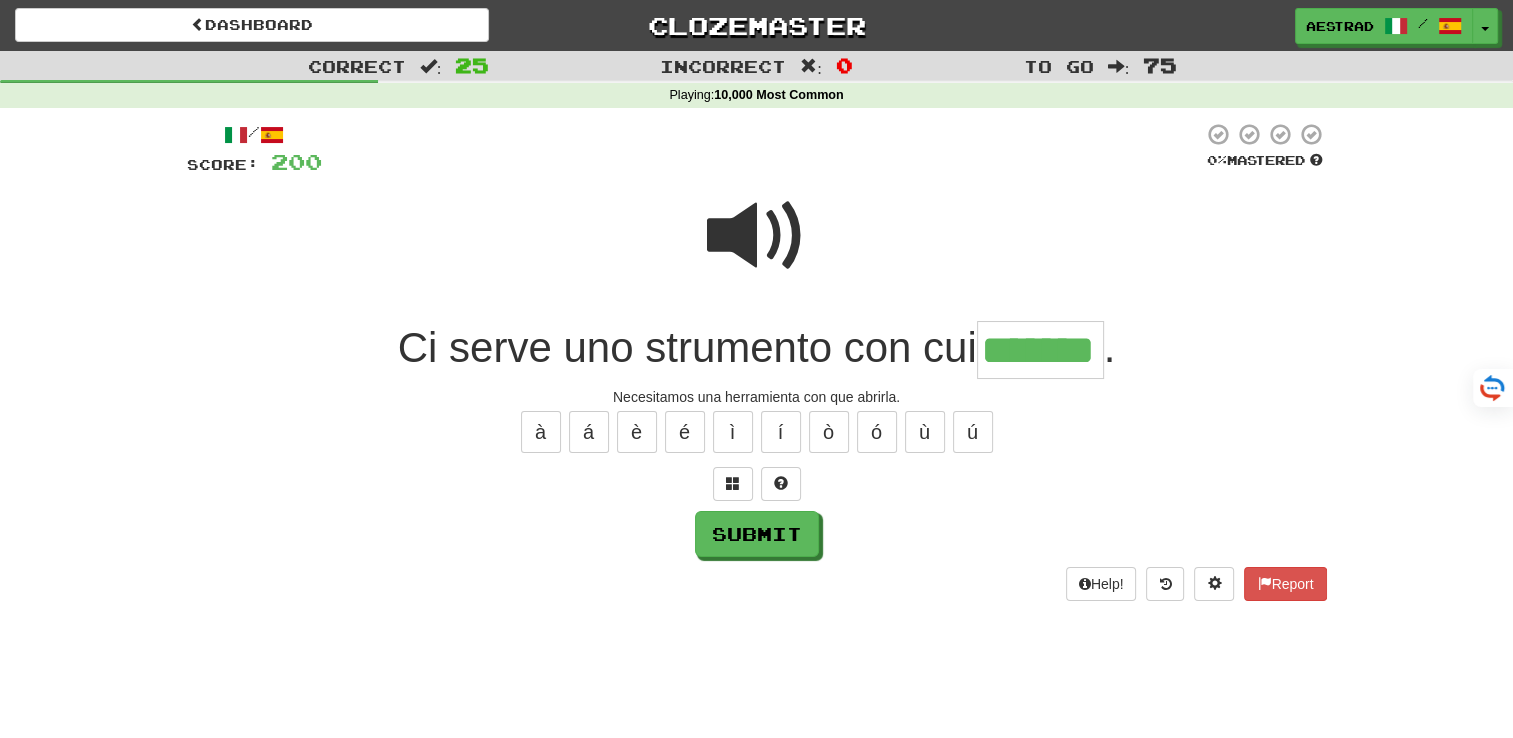 type on "*******" 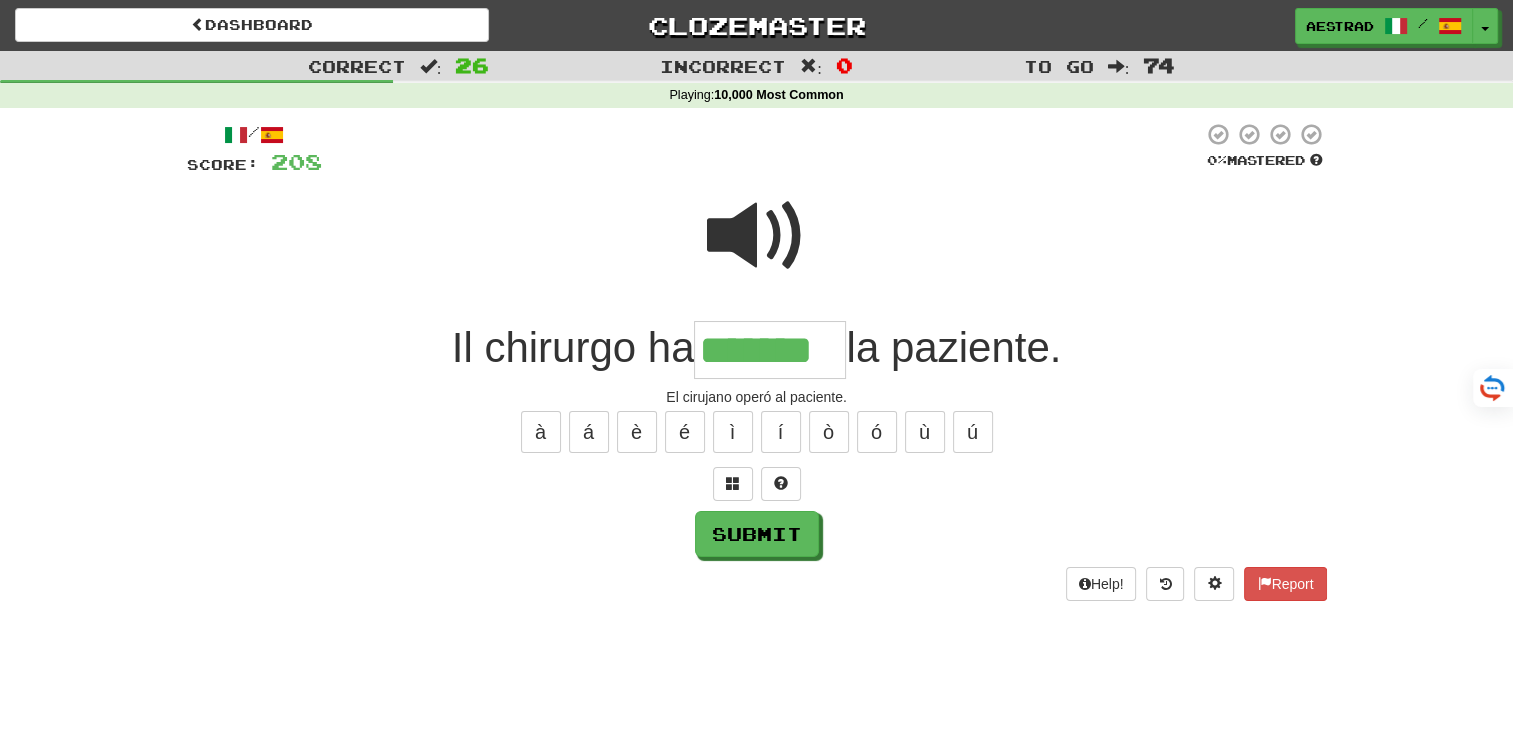 type on "*******" 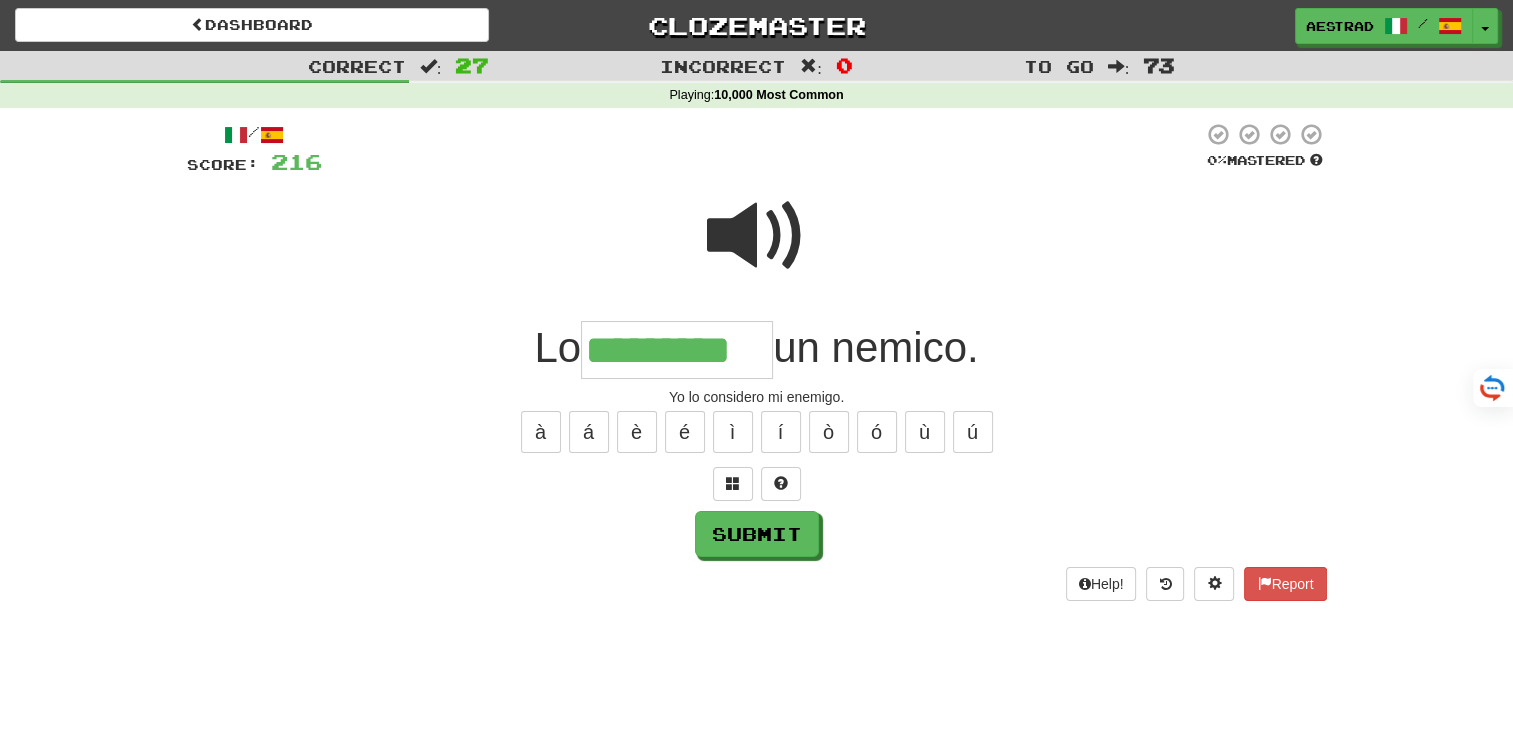 type on "*********" 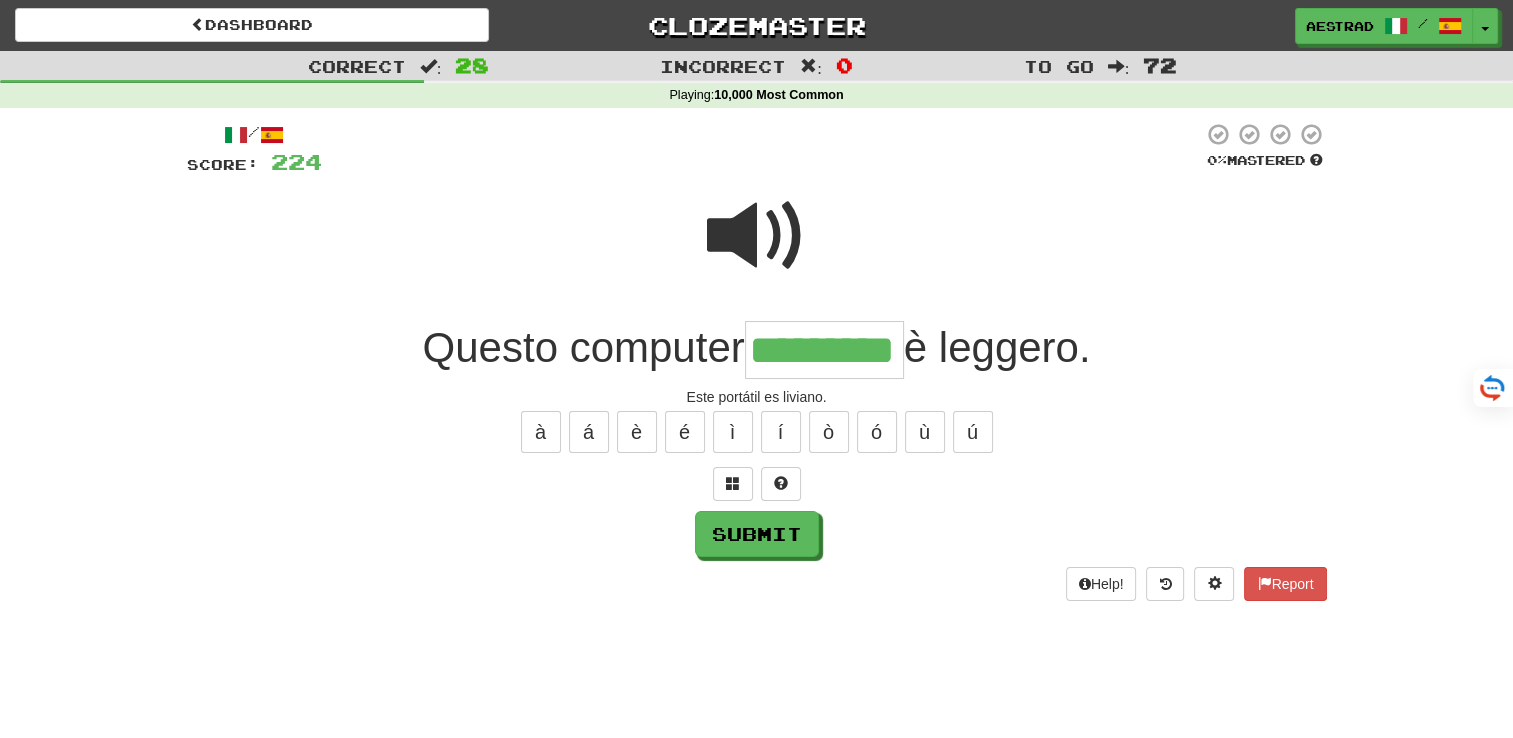 scroll, scrollTop: 0, scrollLeft: 0, axis: both 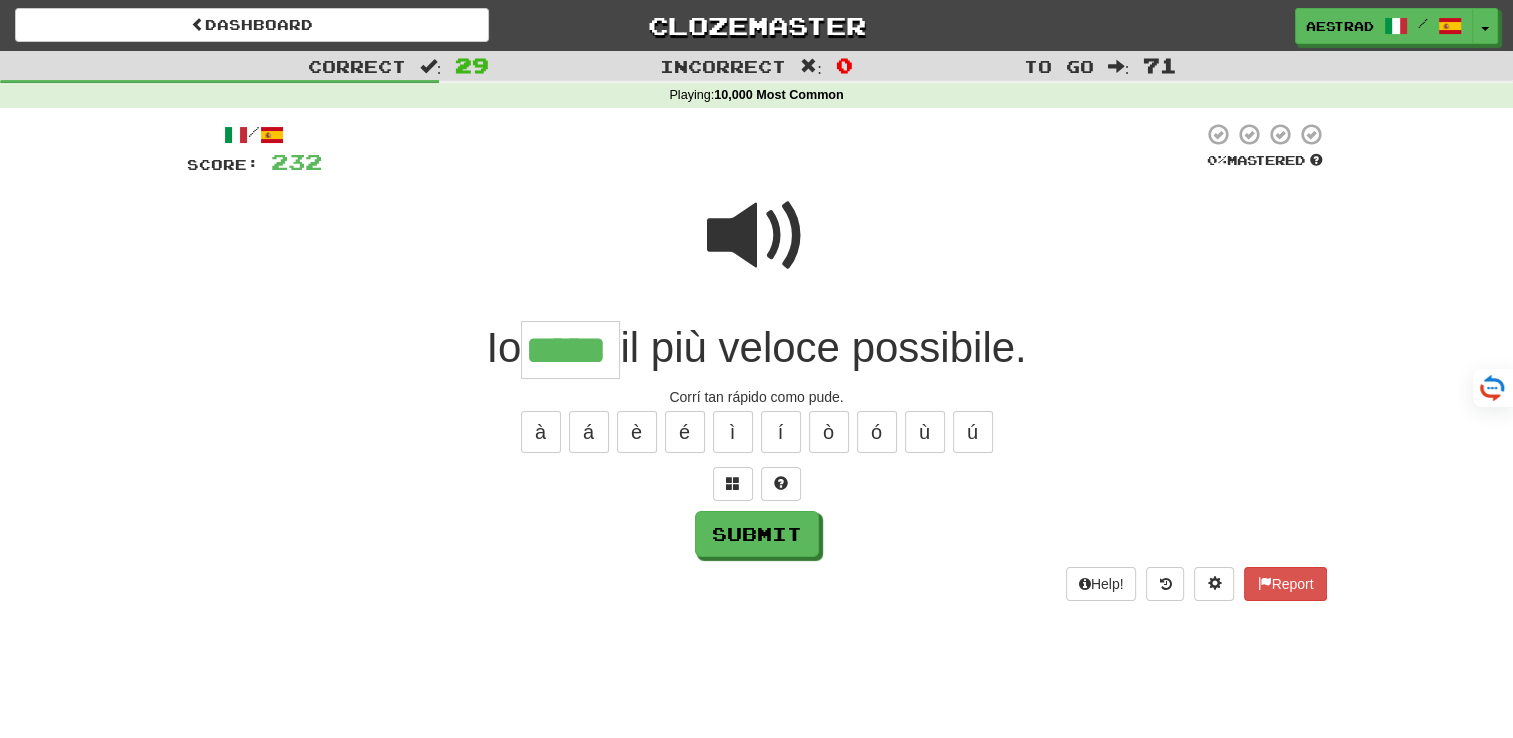 type on "*****" 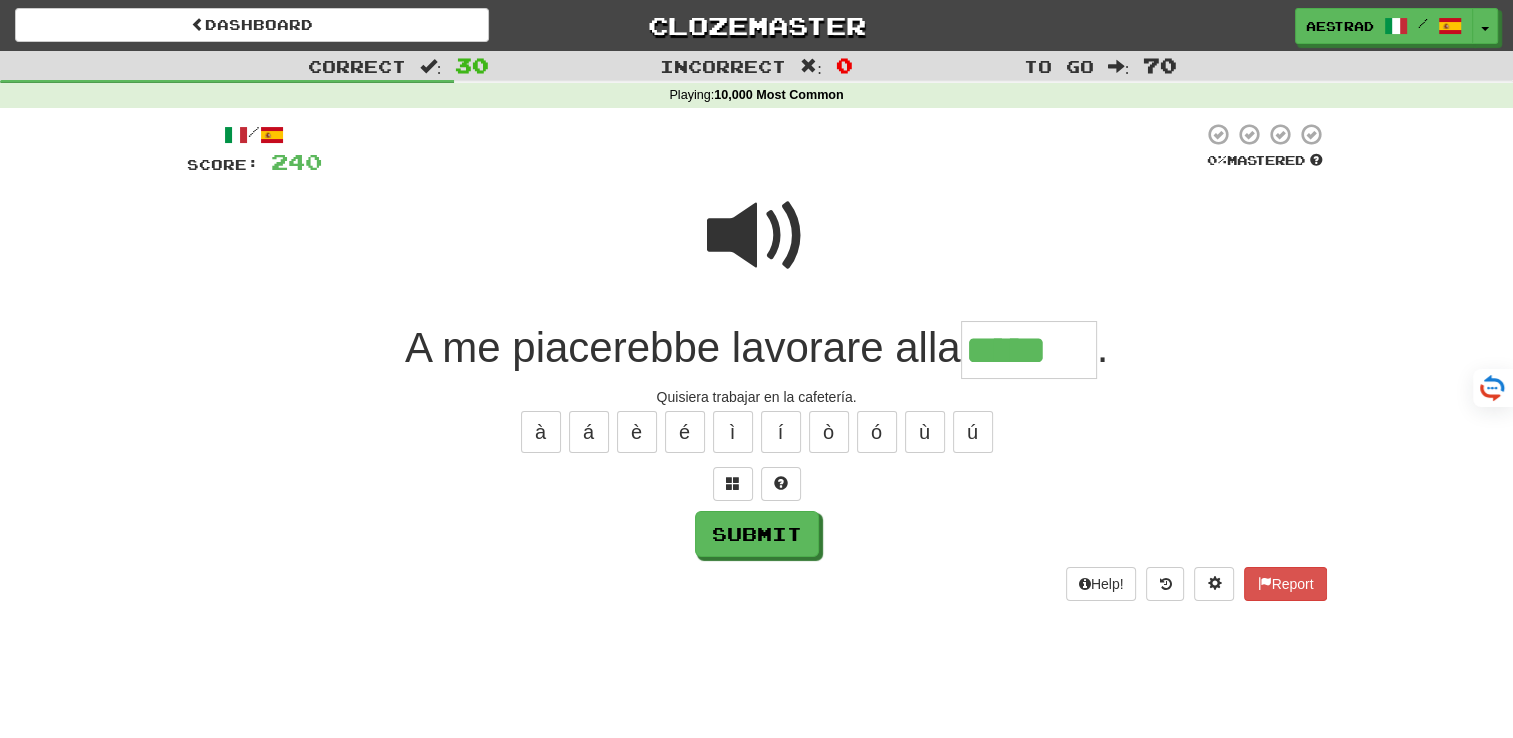 type on "*****" 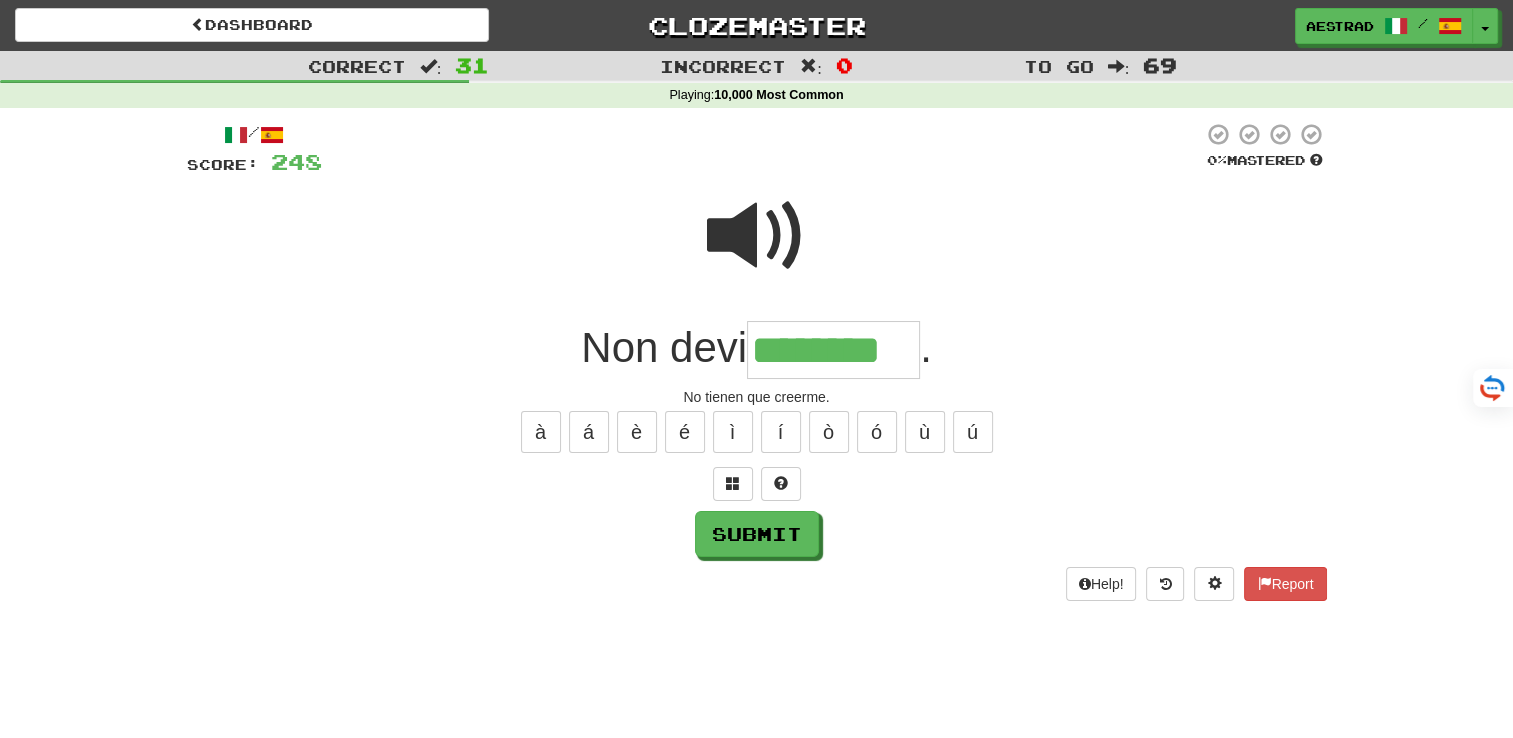 type on "********" 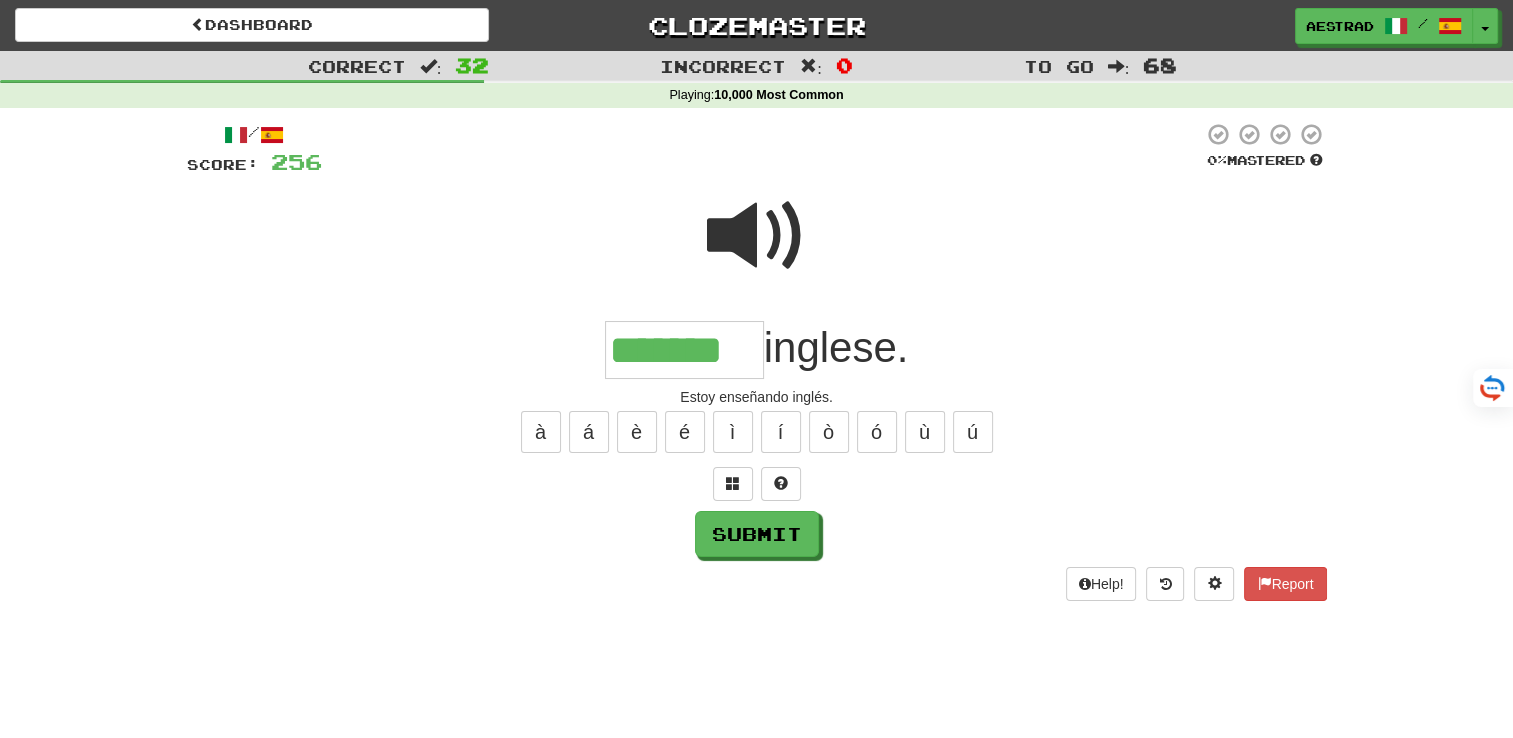 type on "*******" 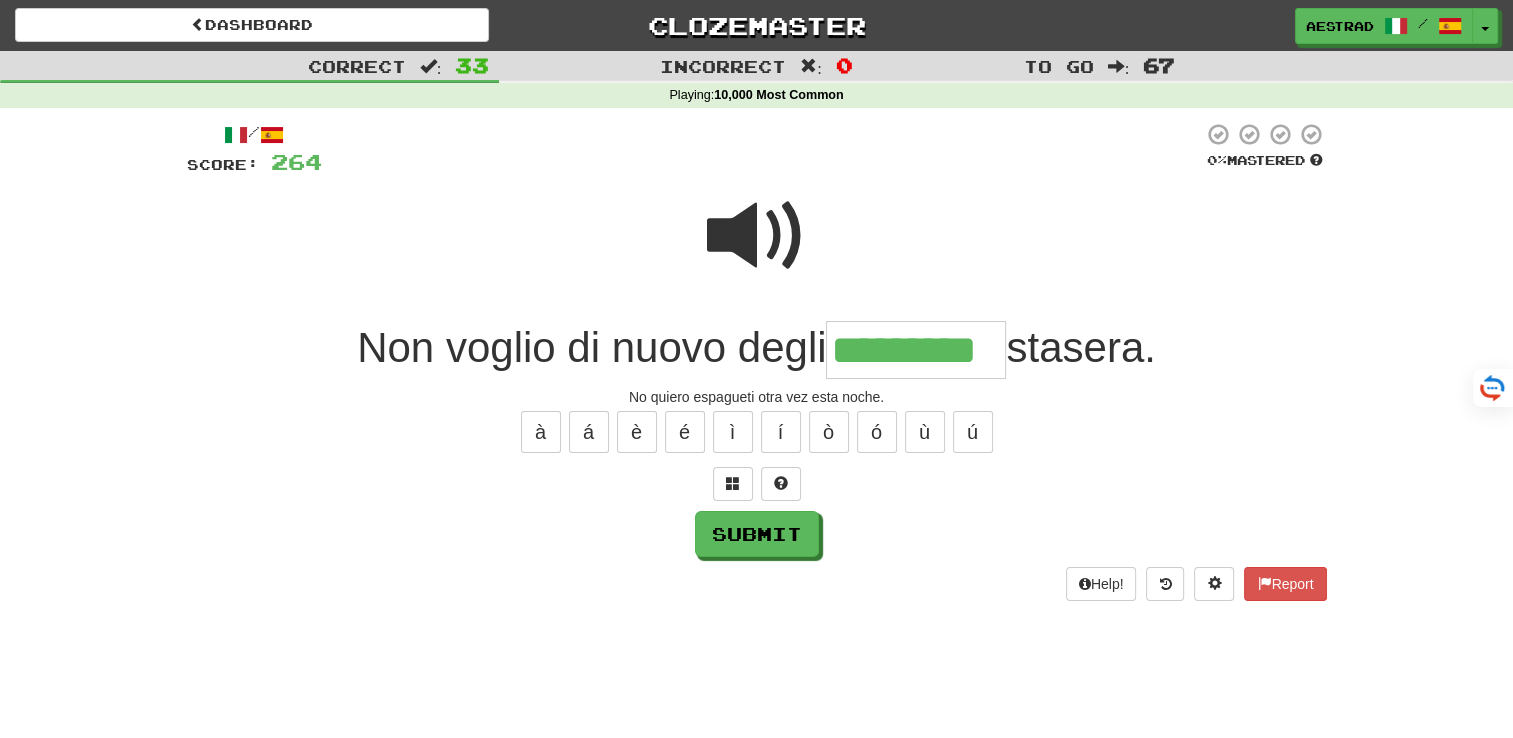type on "*********" 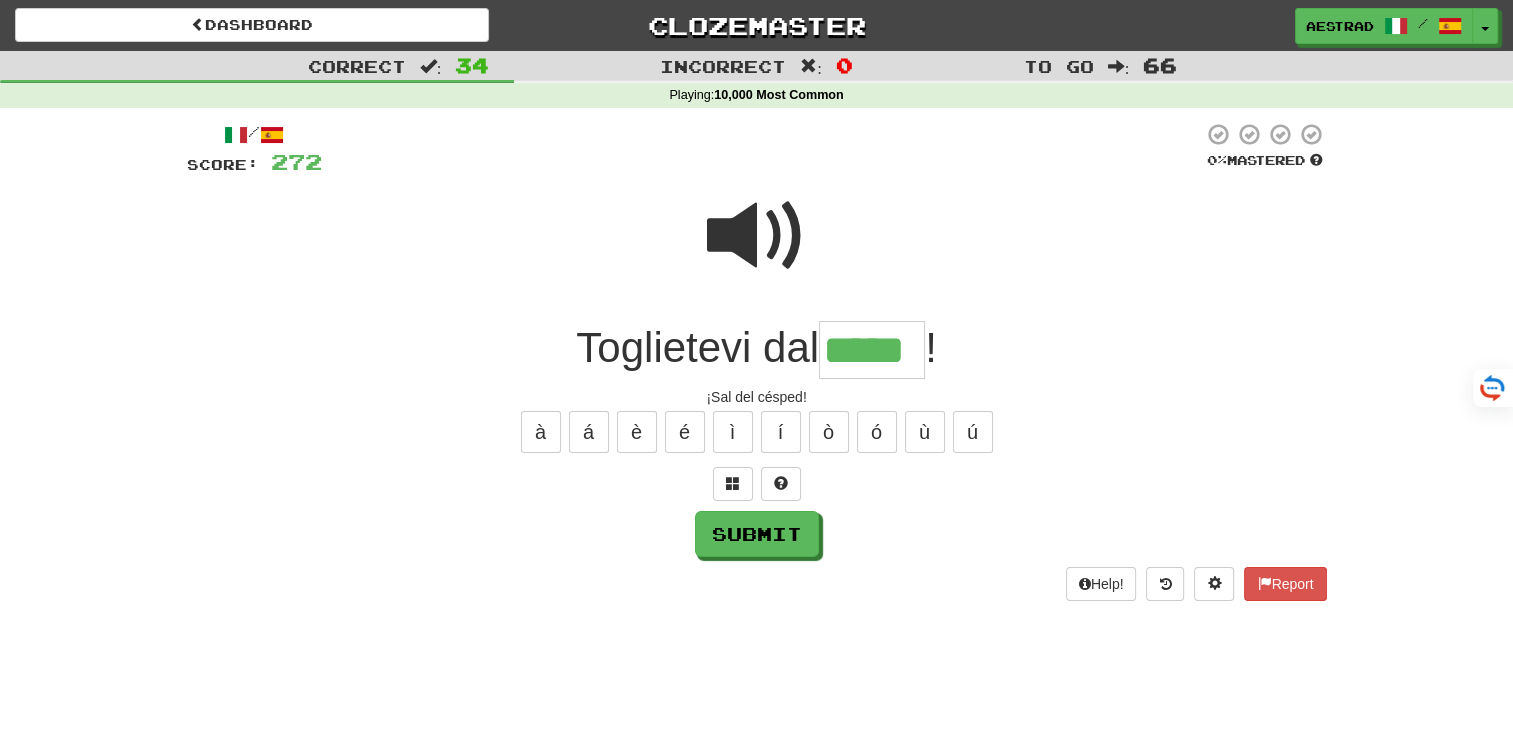 type on "*****" 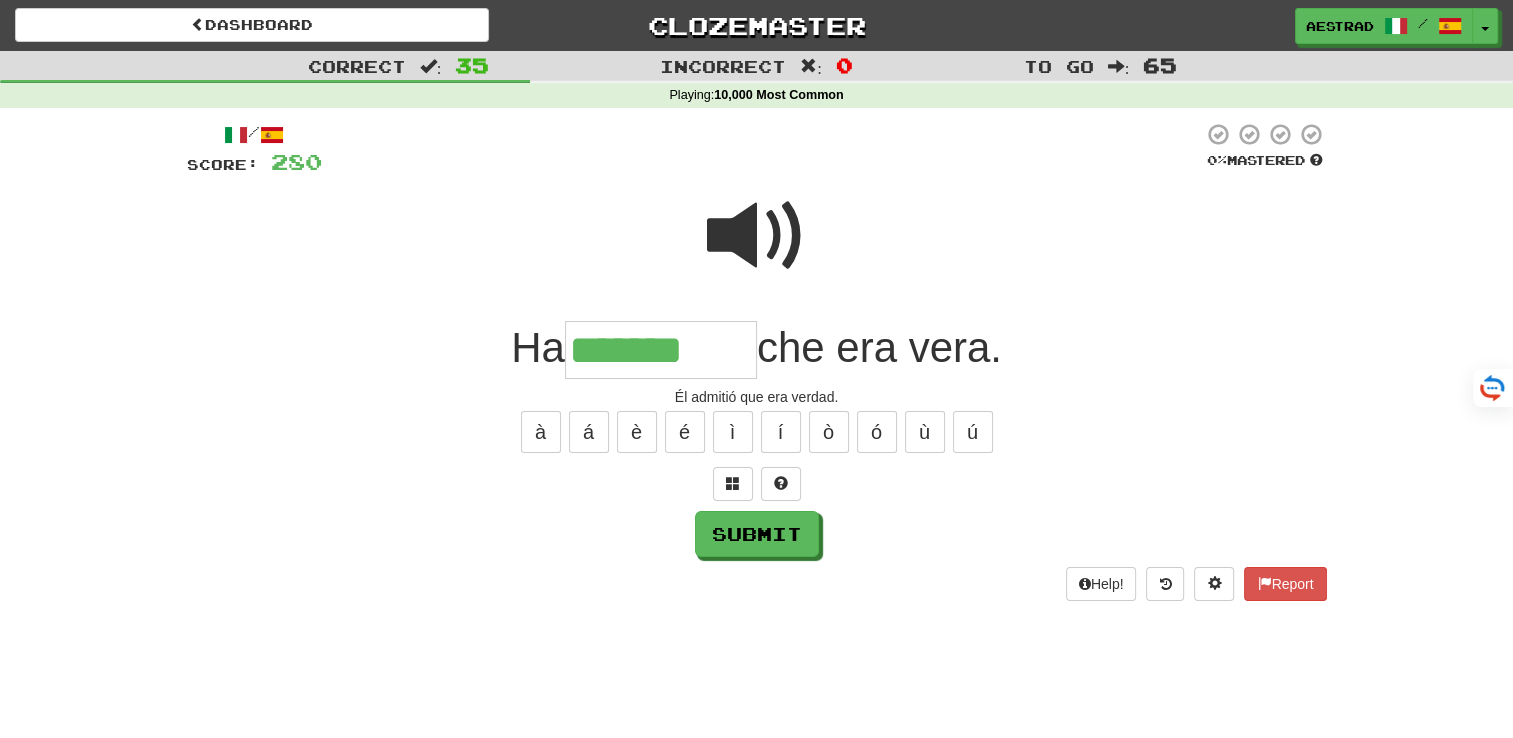 type on "*******" 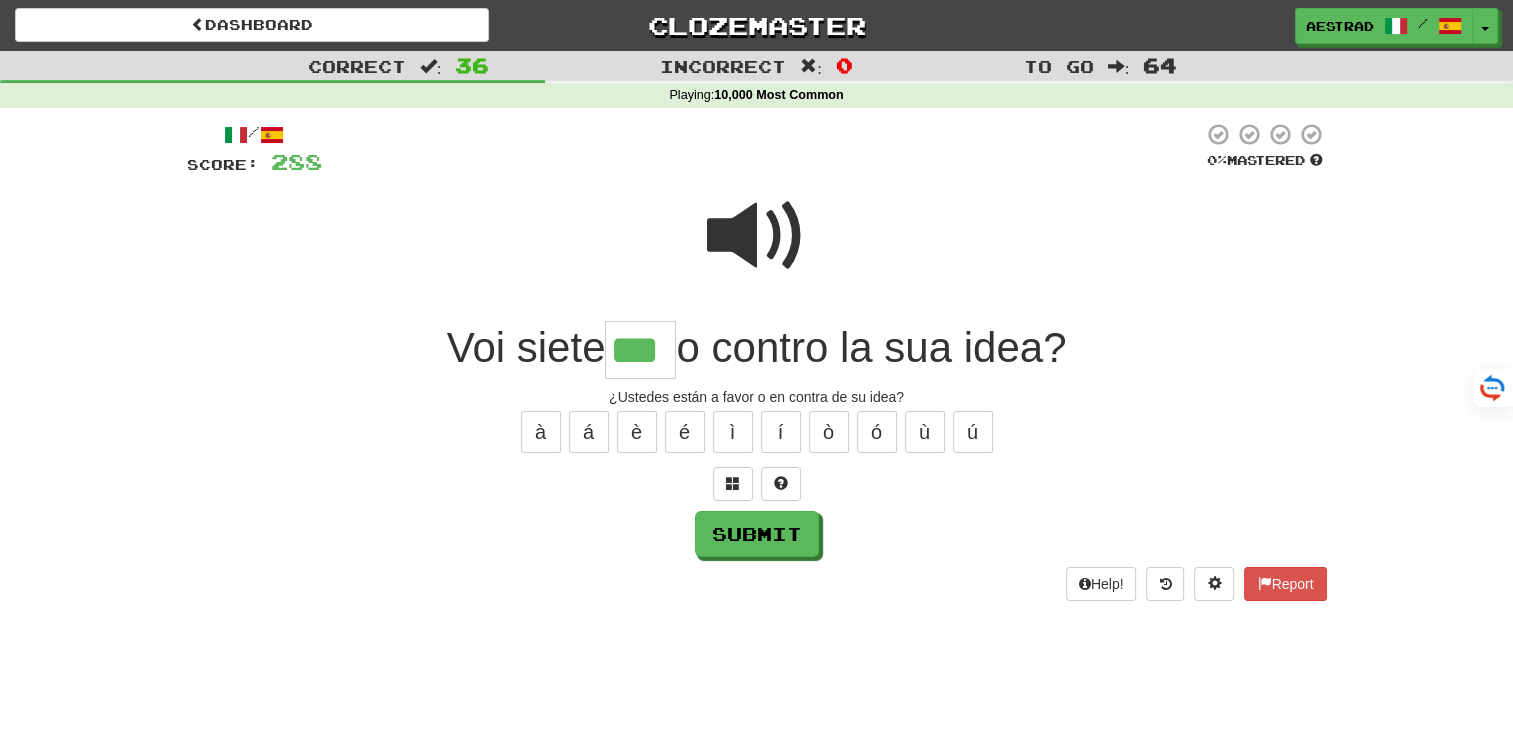 type on "***" 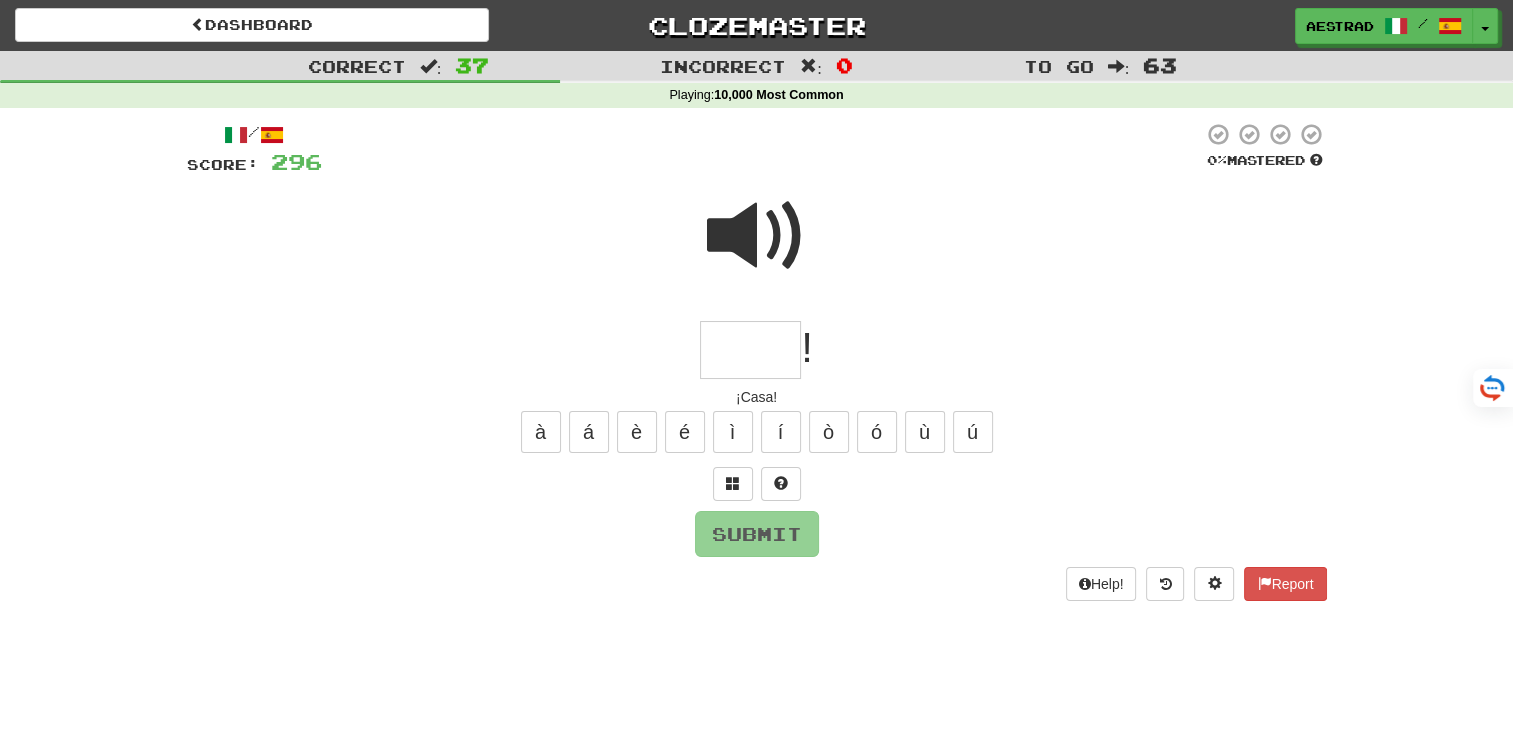type on "*" 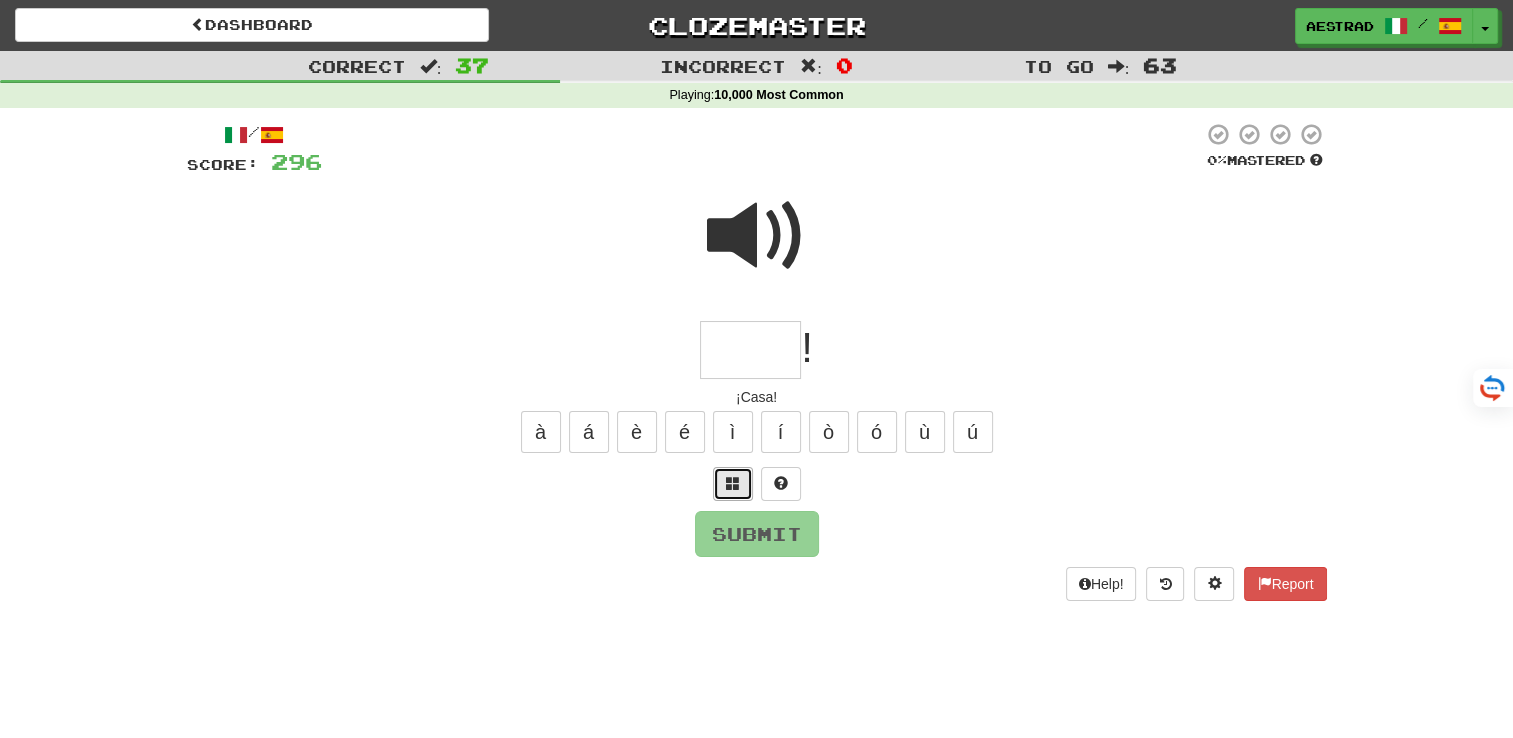click at bounding box center (733, 483) 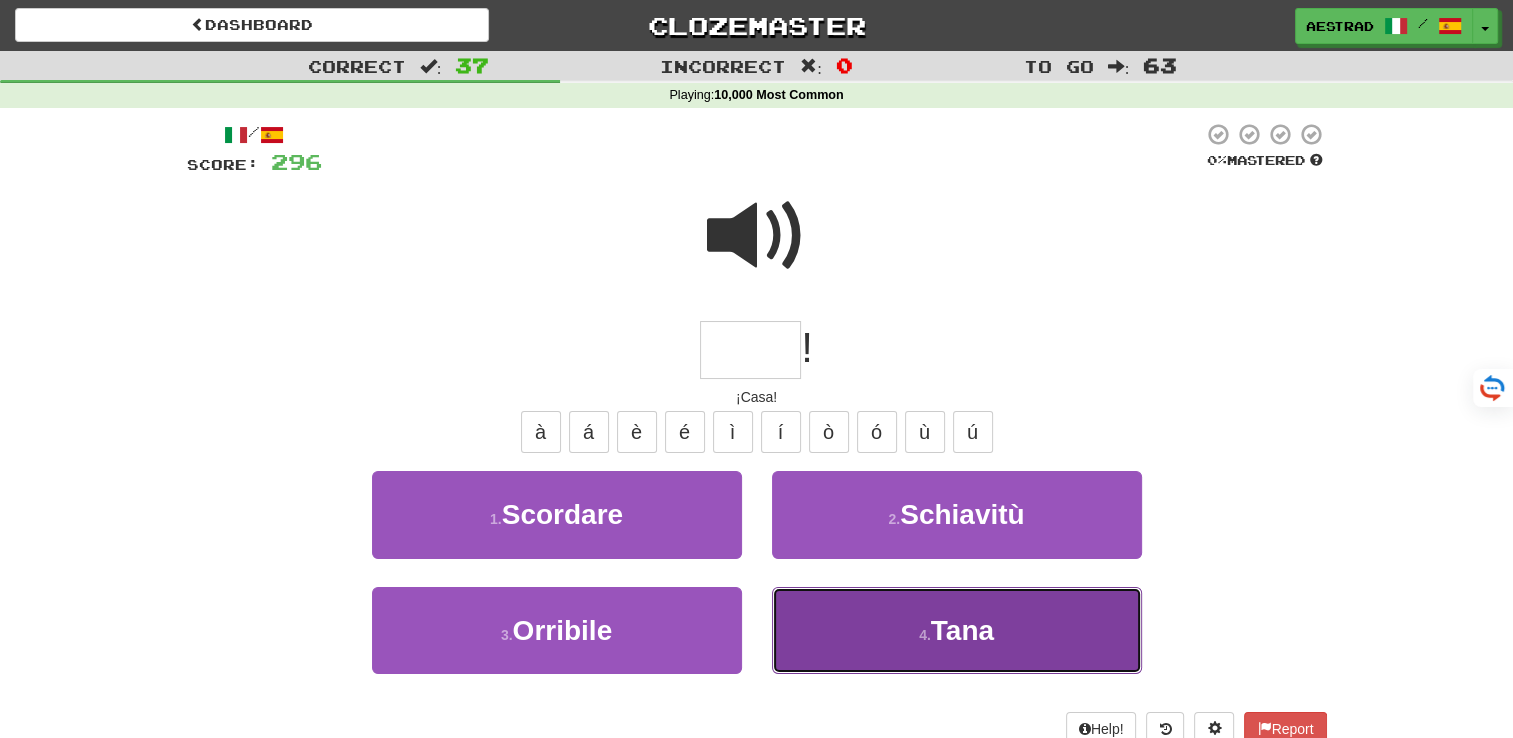click on "4 .  Tana" at bounding box center (957, 630) 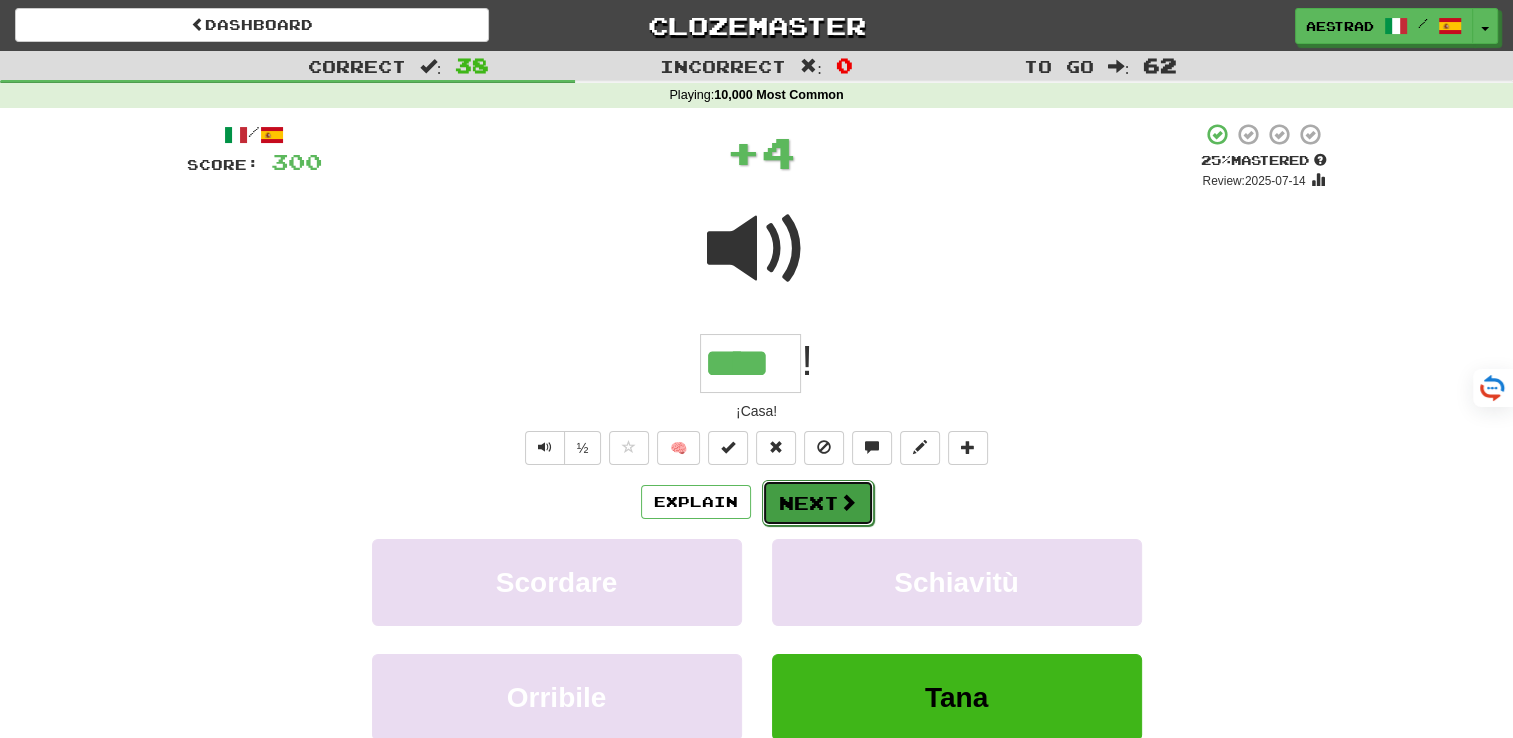 click on "Next" at bounding box center [818, 503] 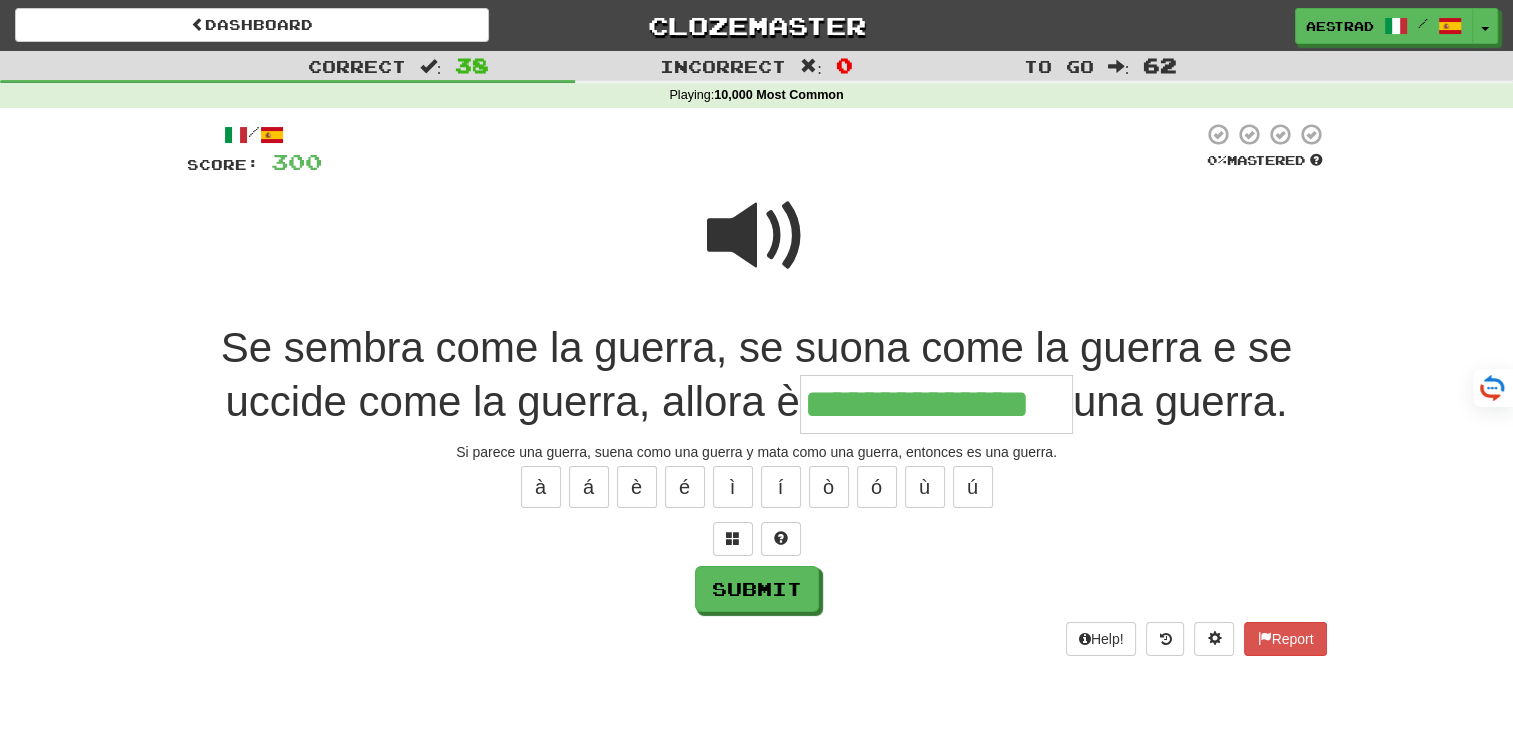 type on "**********" 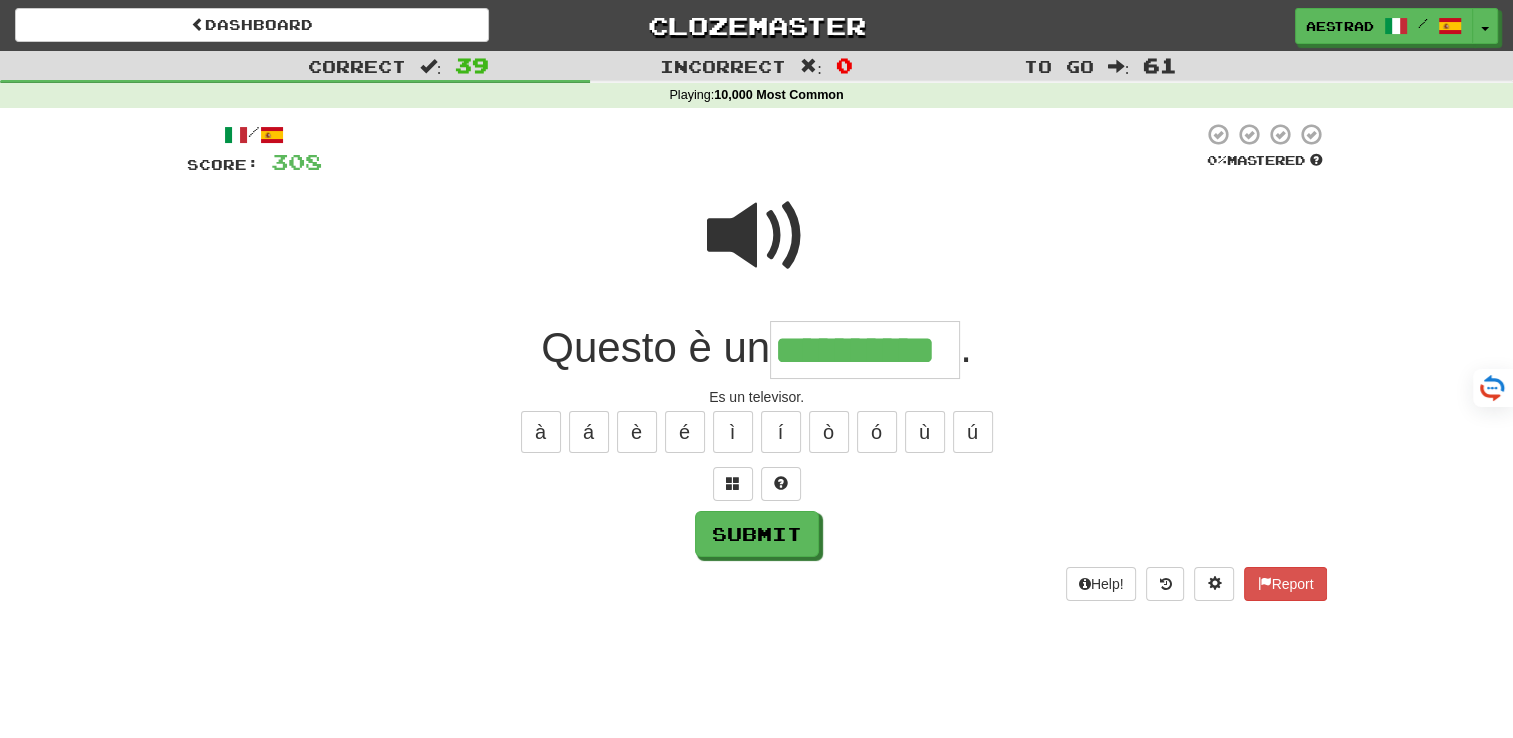 type on "**********" 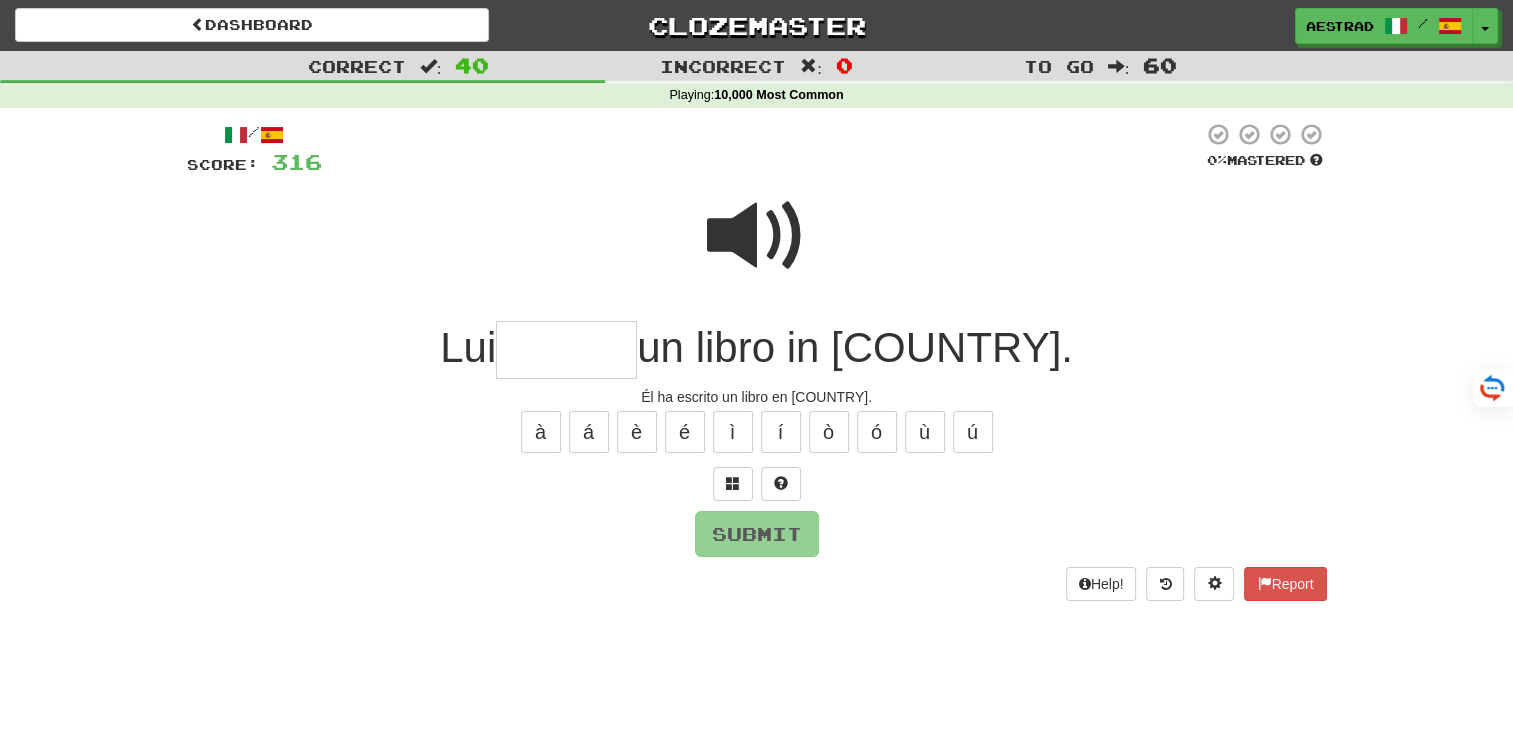 type on "*" 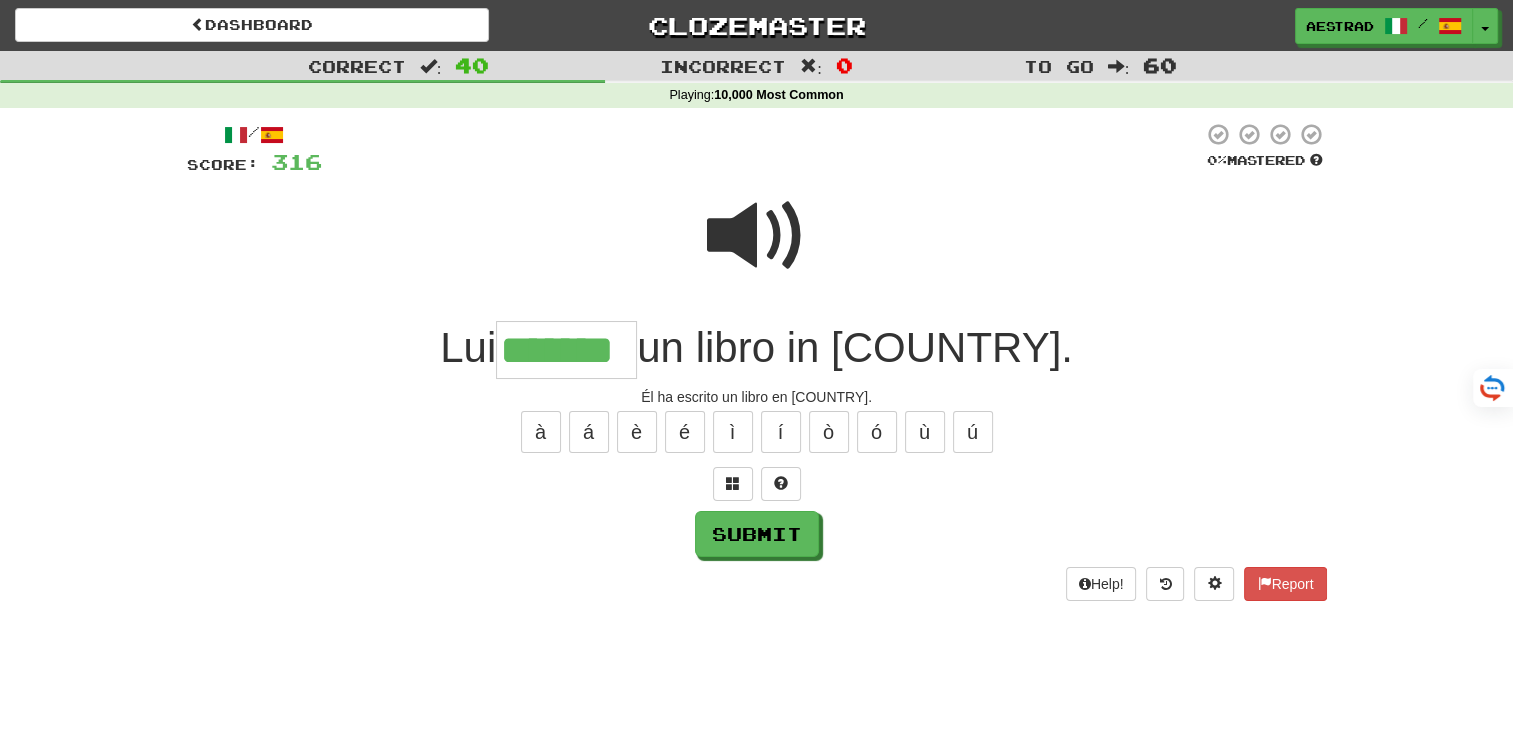 type on "*******" 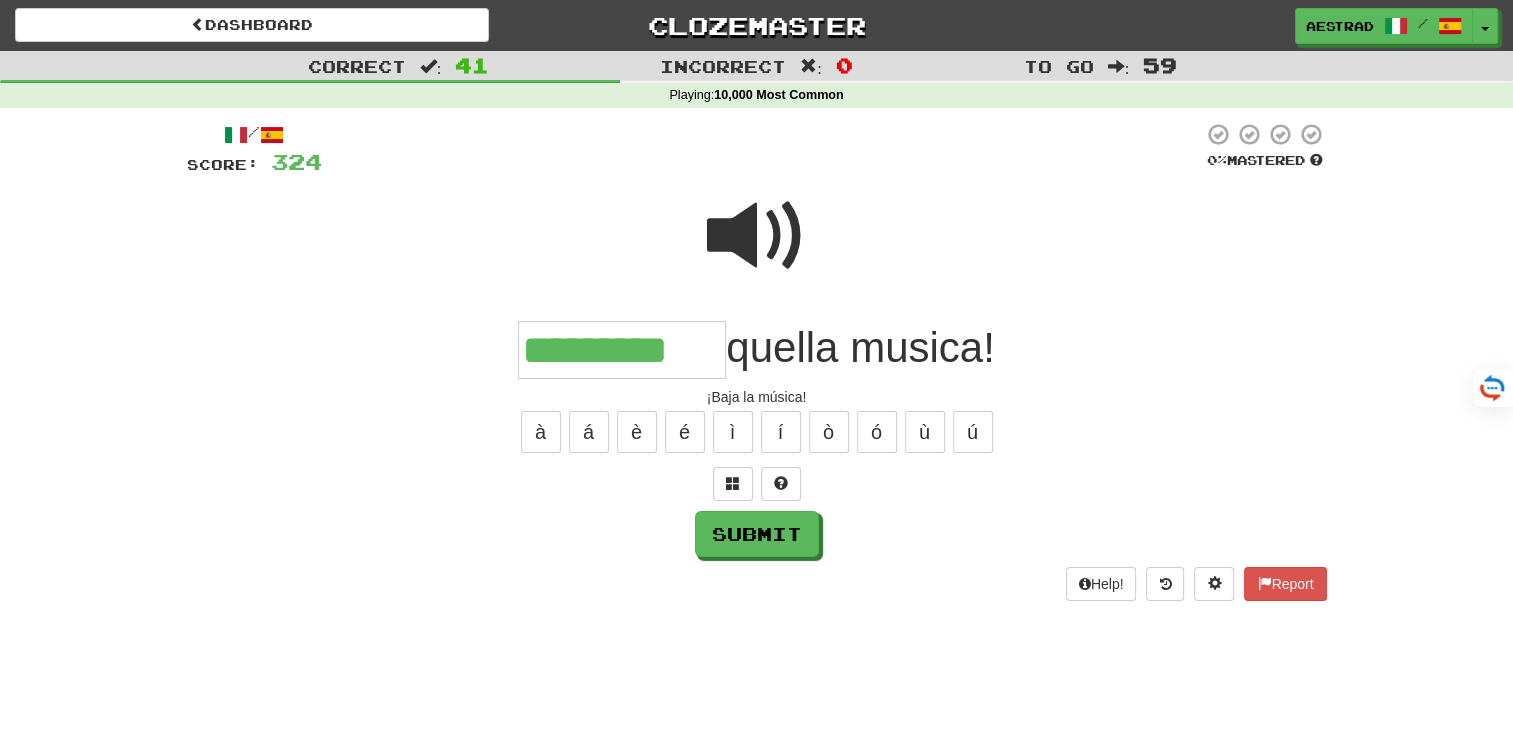 type on "*********" 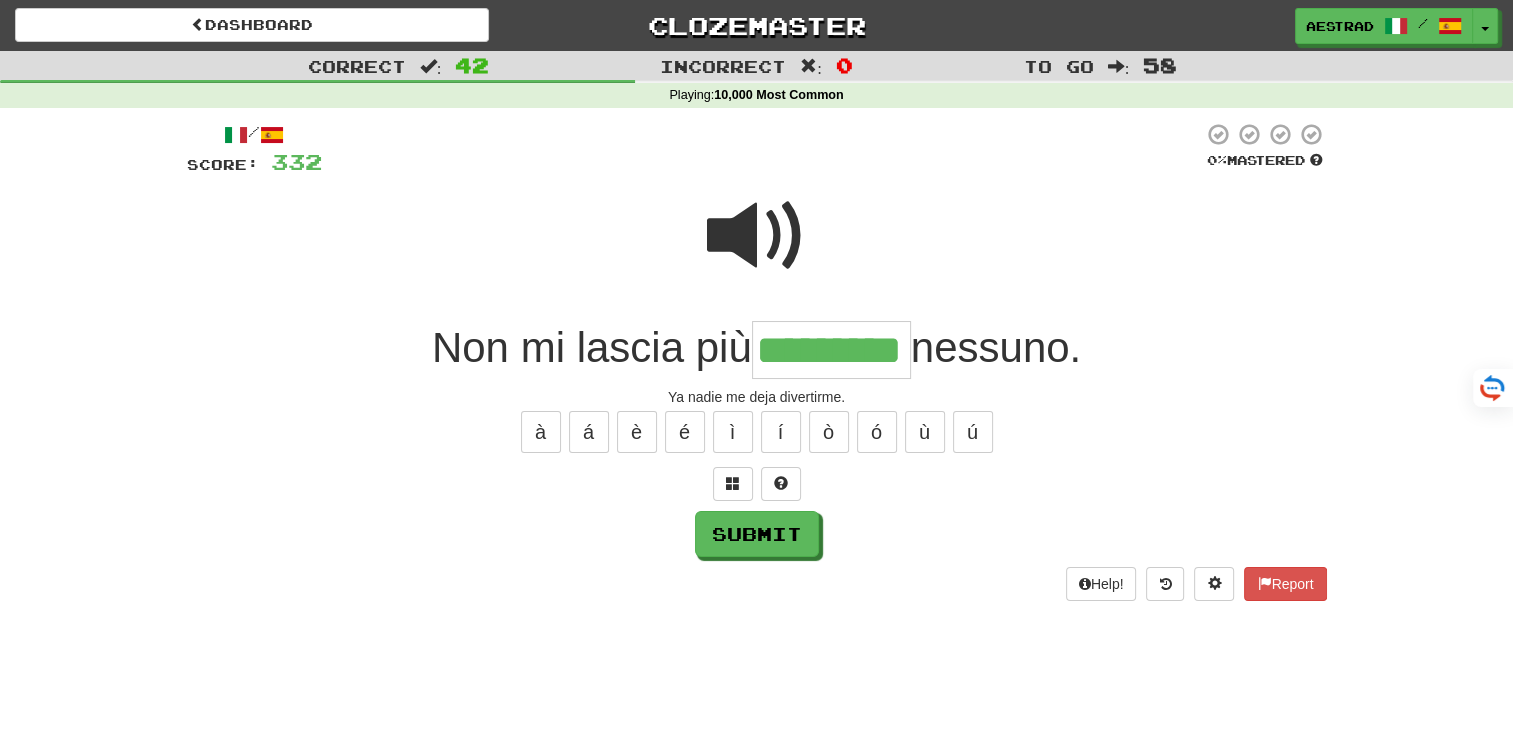 type on "*********" 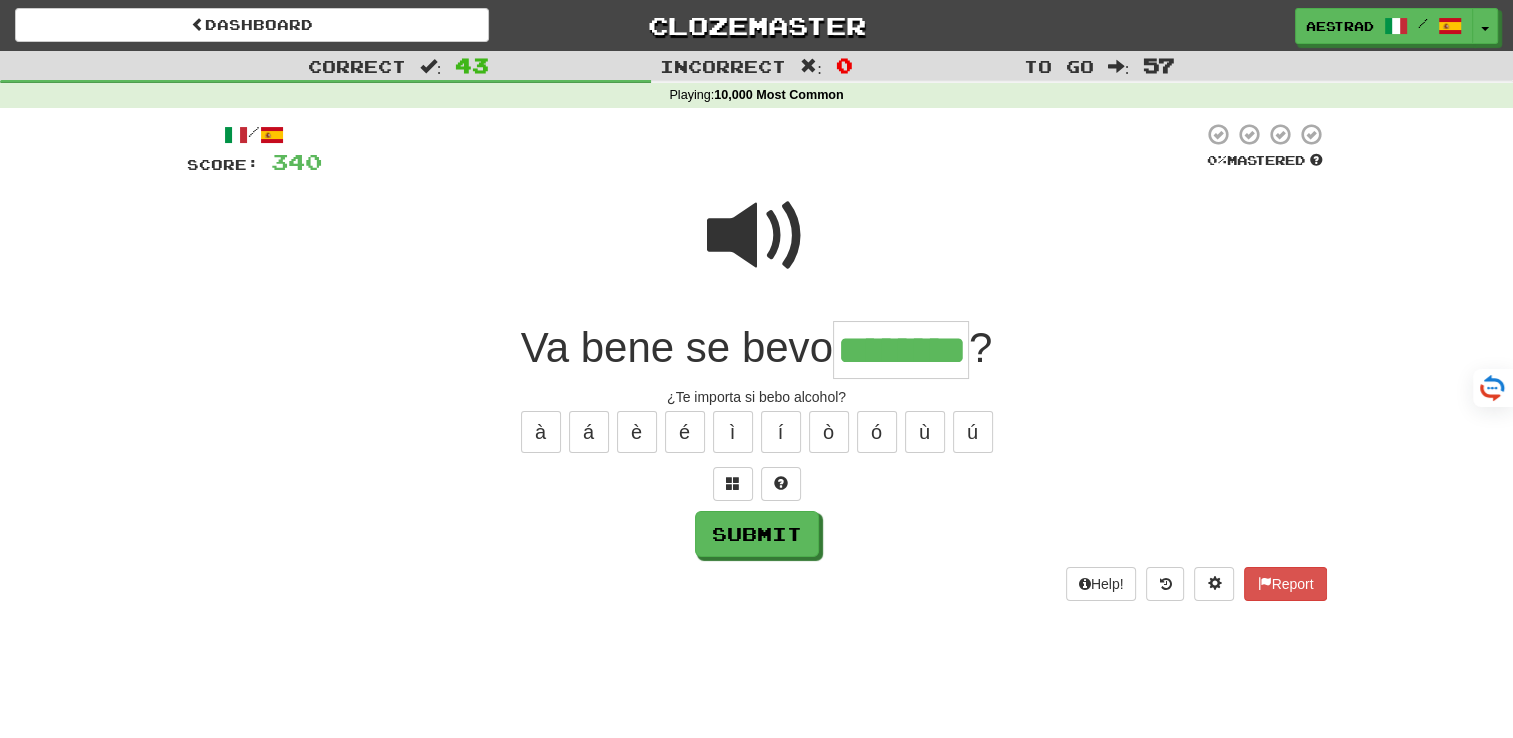 type on "********" 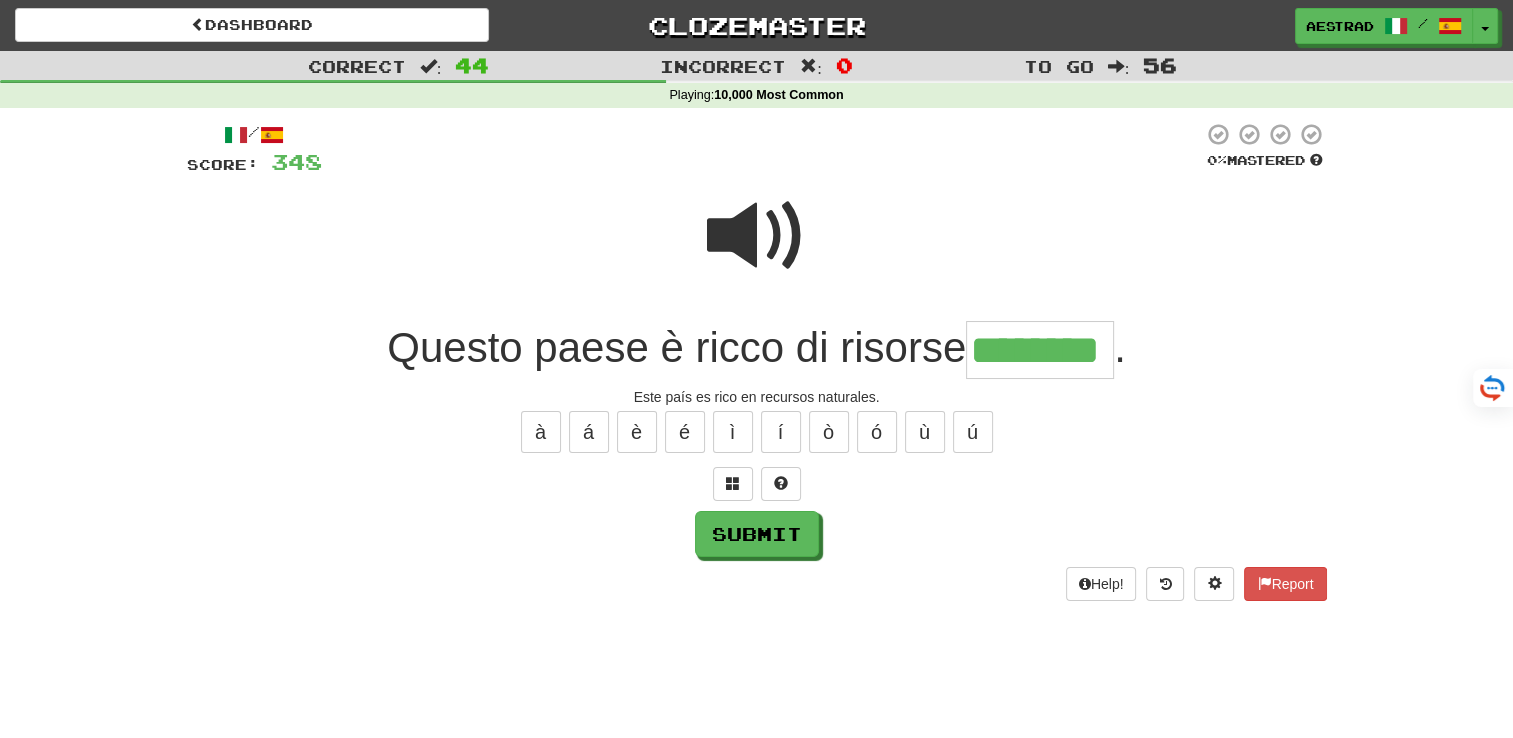 type on "********" 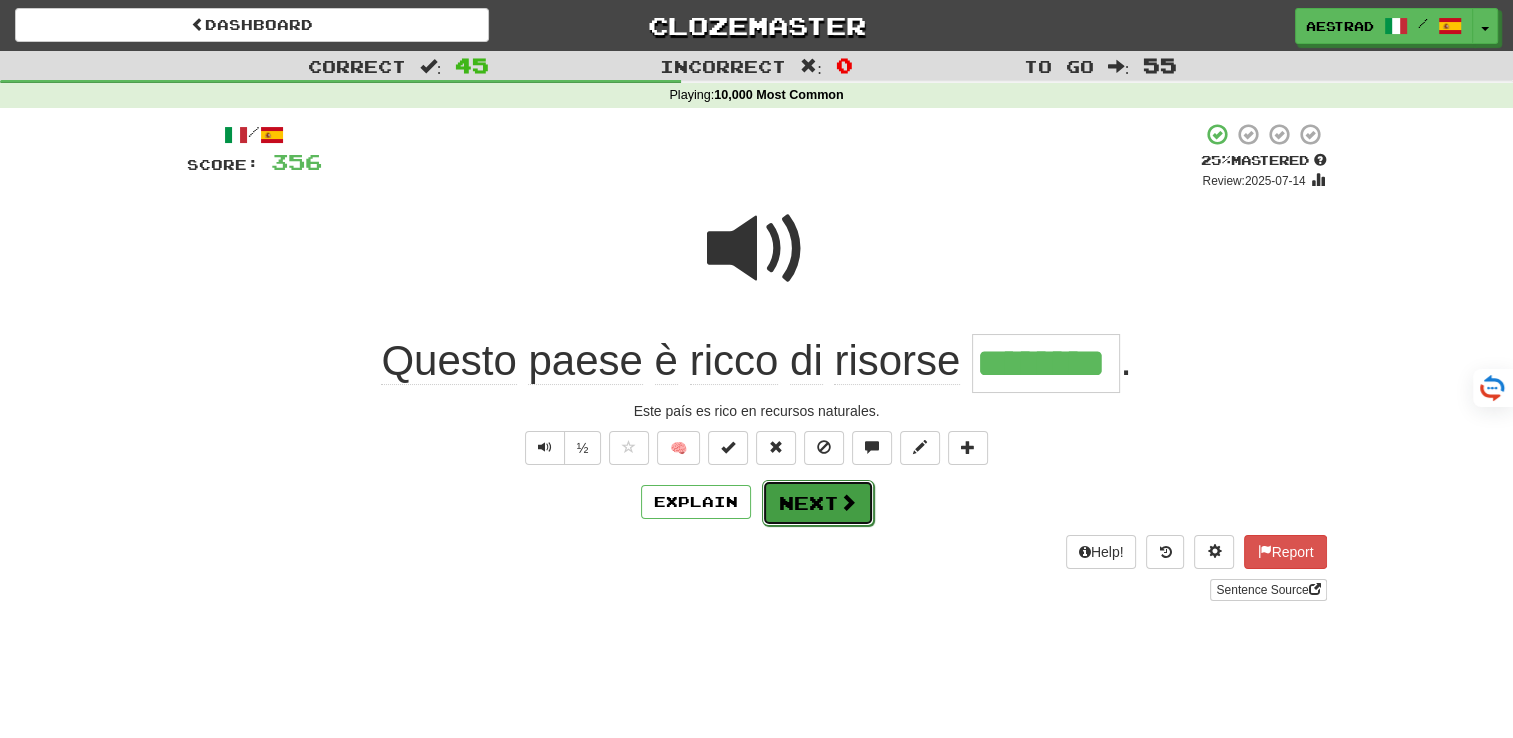 click on "Next" at bounding box center [818, 503] 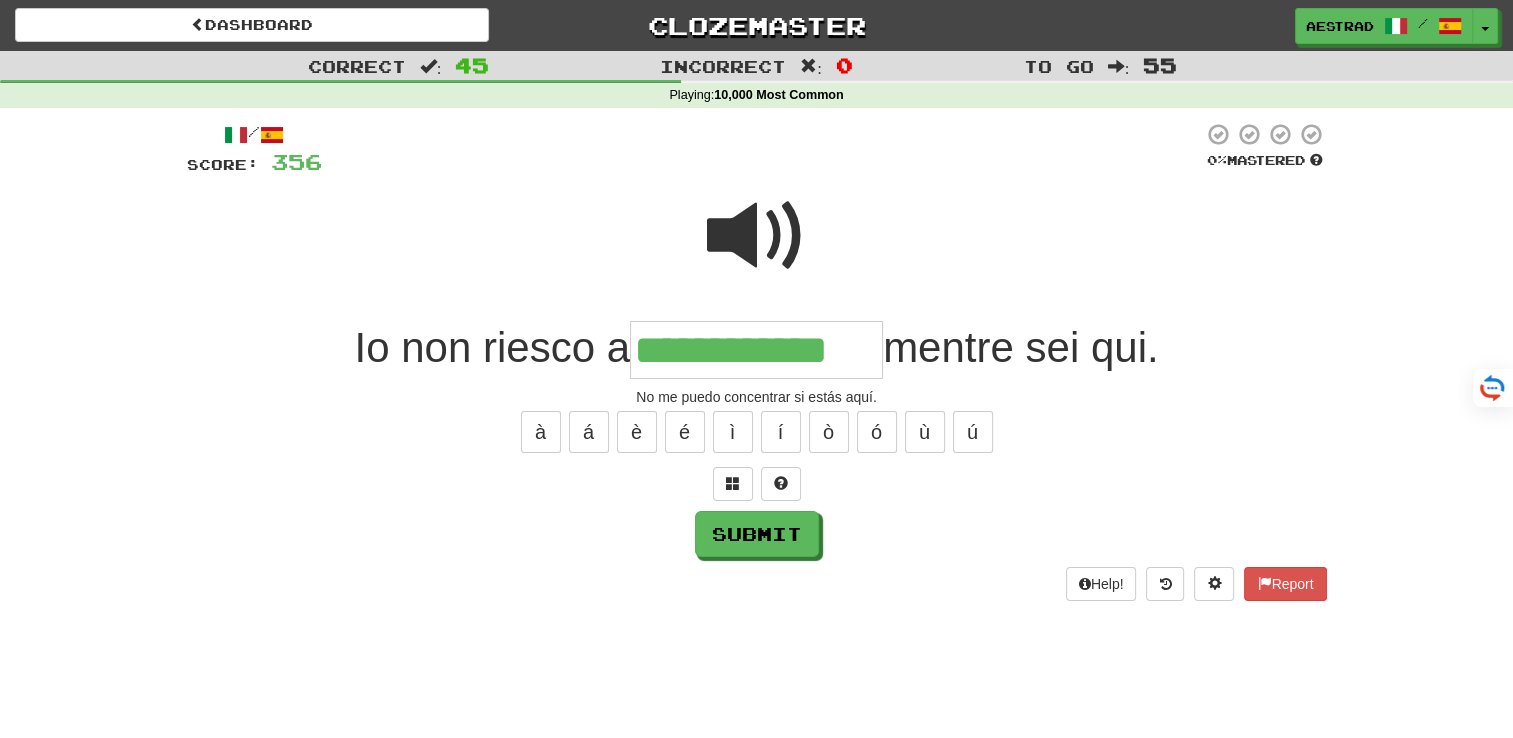type on "**********" 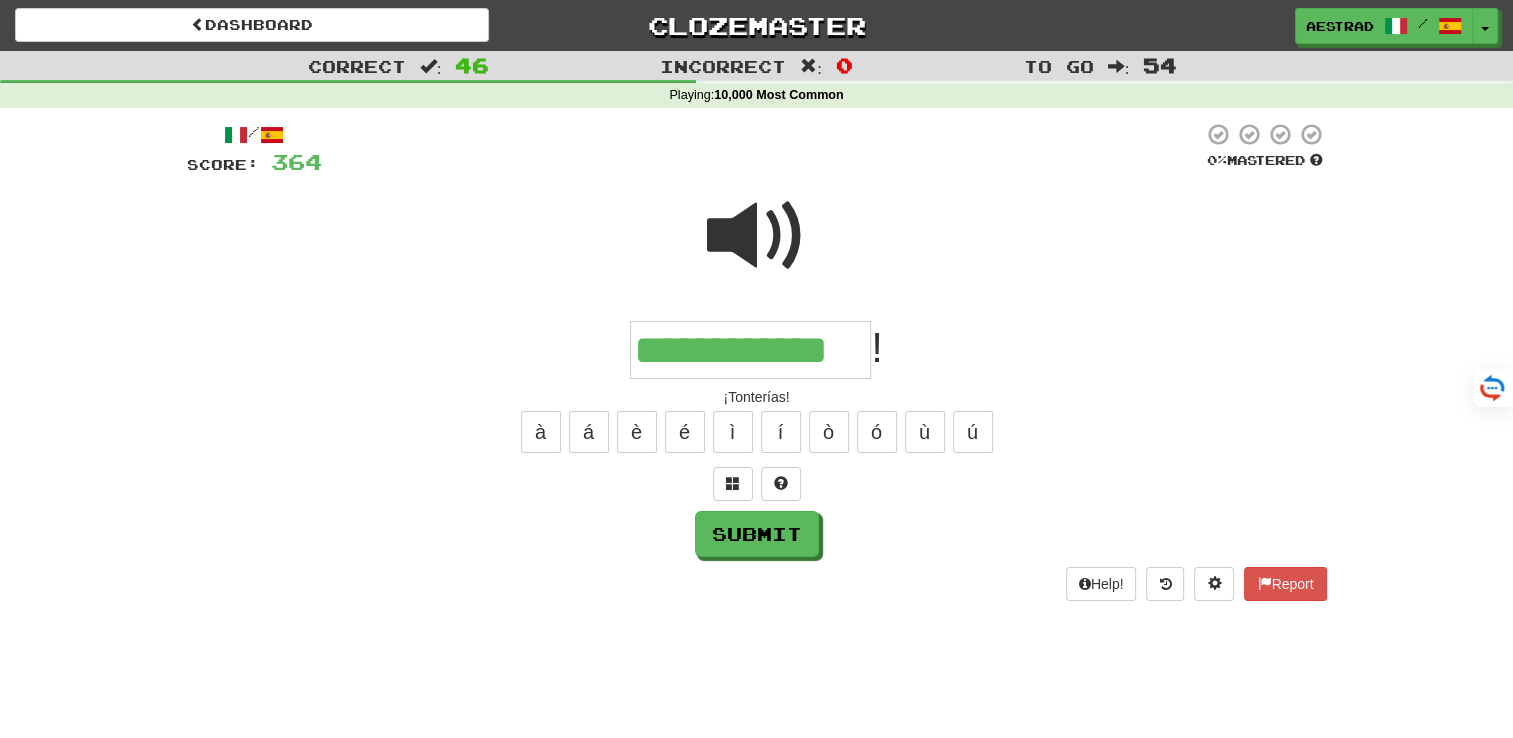 type on "**********" 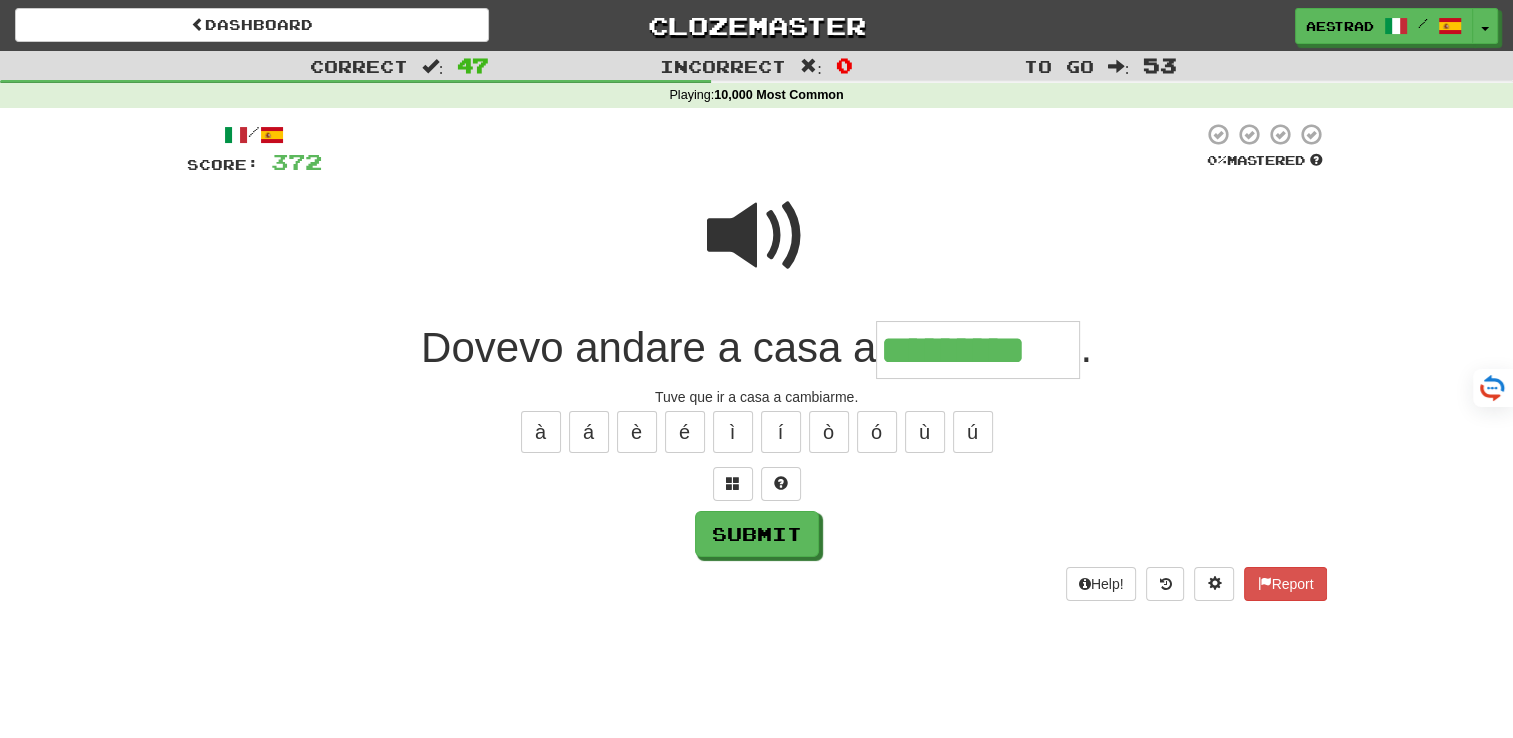 type on "*********" 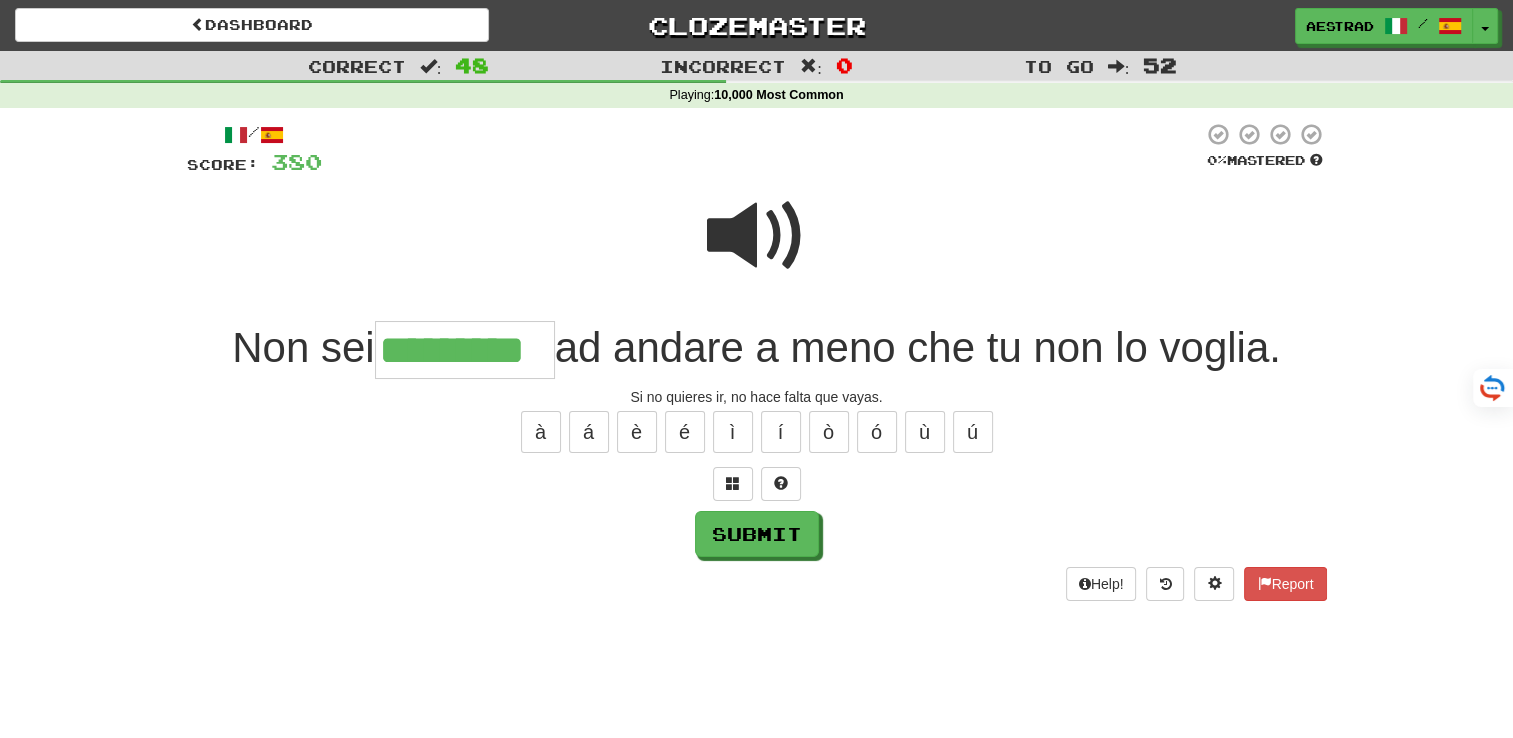 type on "*********" 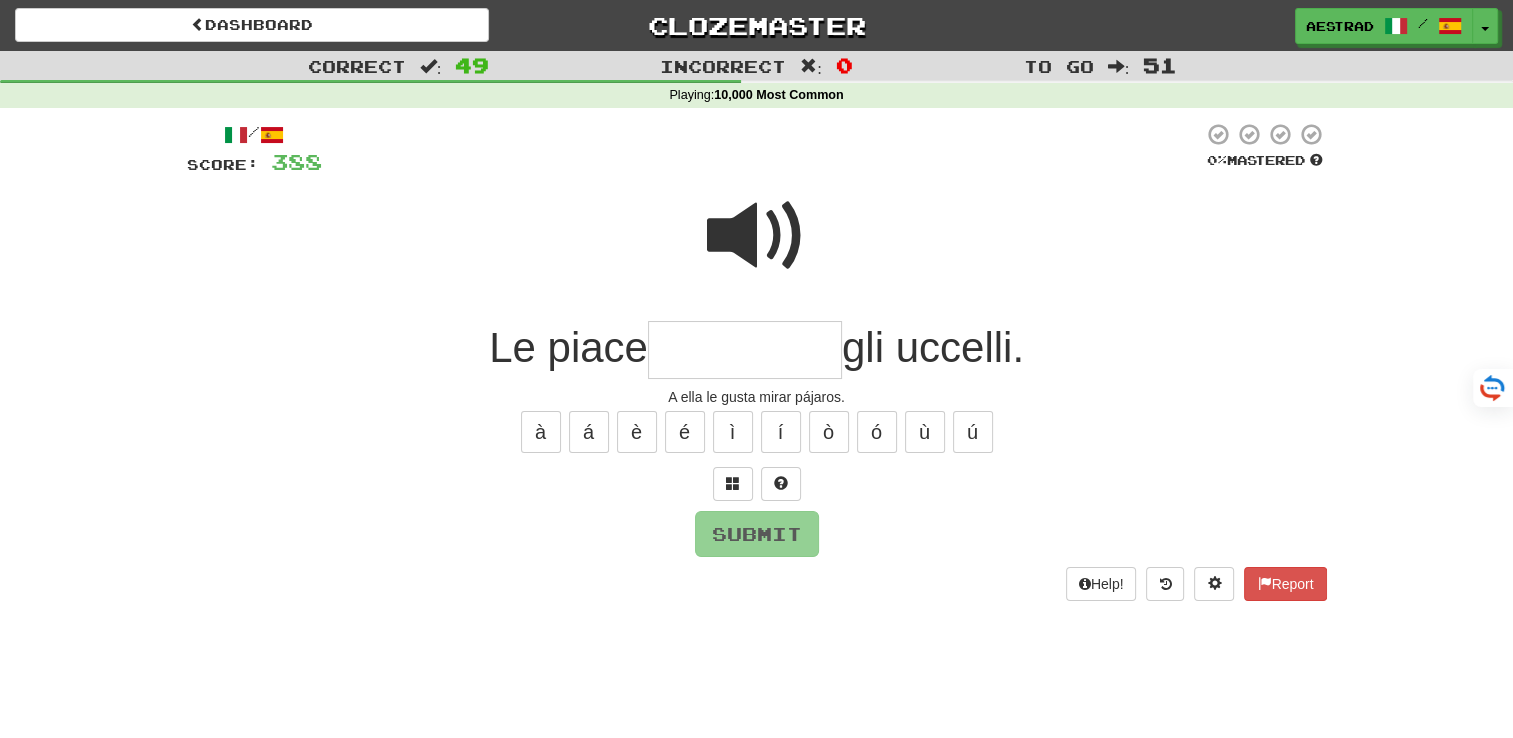 type on "*" 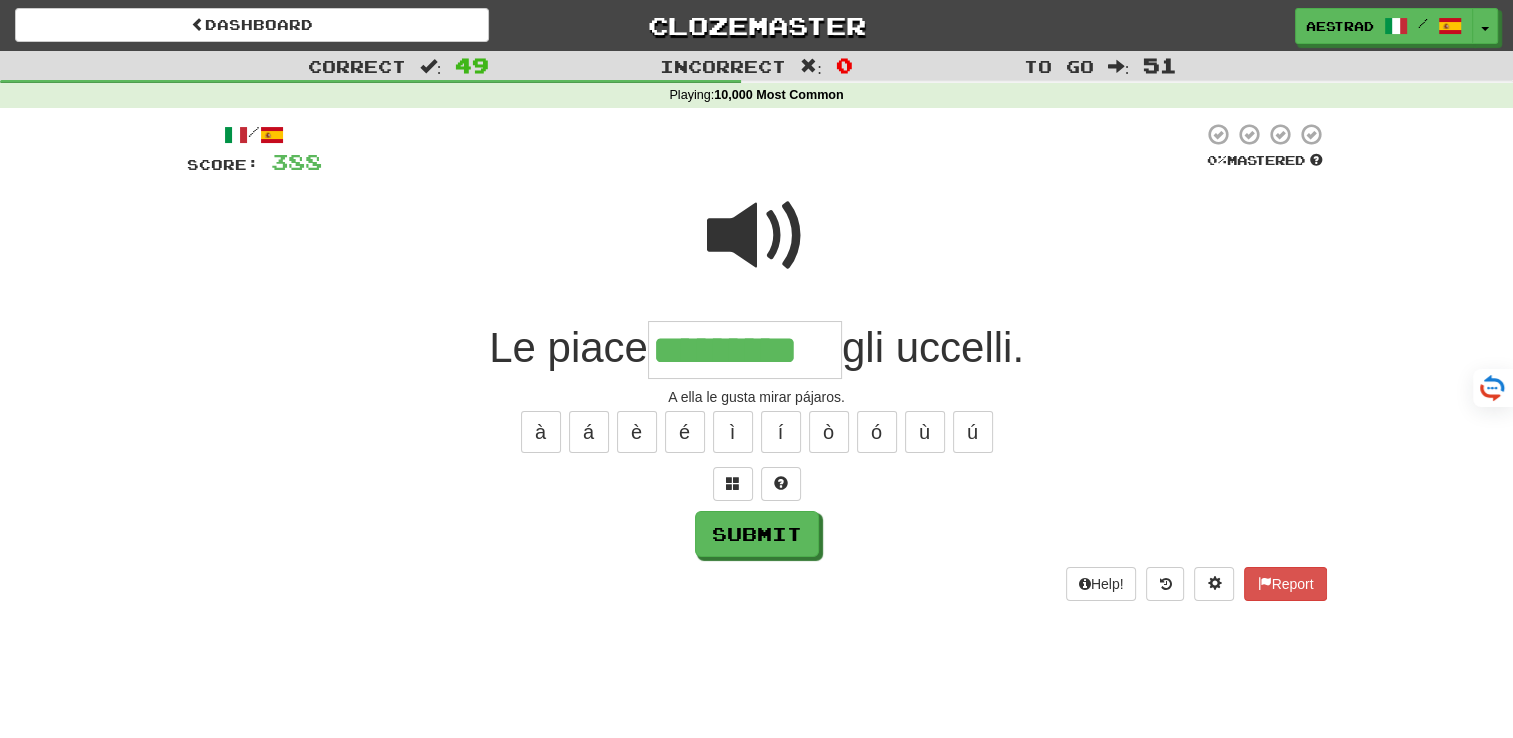 type on "*********" 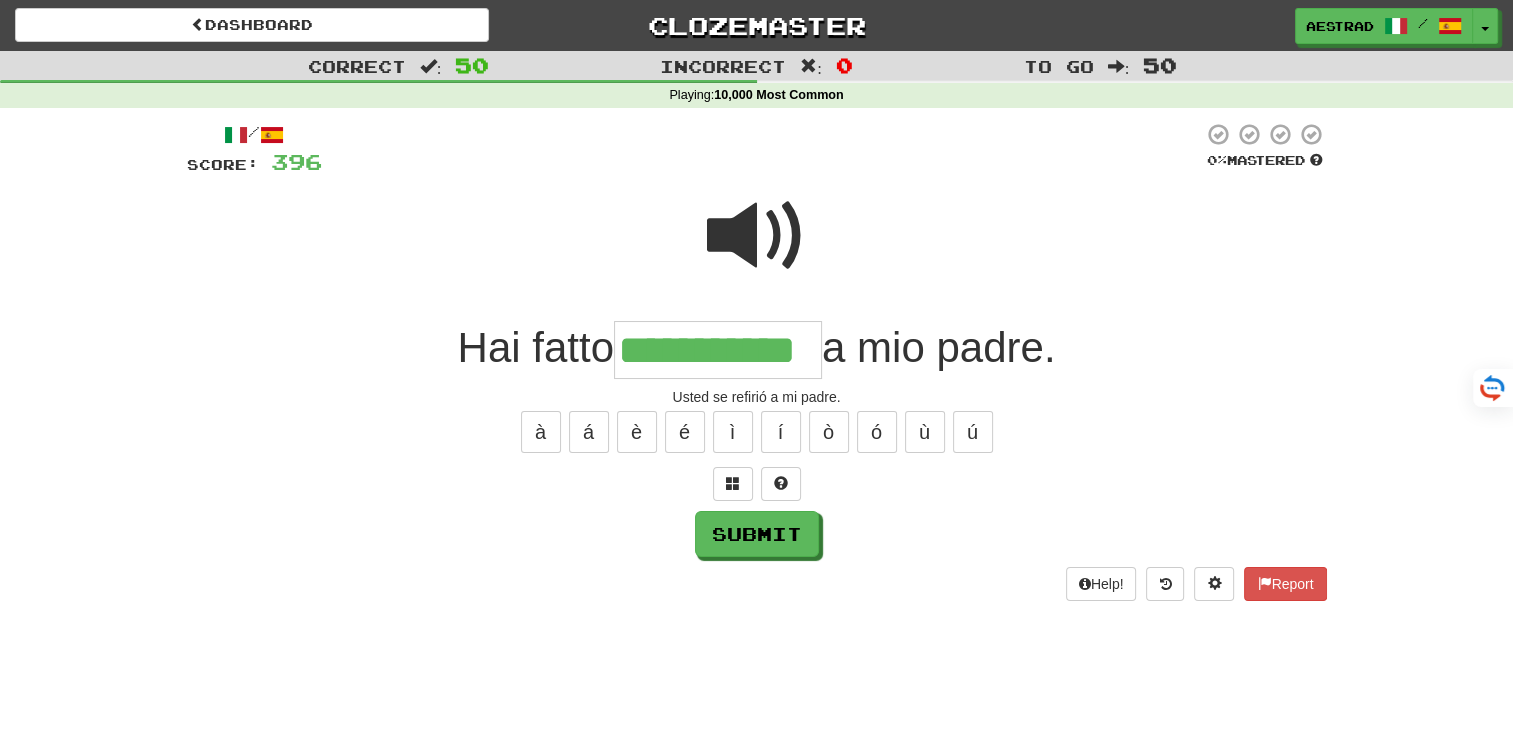 type on "**********" 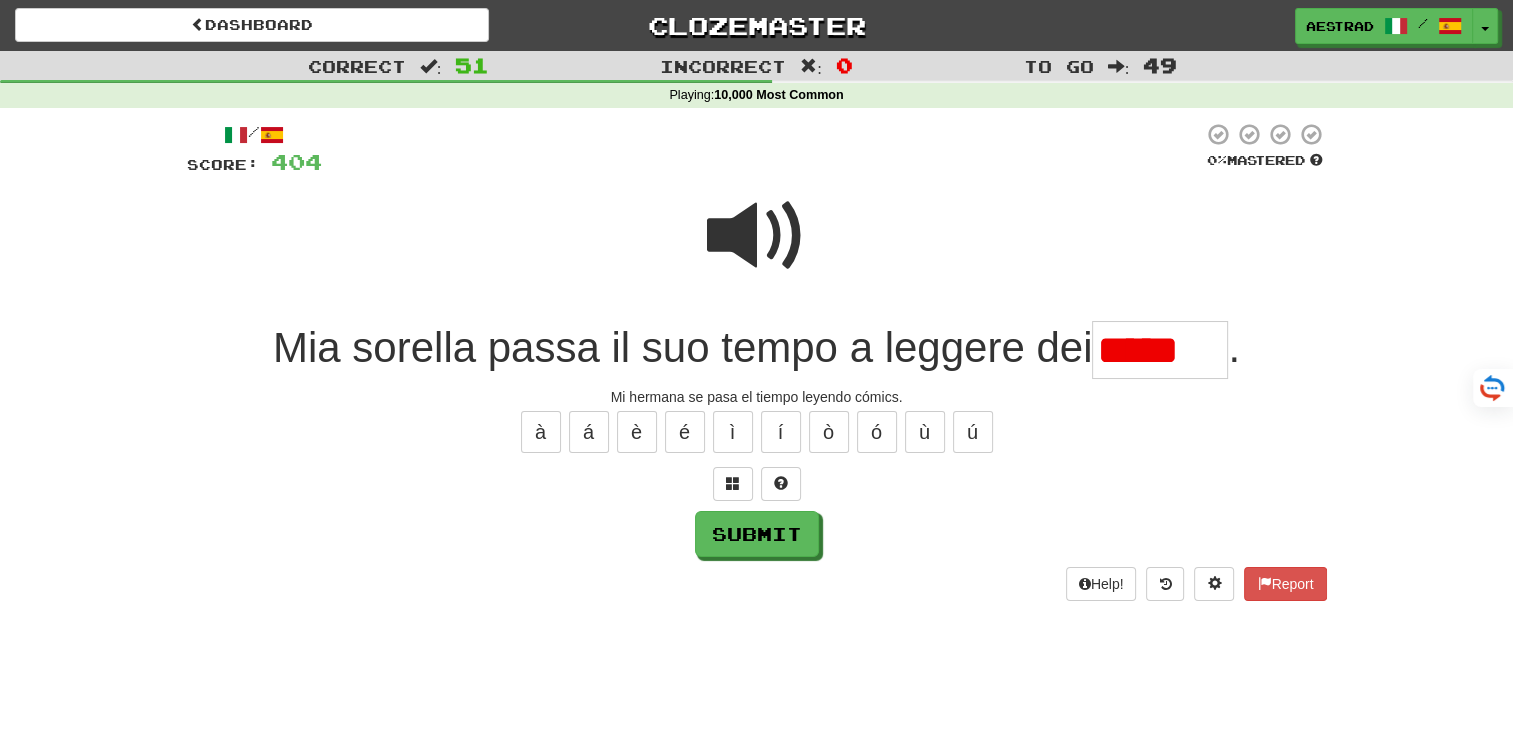 scroll, scrollTop: 0, scrollLeft: 0, axis: both 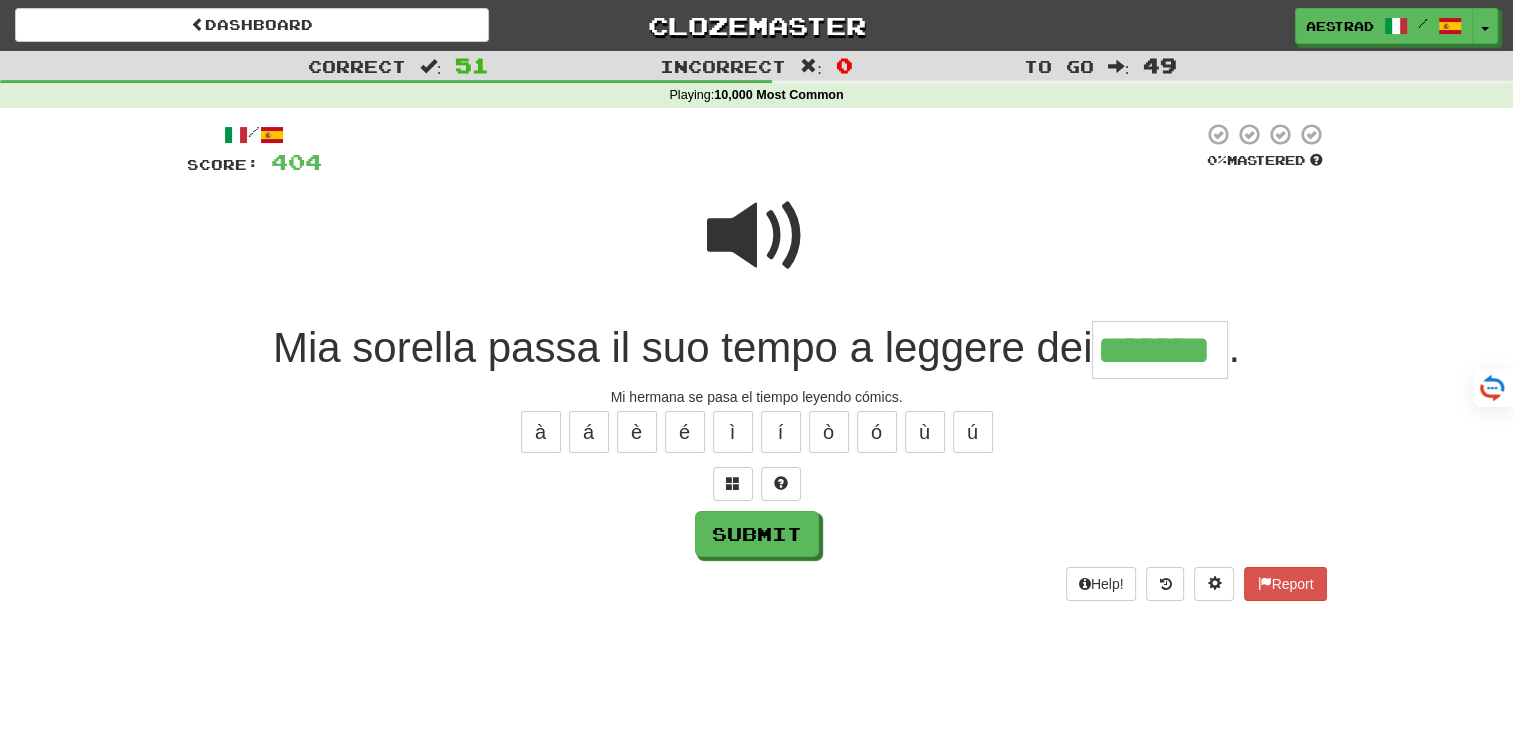 type on "*******" 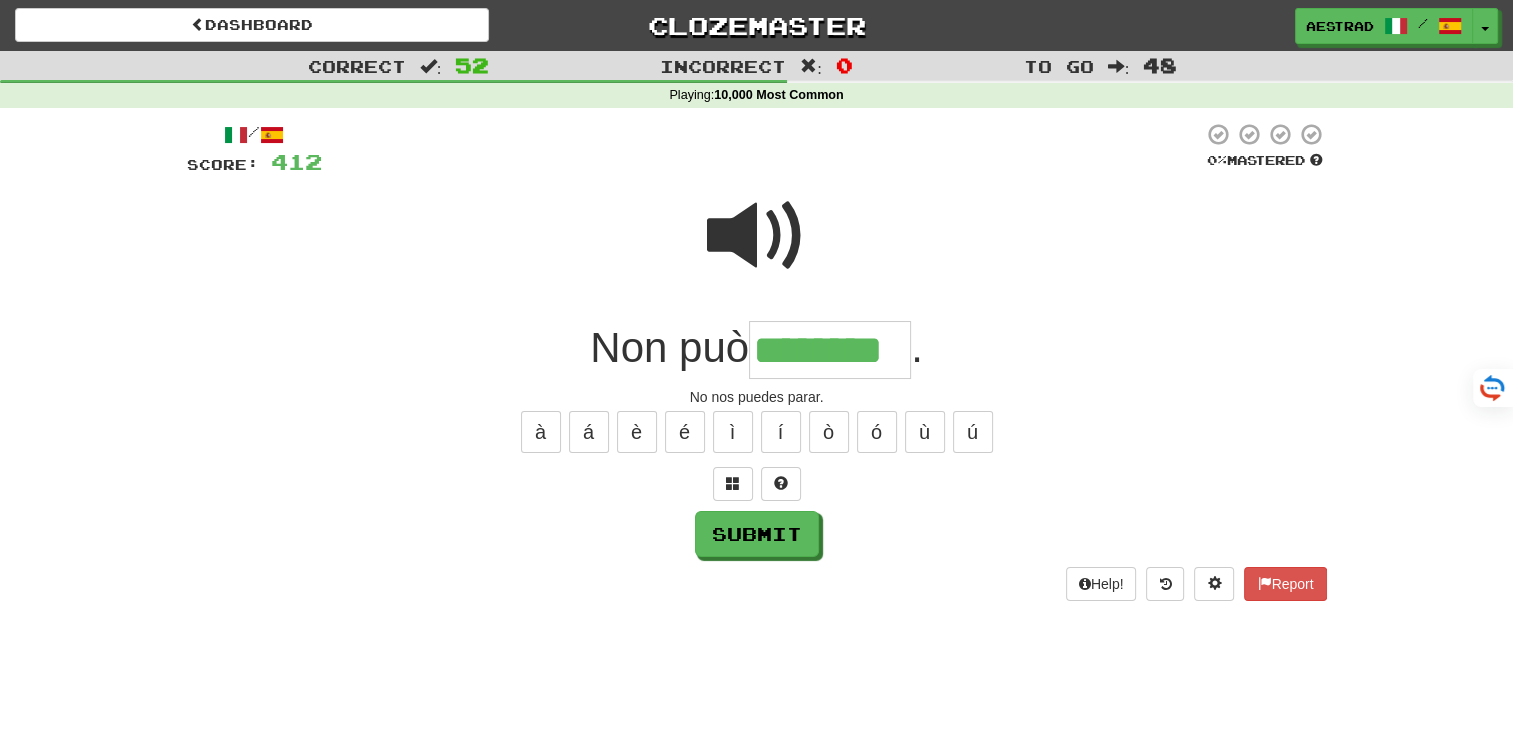 type on "********" 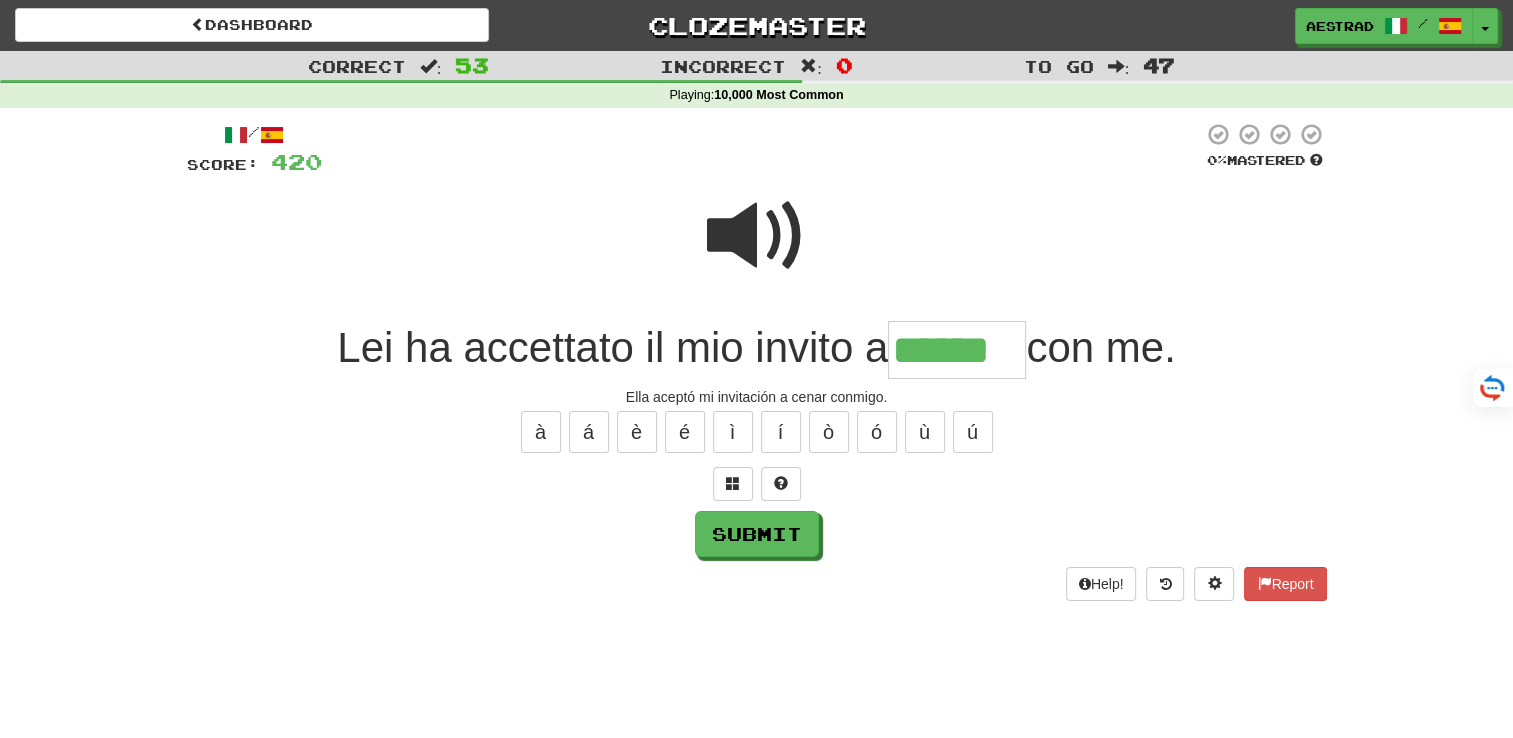 type on "******" 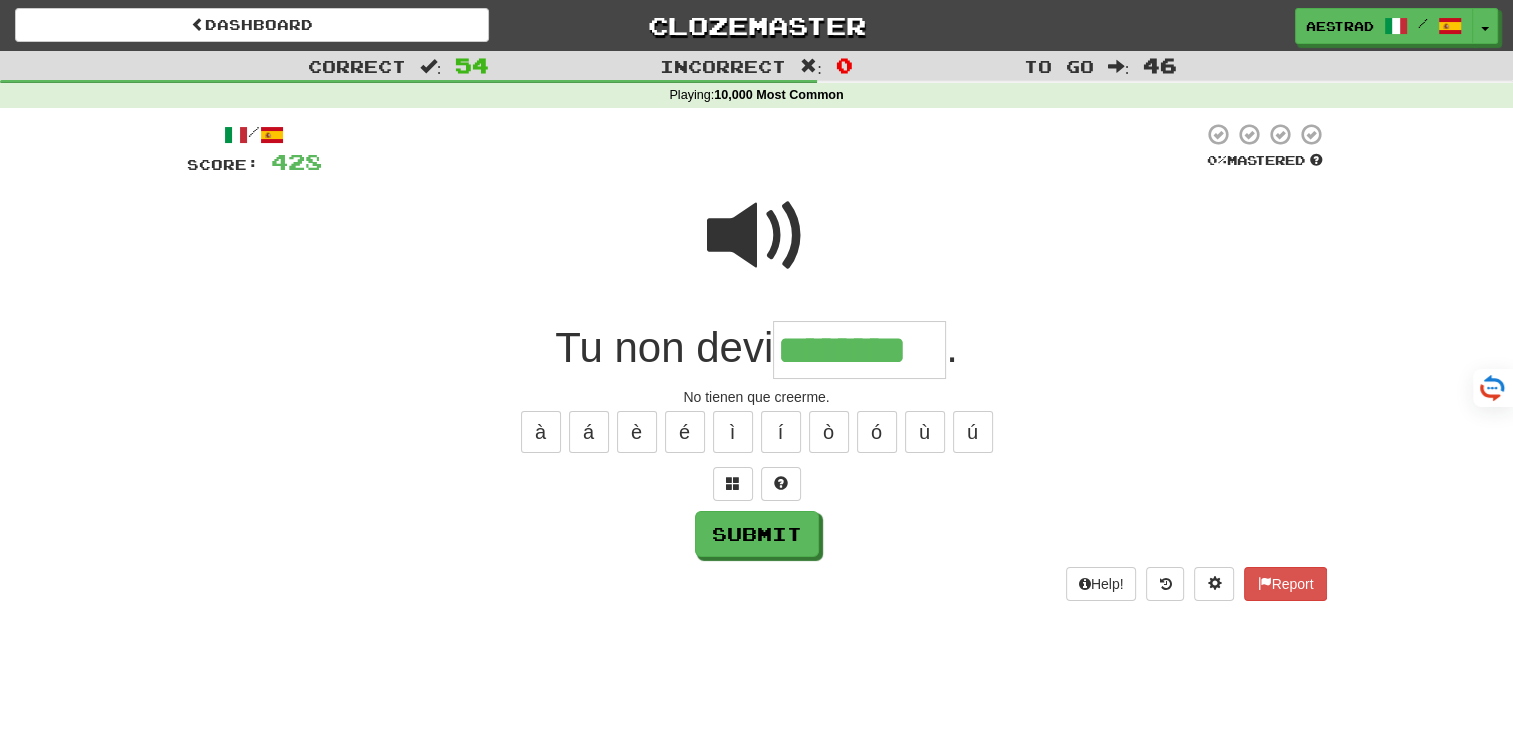 type on "********" 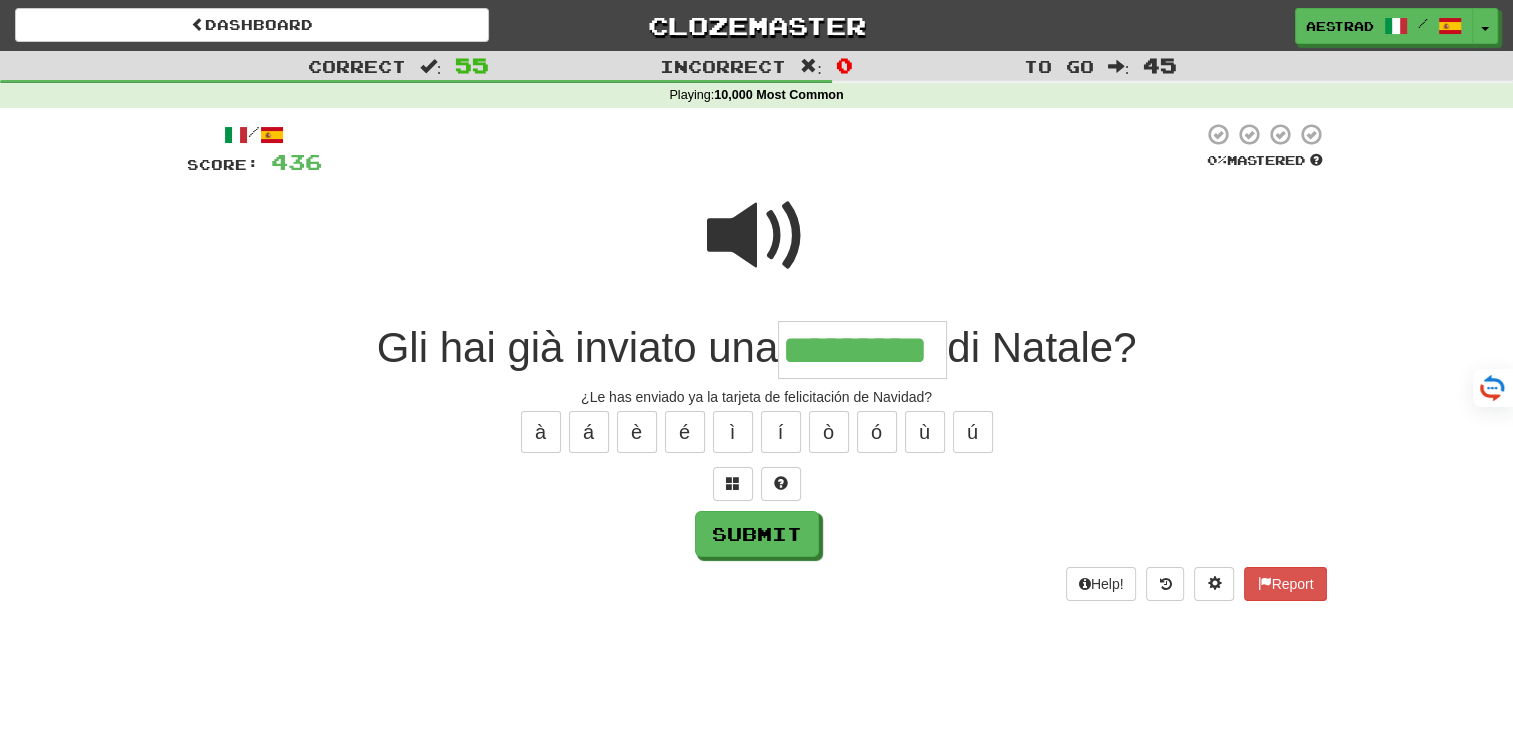 type on "*********" 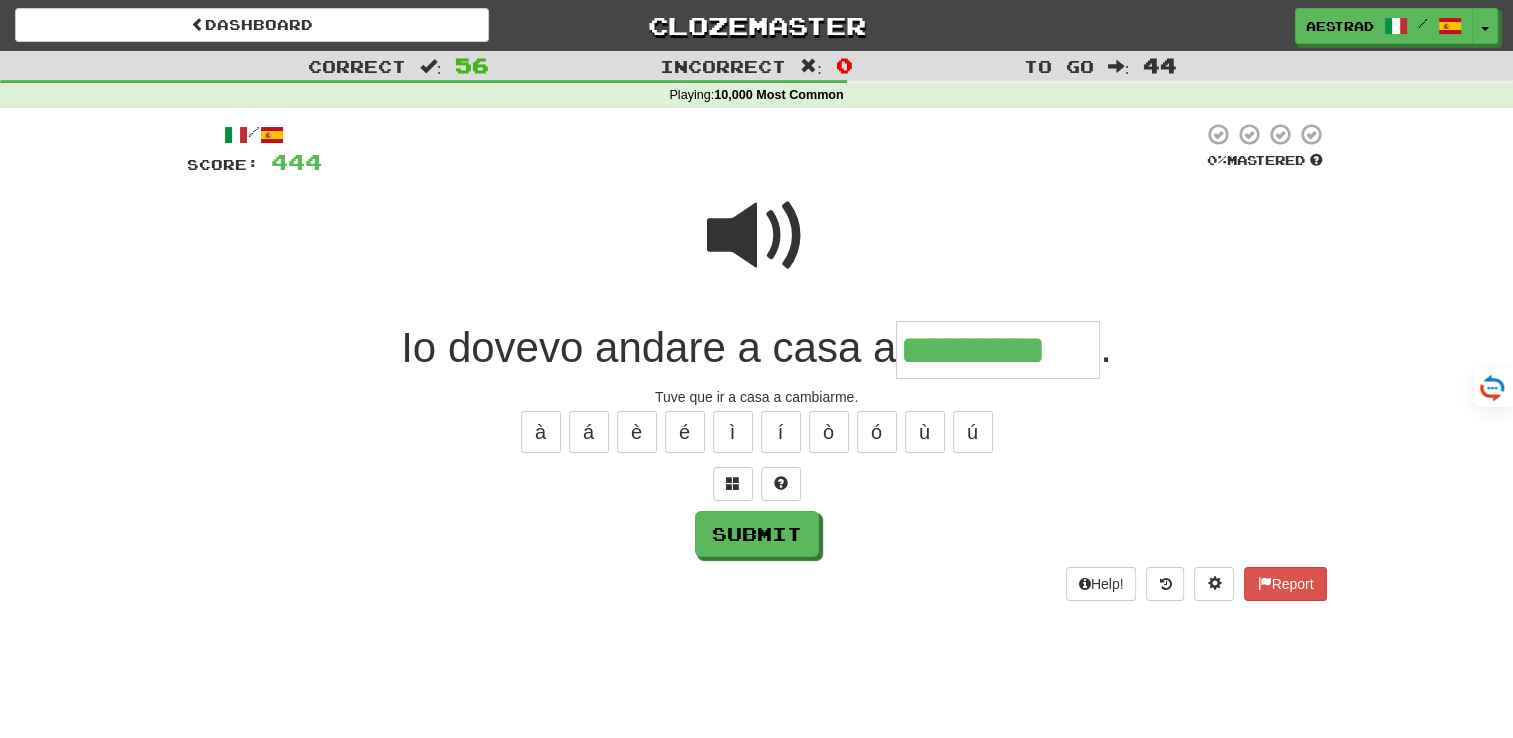 type on "*********" 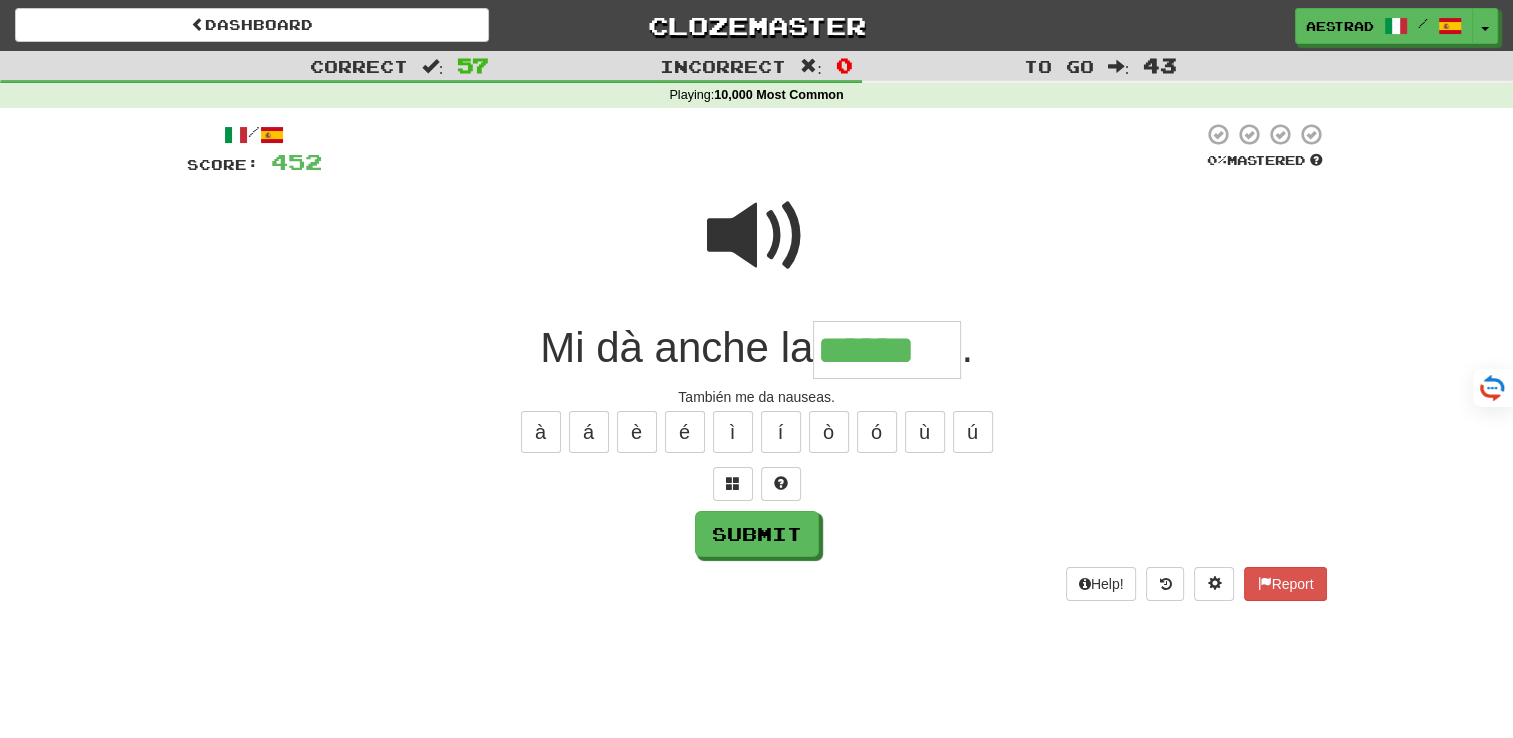 type on "******" 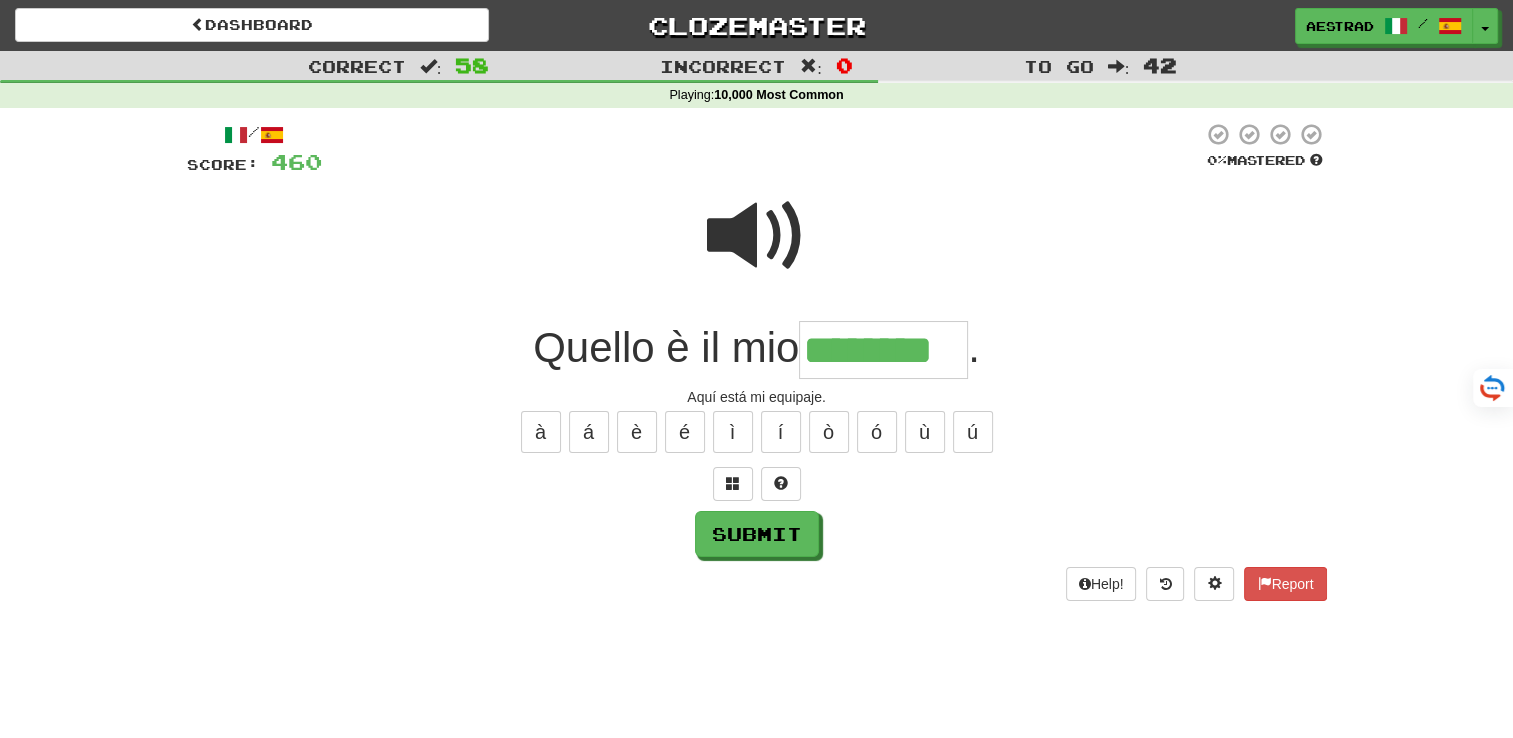 type on "********" 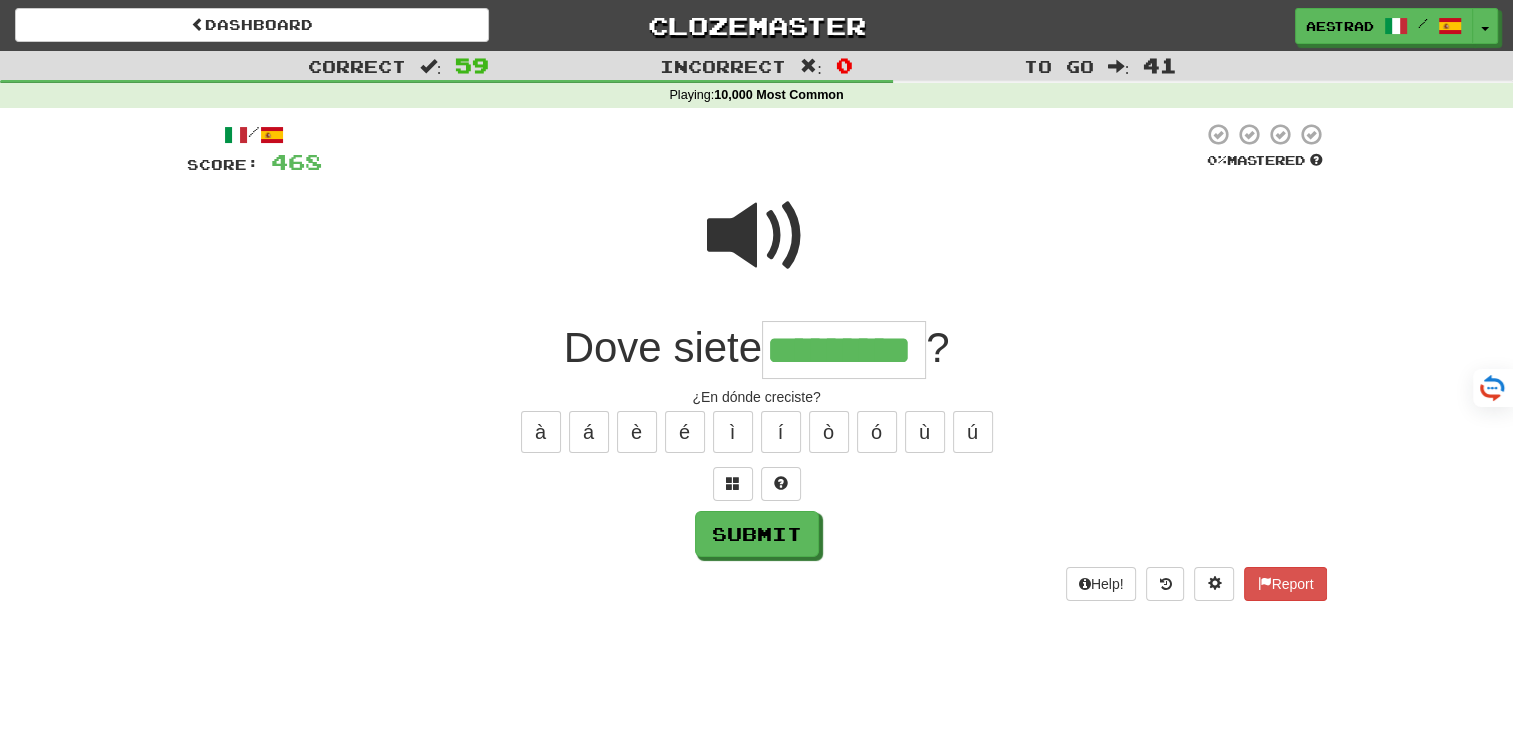 type on "*********" 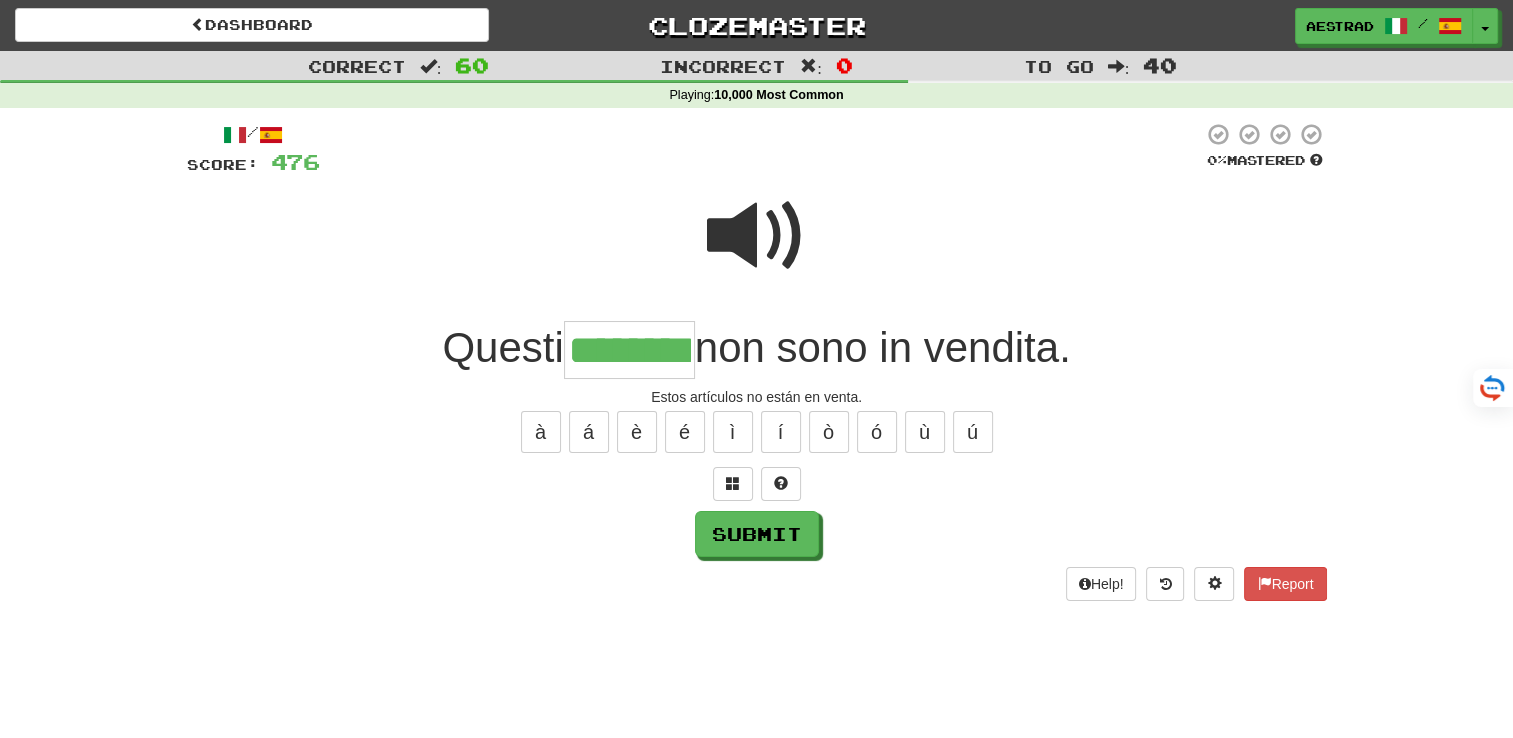 type on "********" 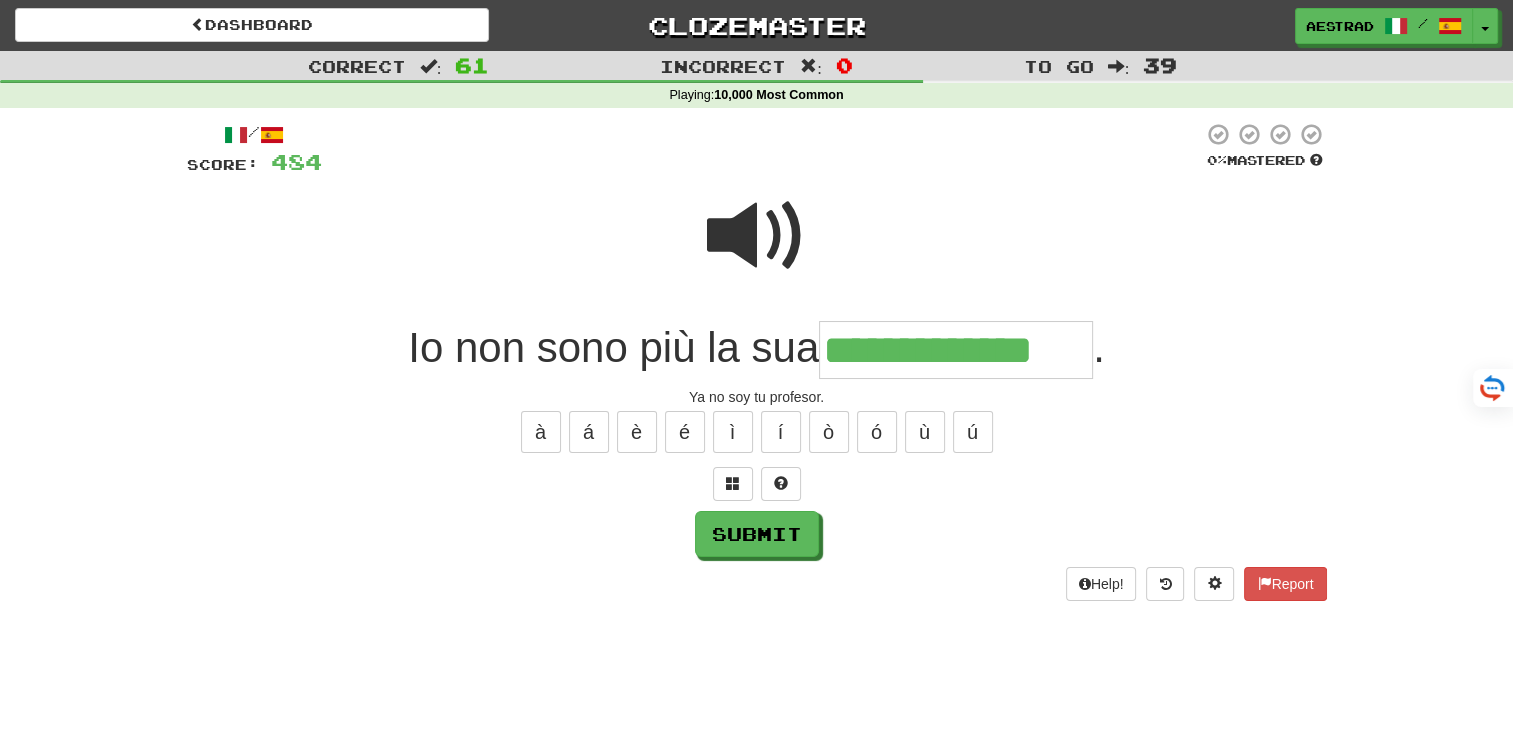 type on "**********" 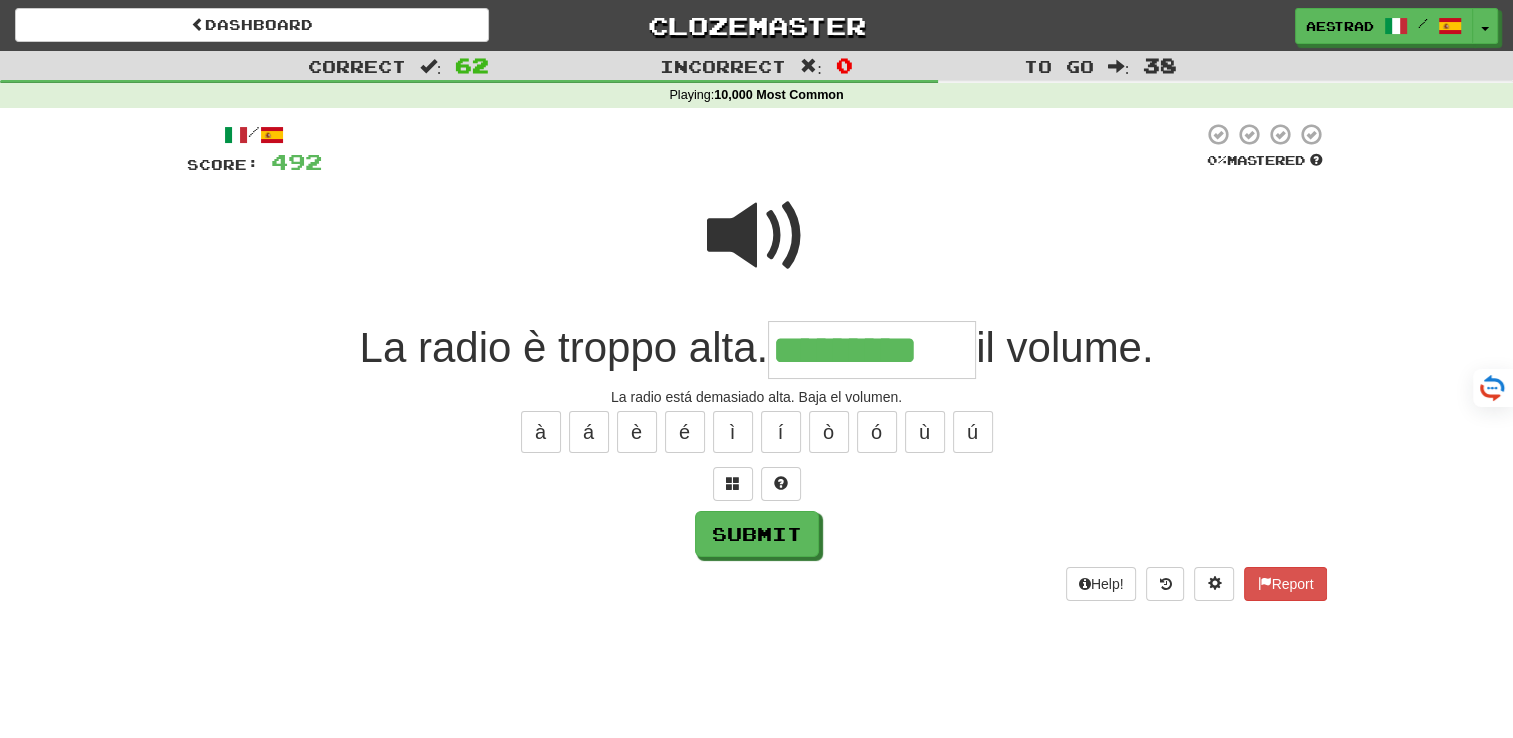 type on "*********" 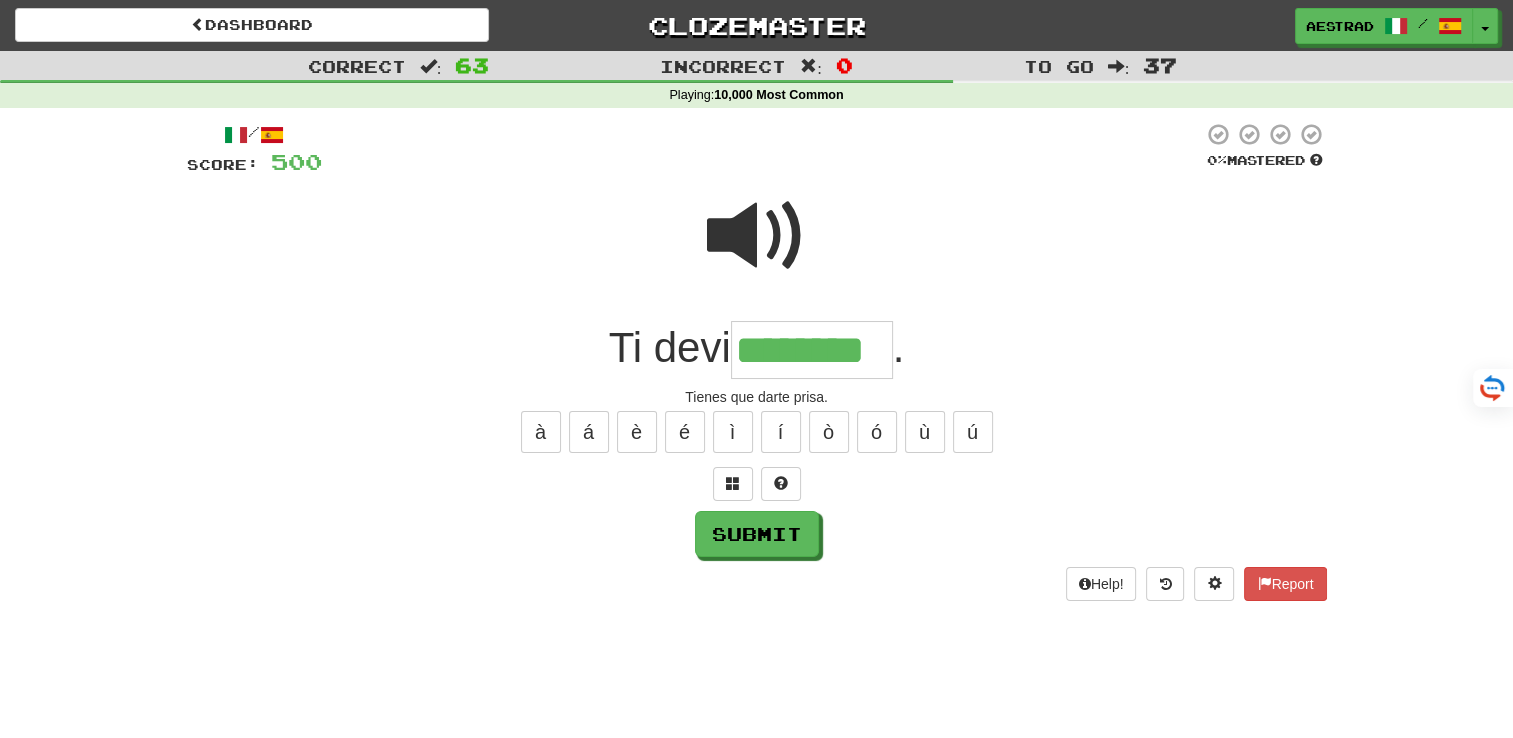 type on "********" 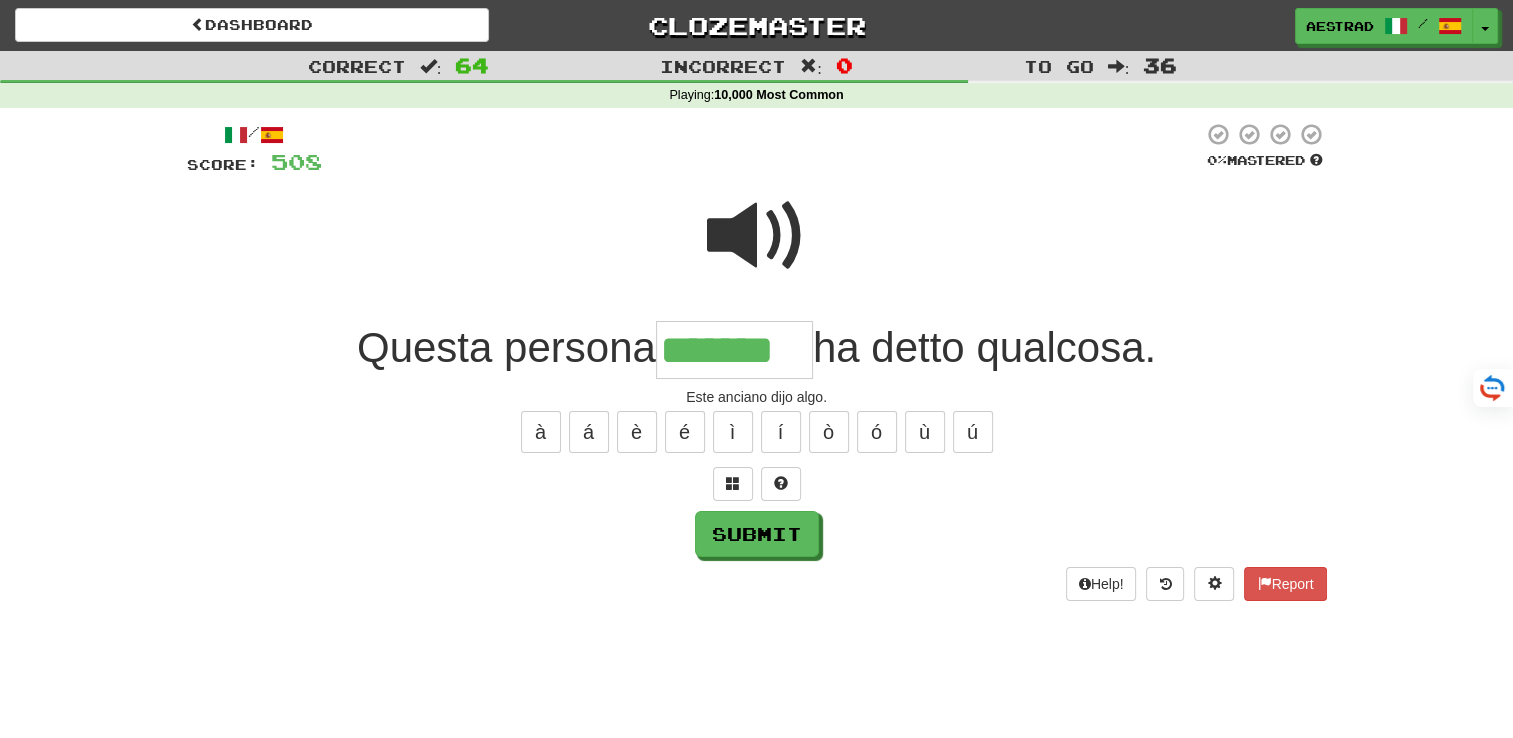 type on "*******" 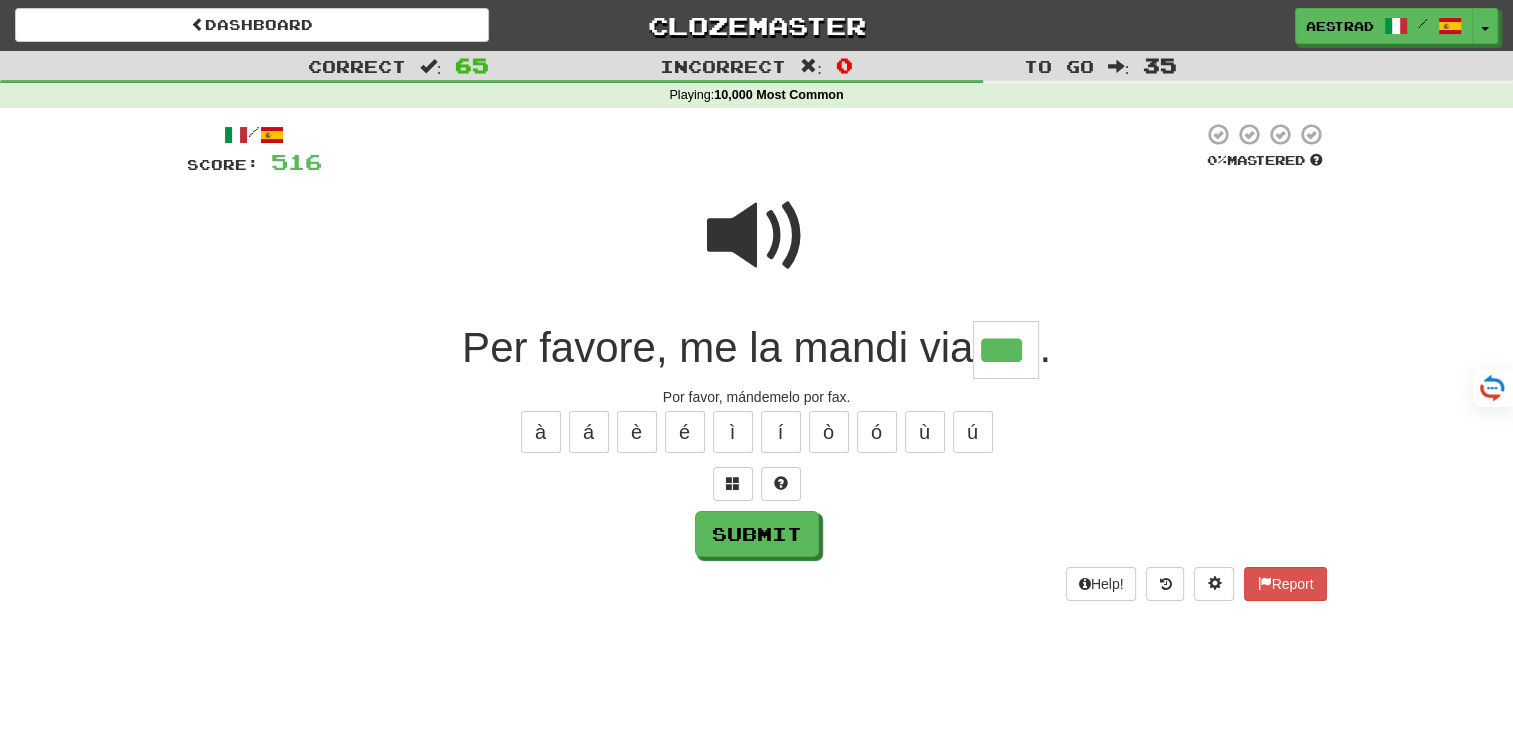 type on "***" 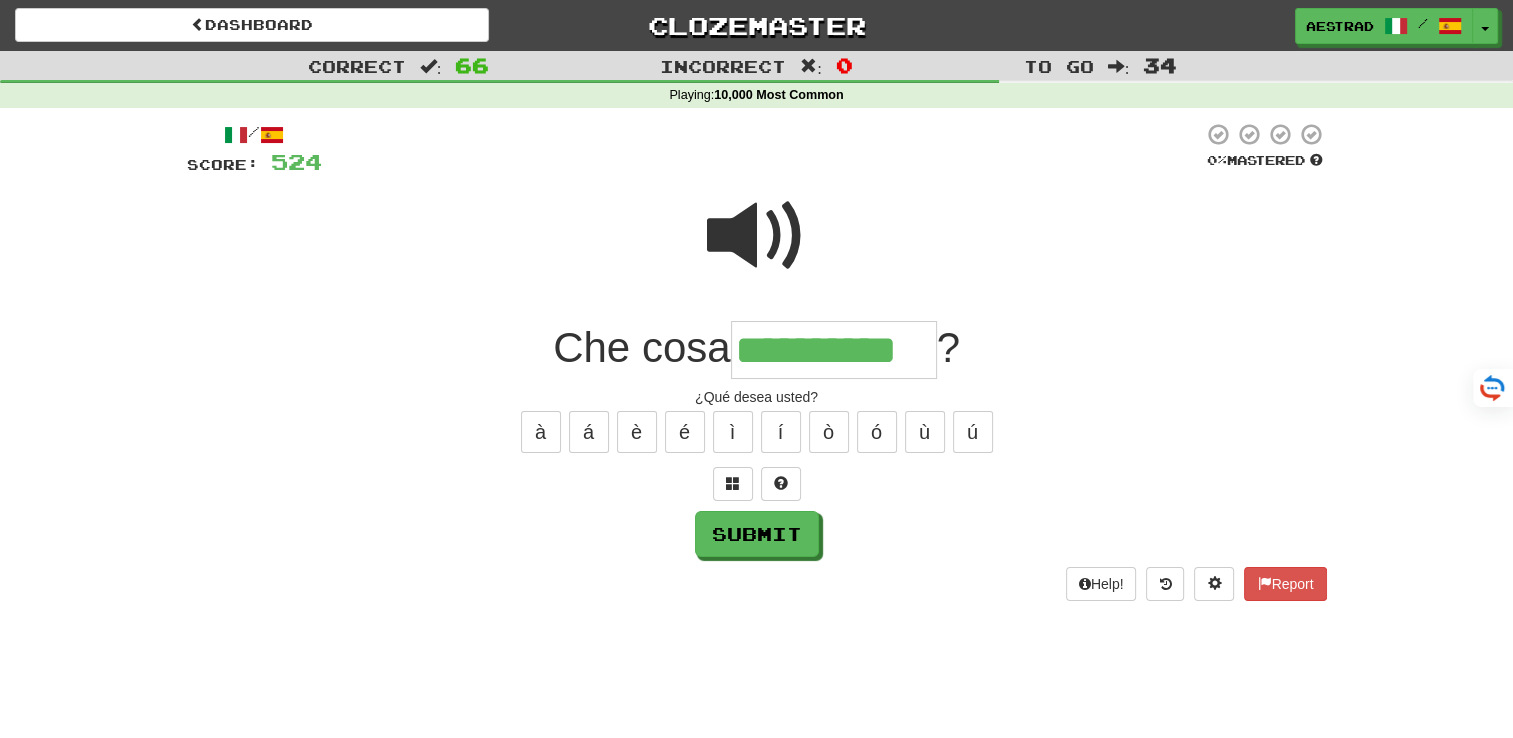 type on "**********" 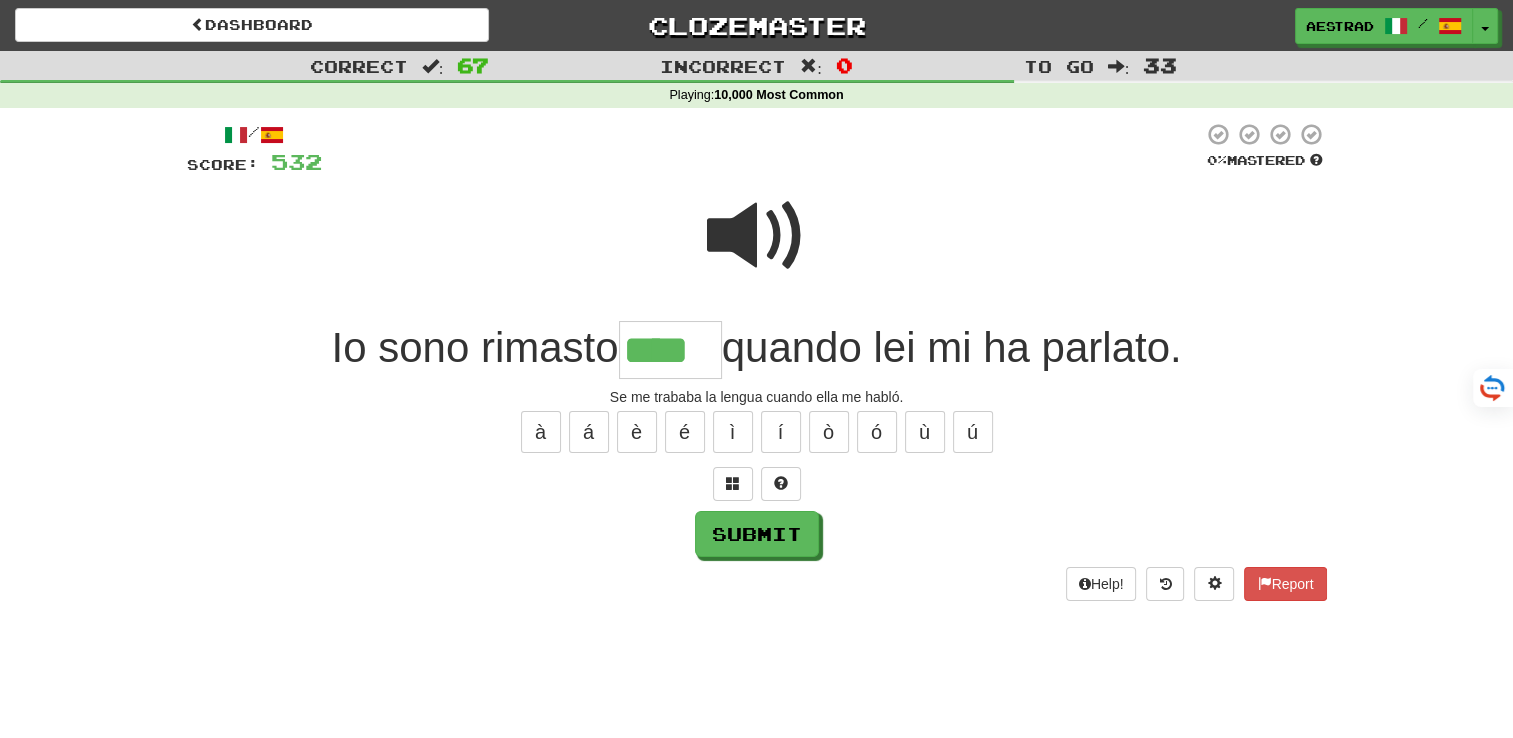 type on "****" 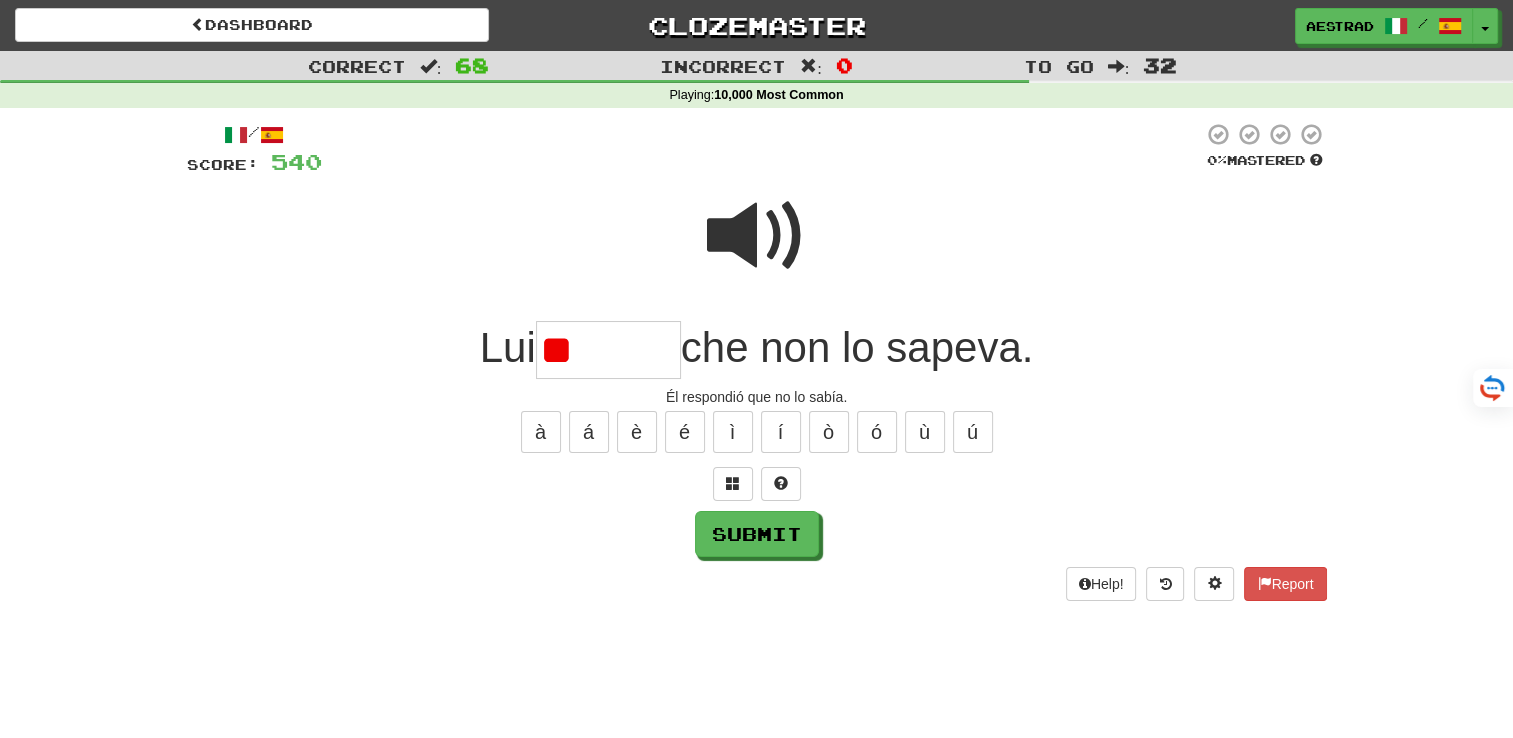 type on "*" 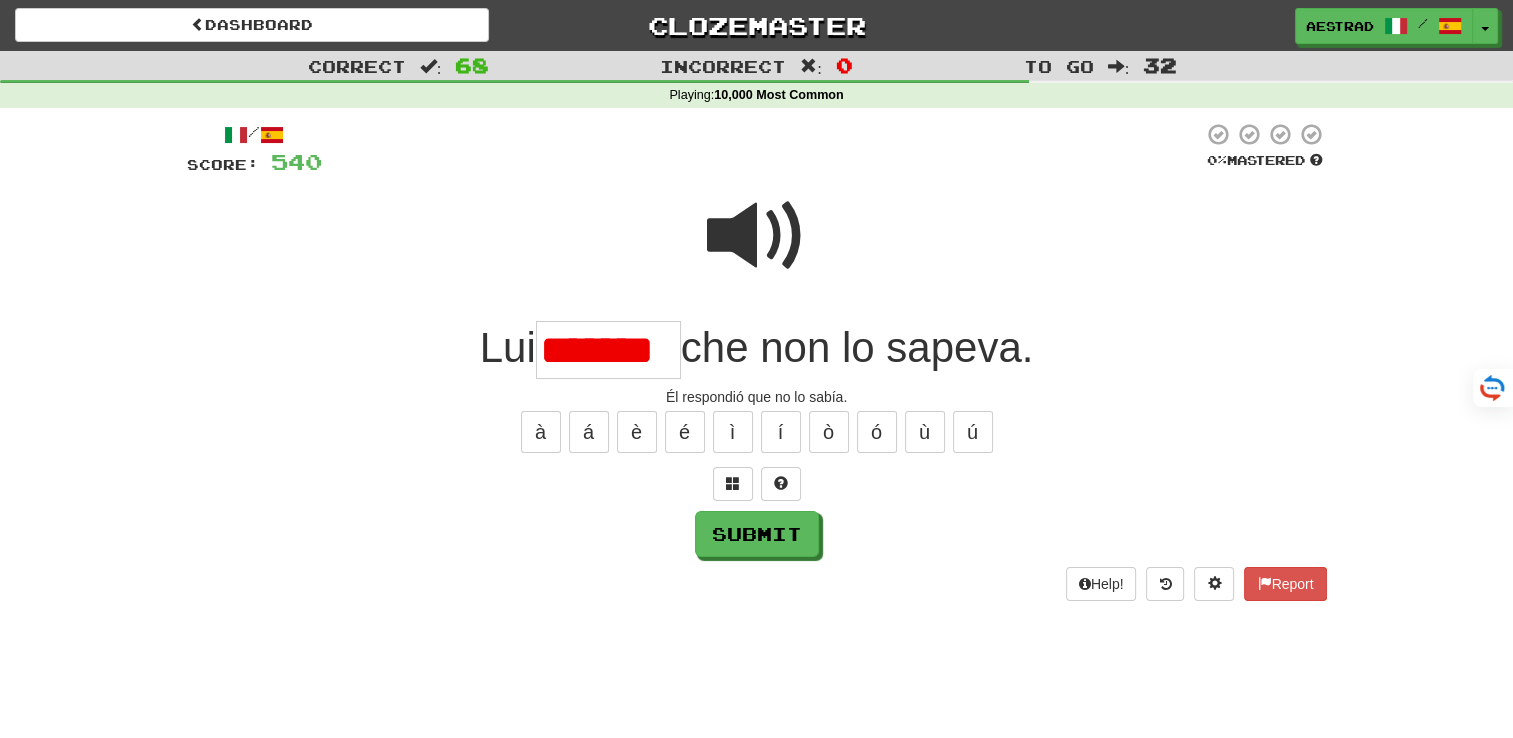 type on "*******" 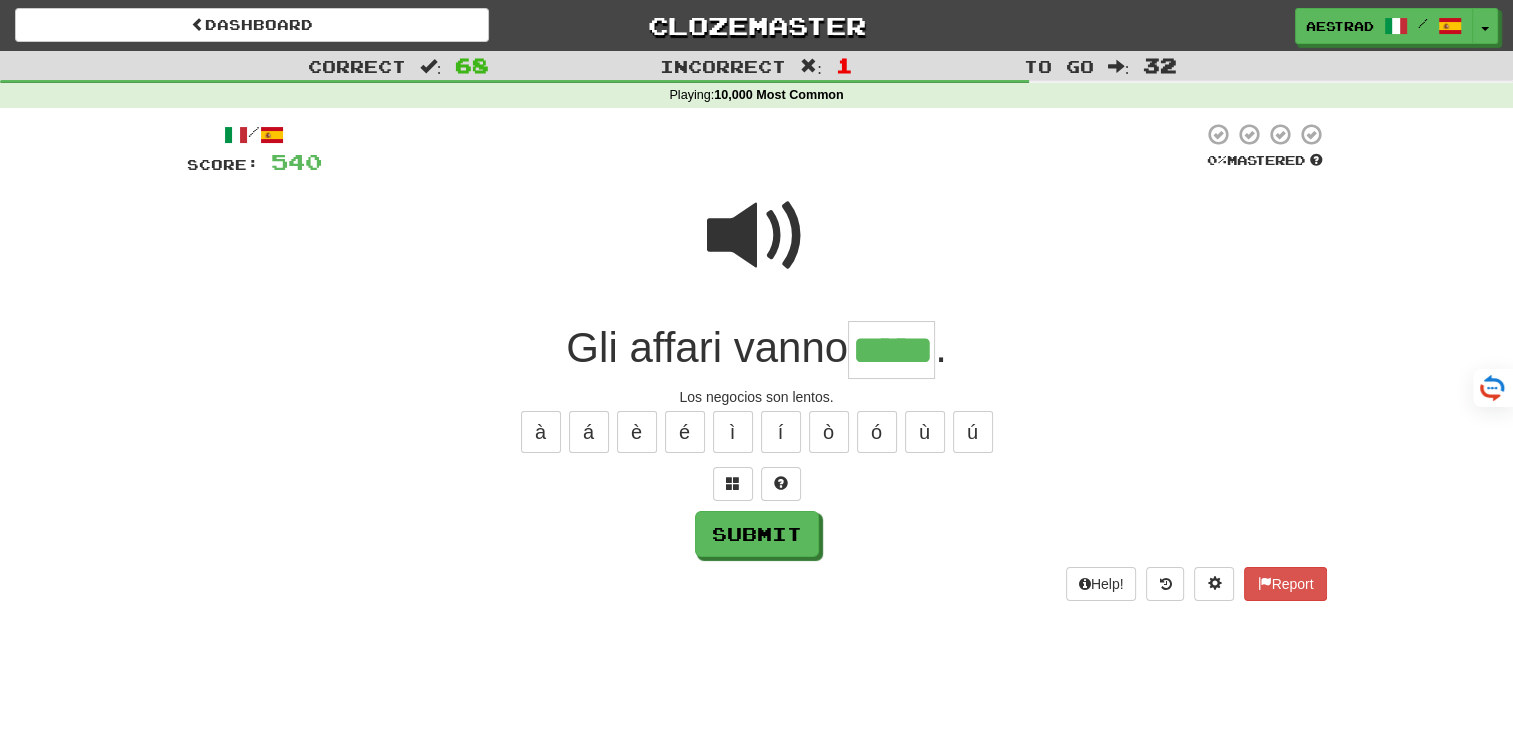 type on "*****" 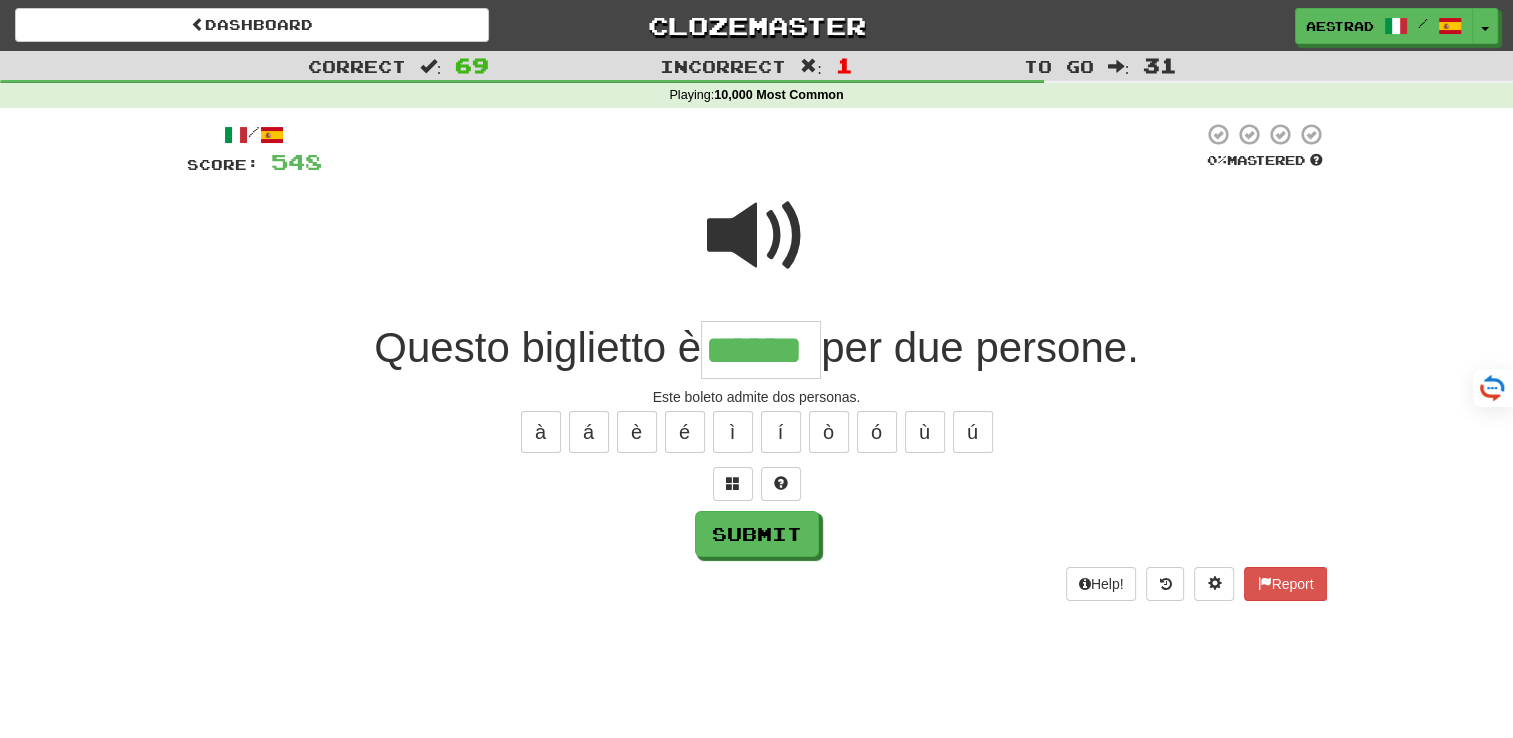 type on "******" 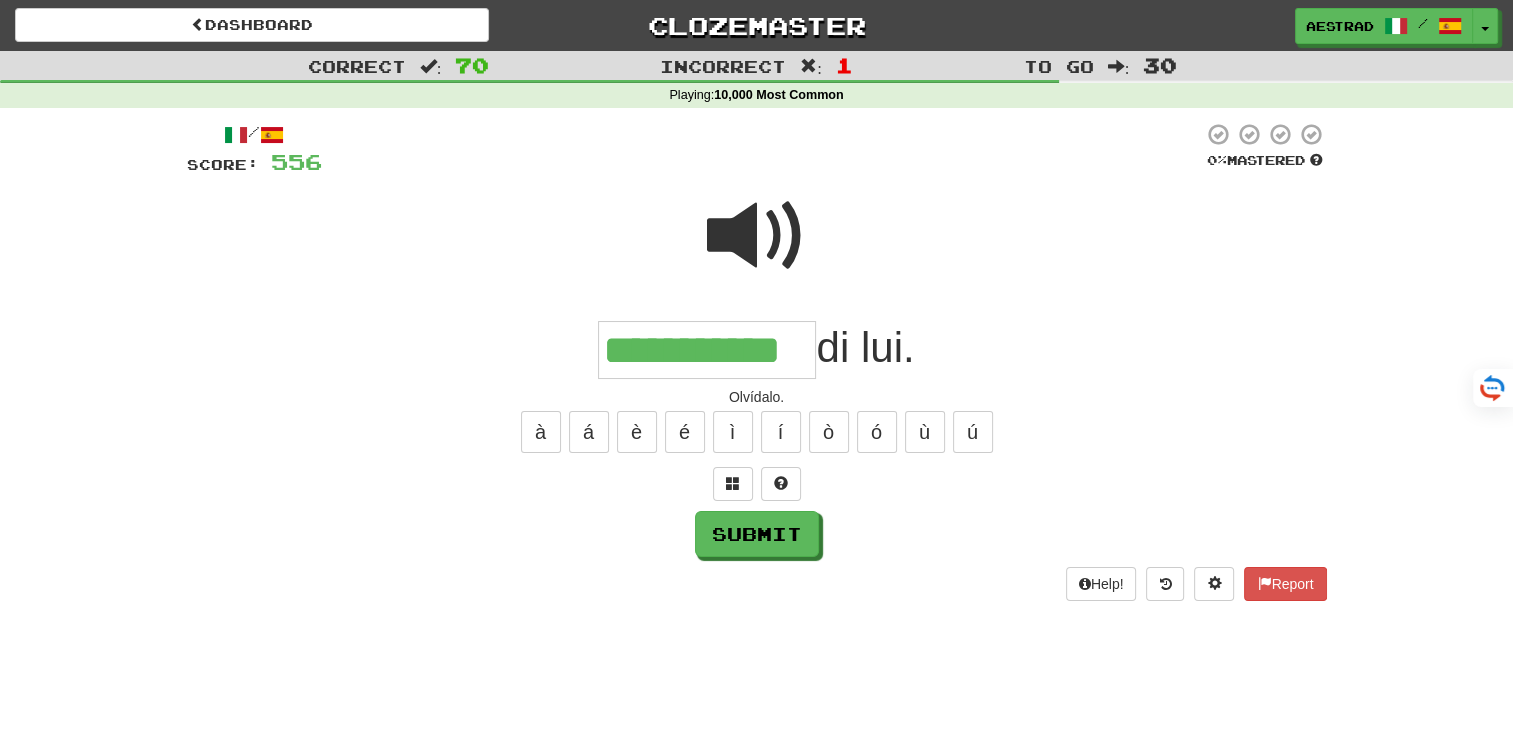 type on "**********" 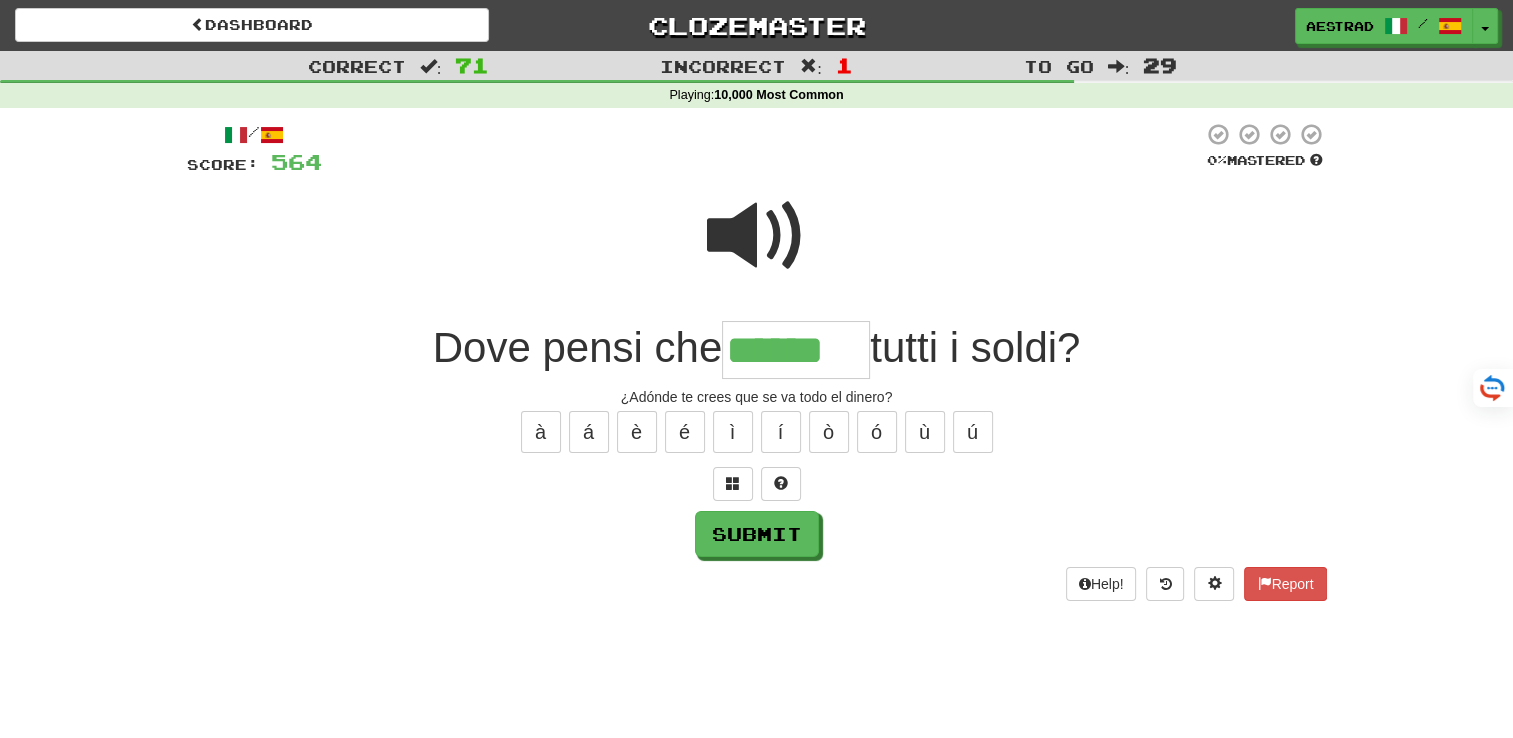 type on "******" 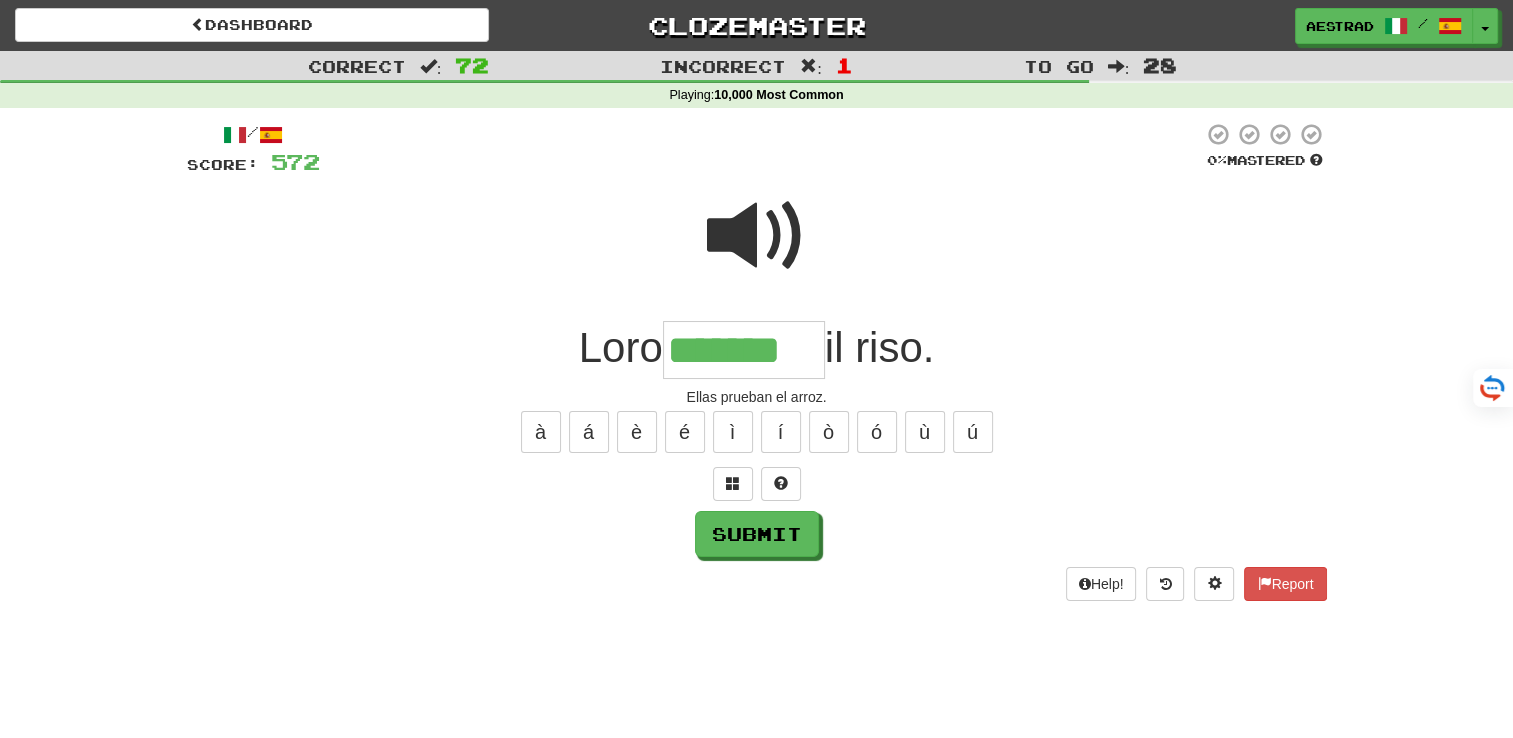 type on "*******" 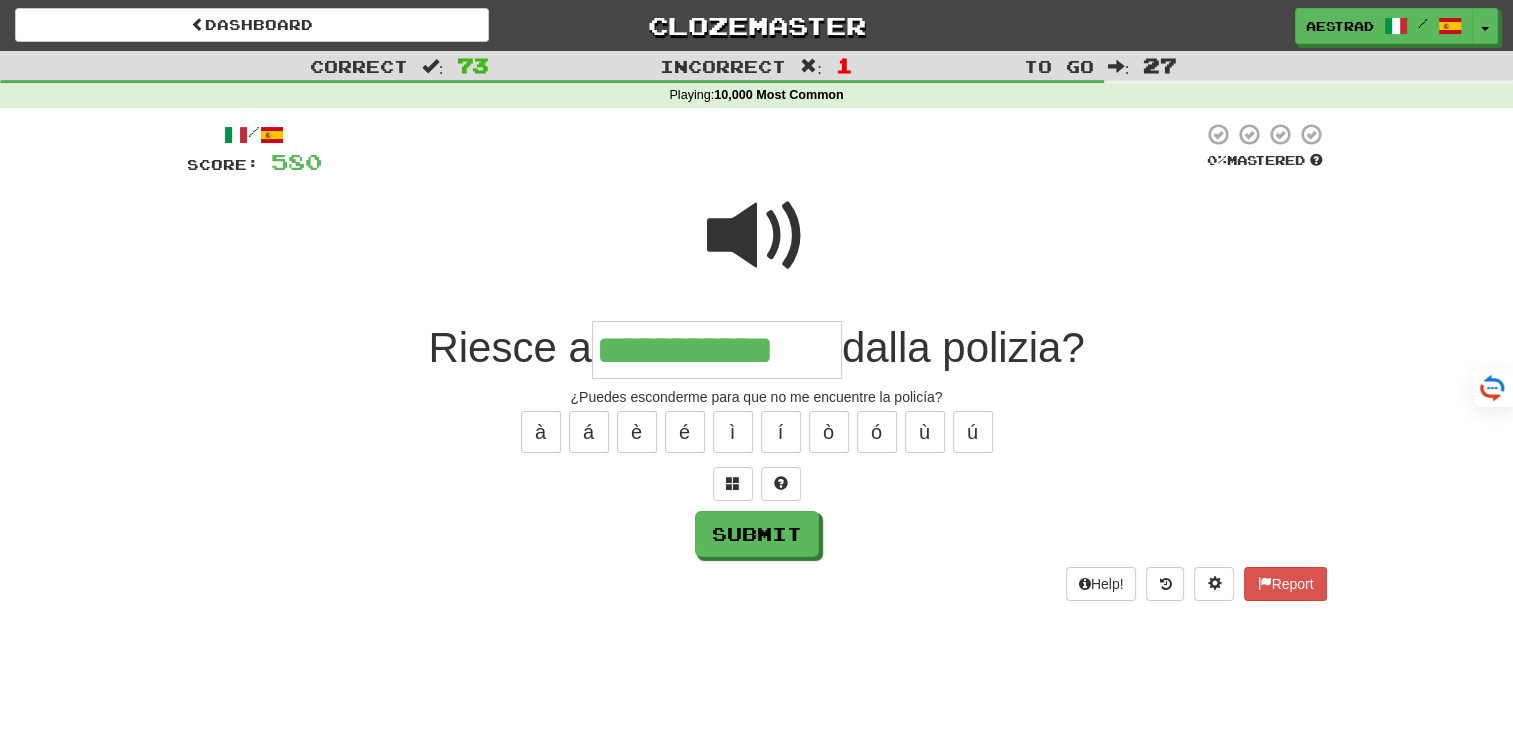 type on "**********" 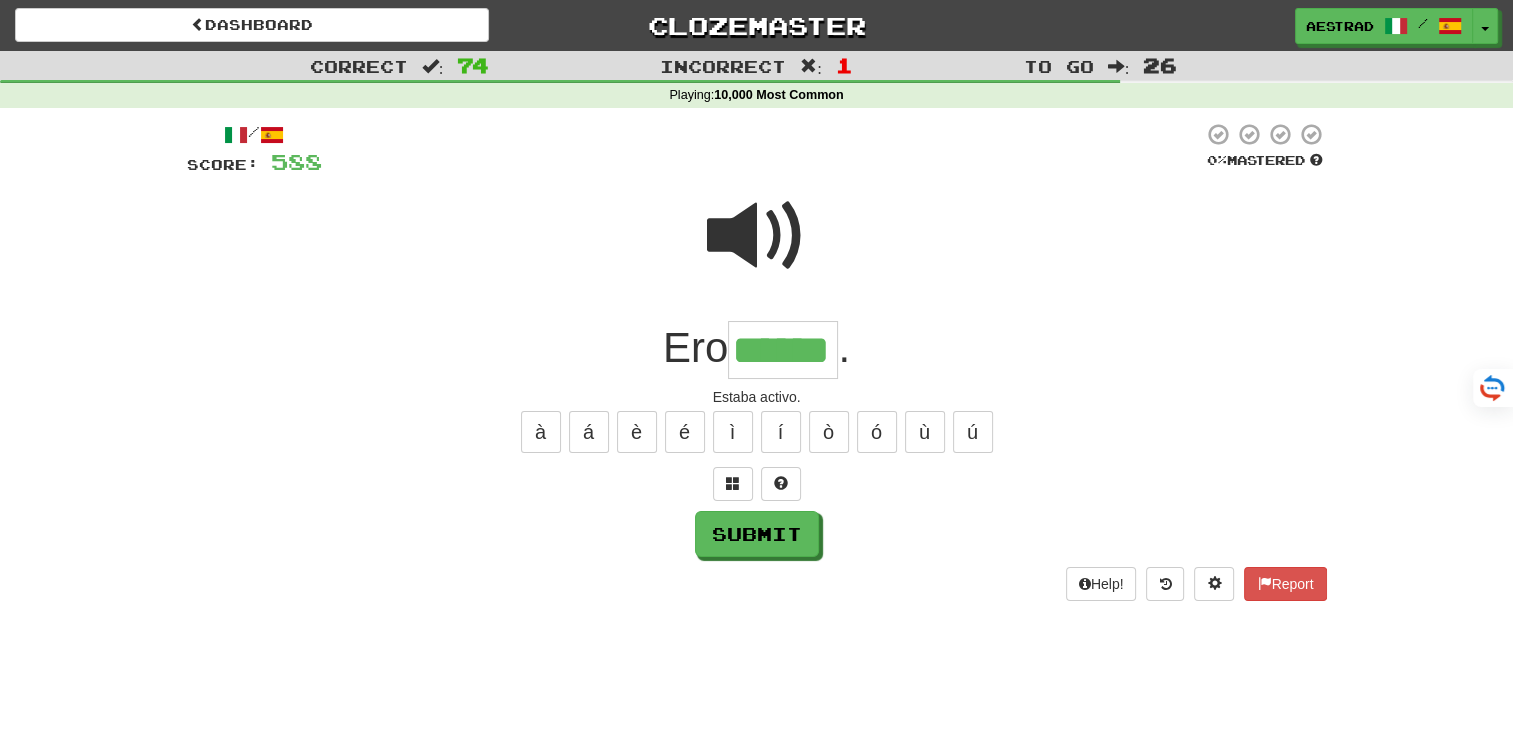 type on "******" 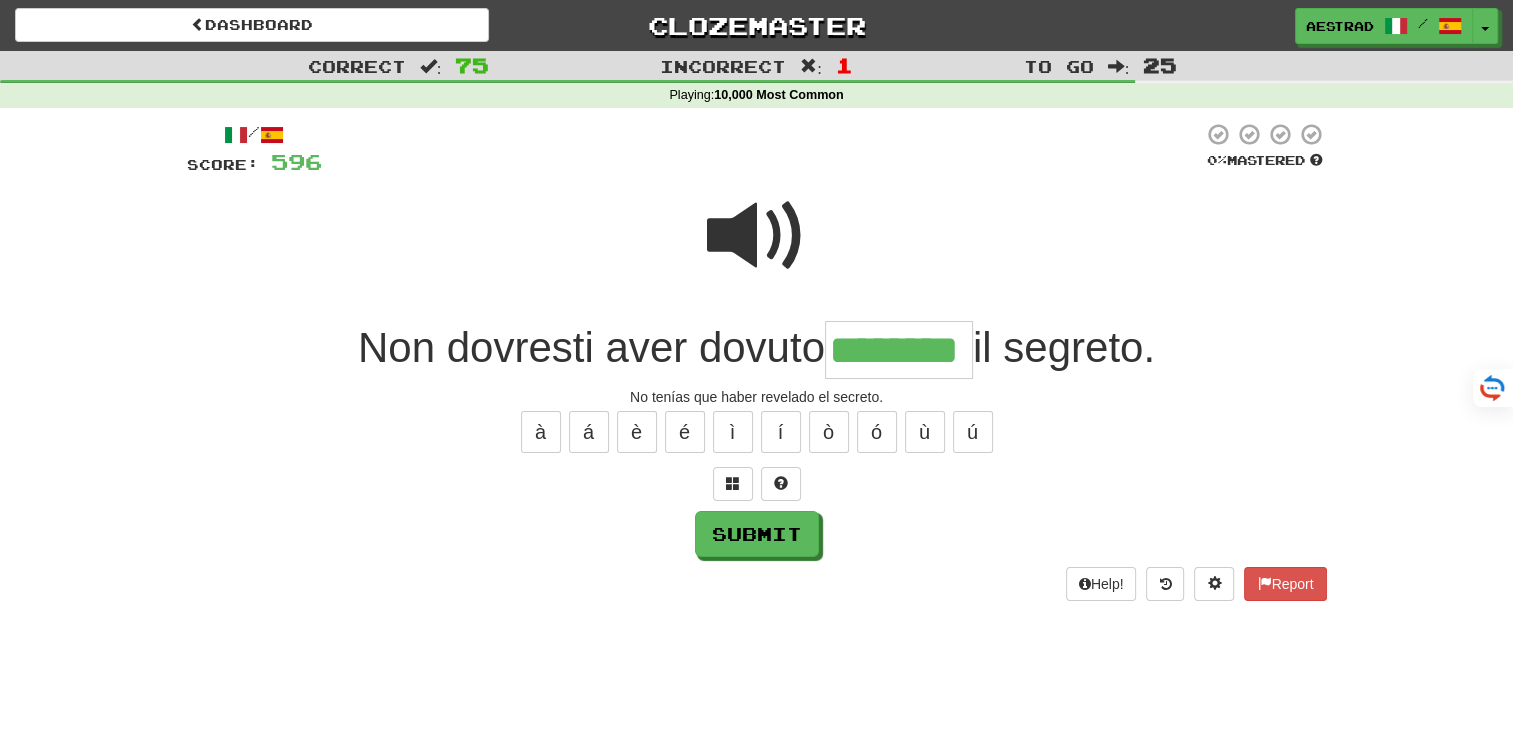 type on "********" 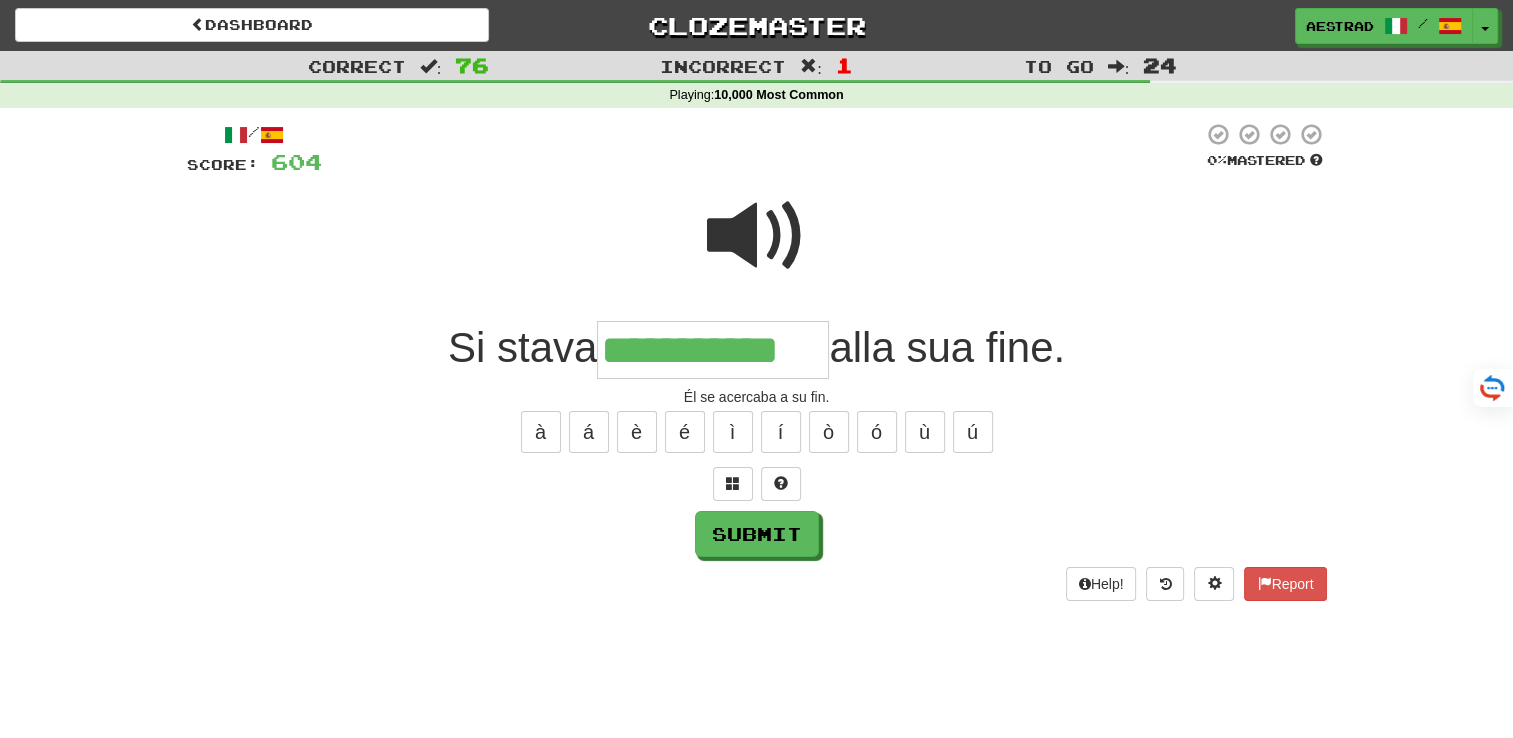 type on "**********" 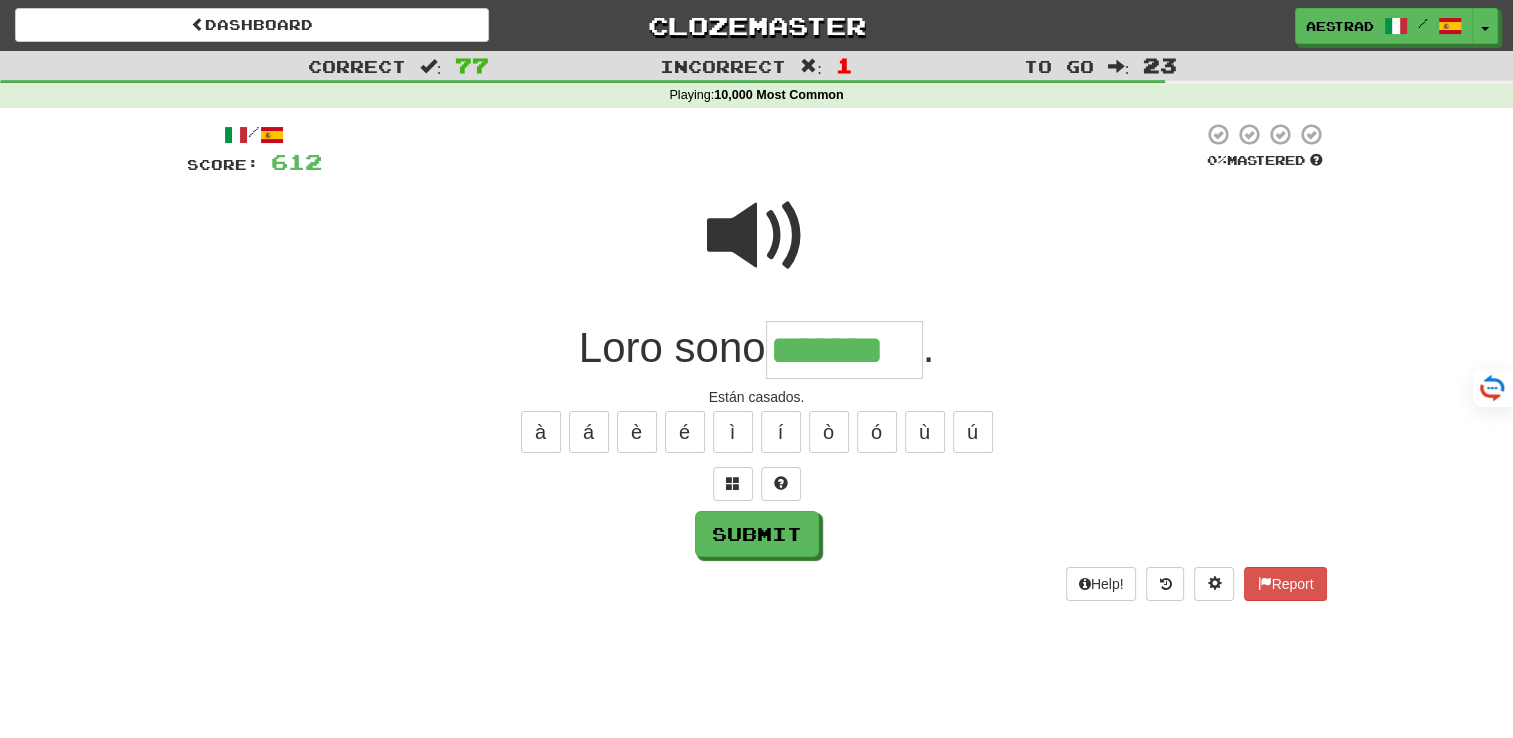 type on "*******" 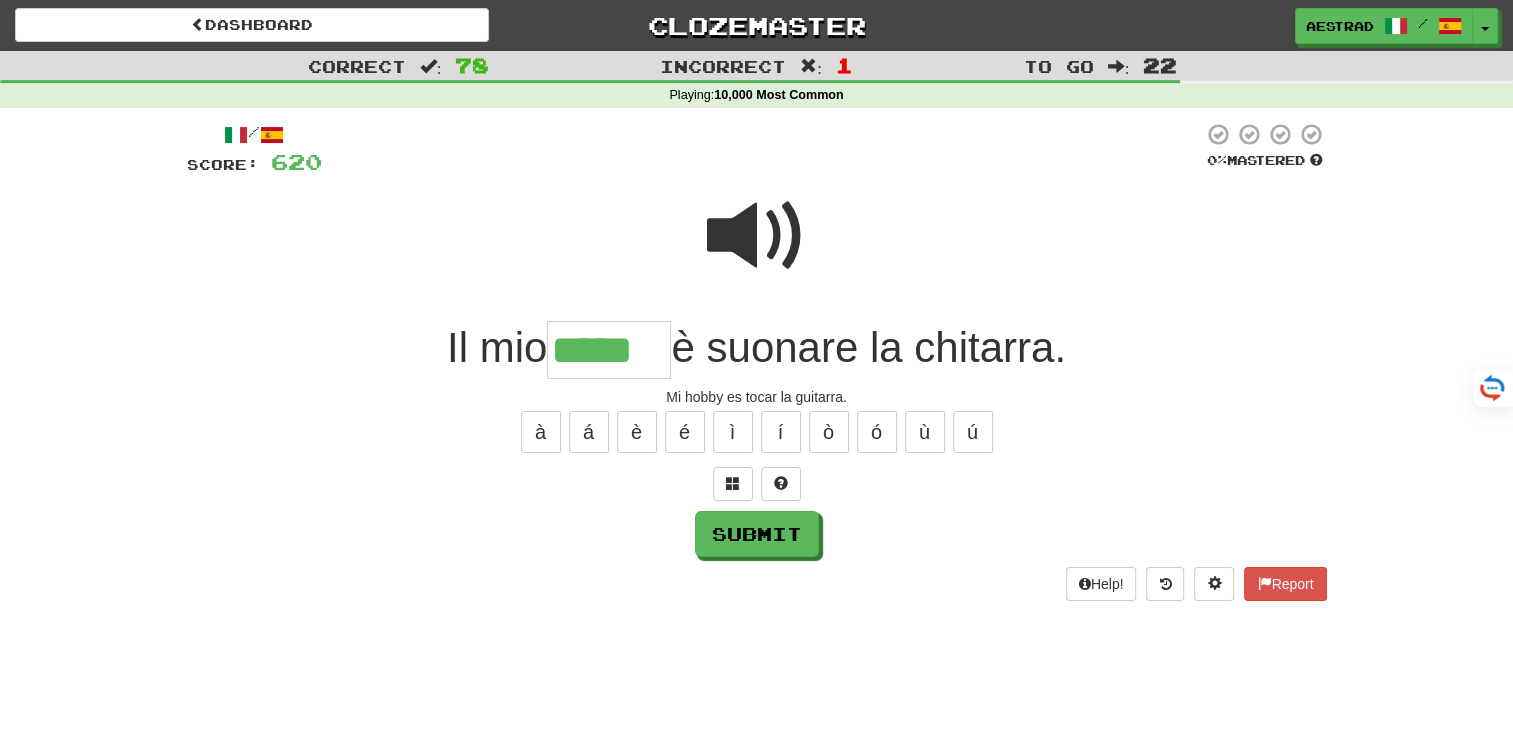 type on "*****" 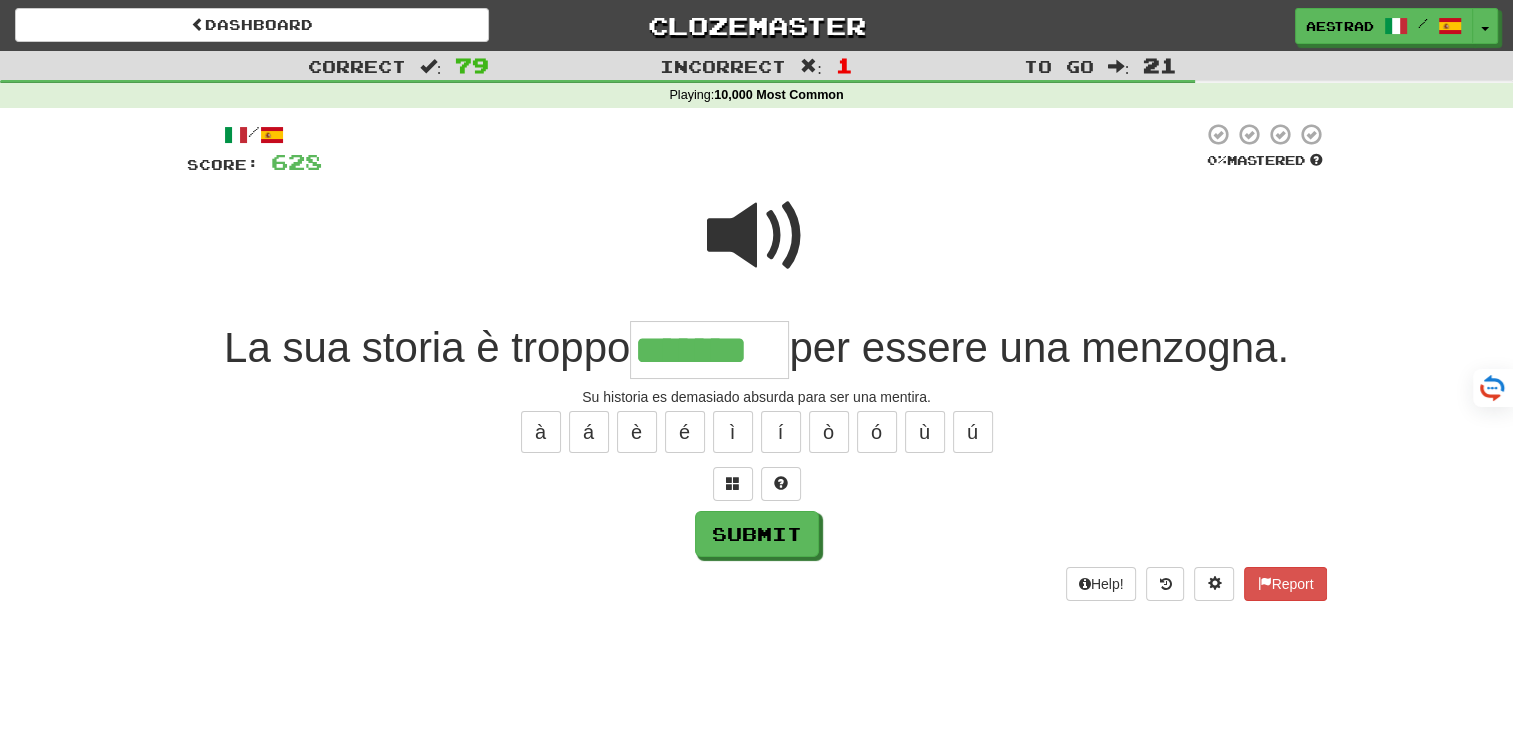 type on "*******" 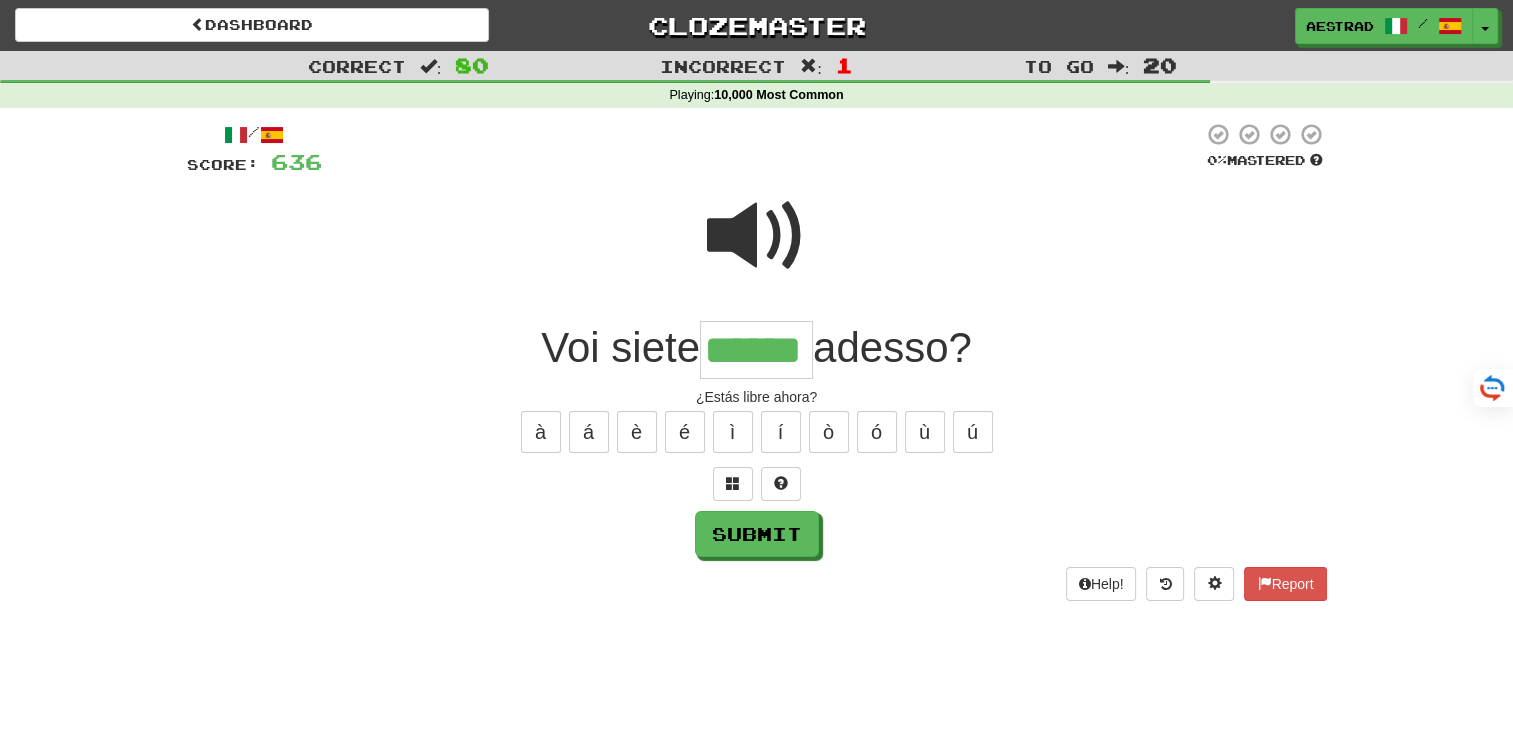 type on "******" 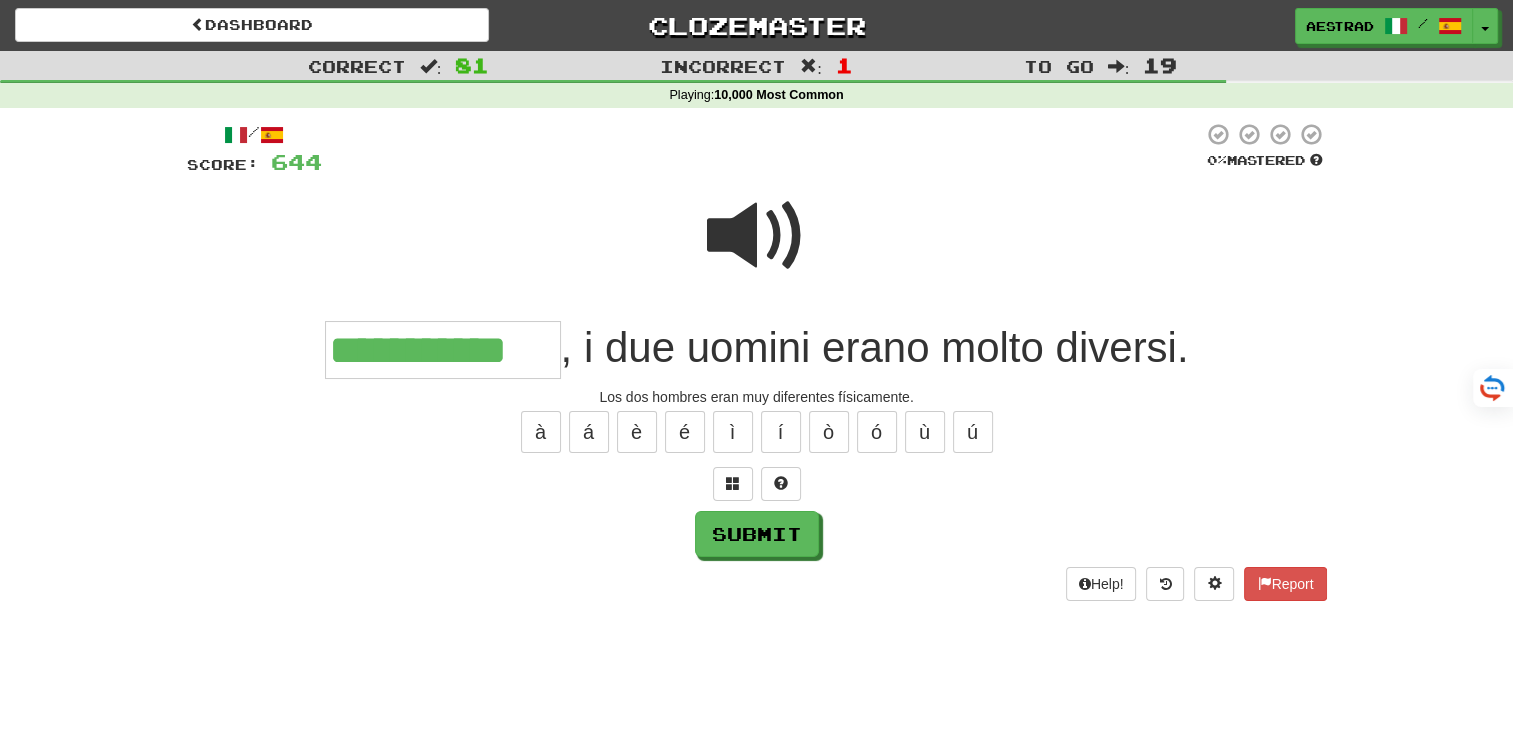 type on "**********" 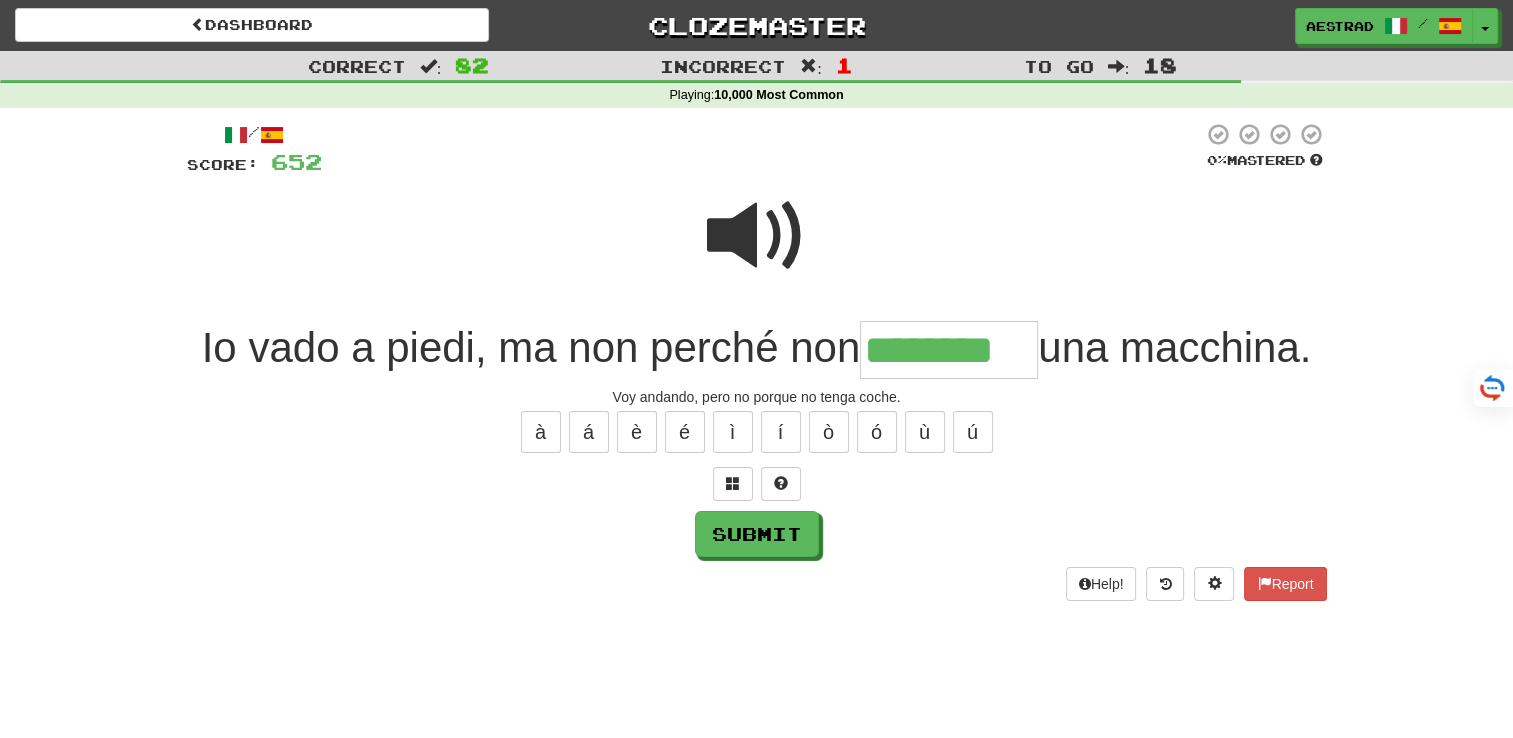 type on "********" 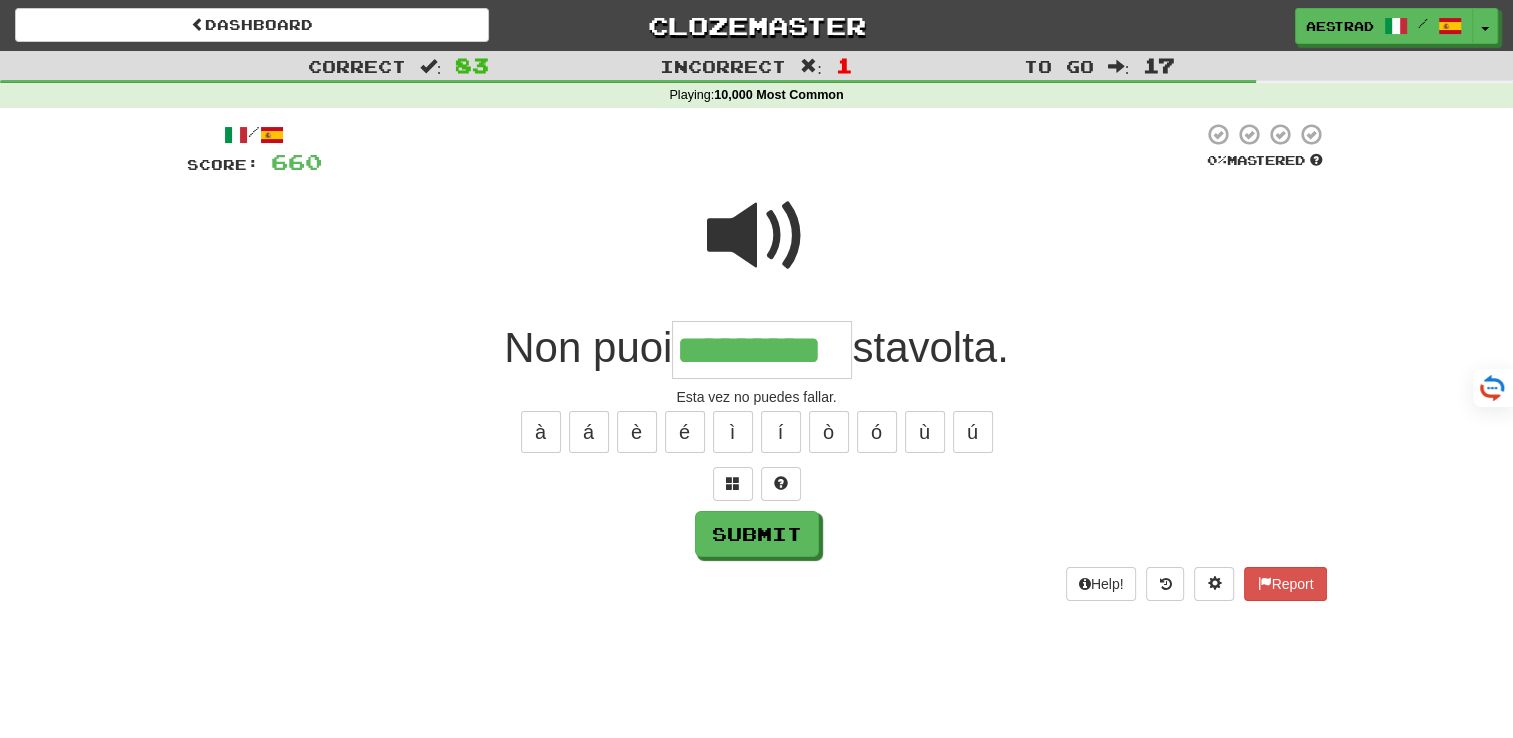 type on "*********" 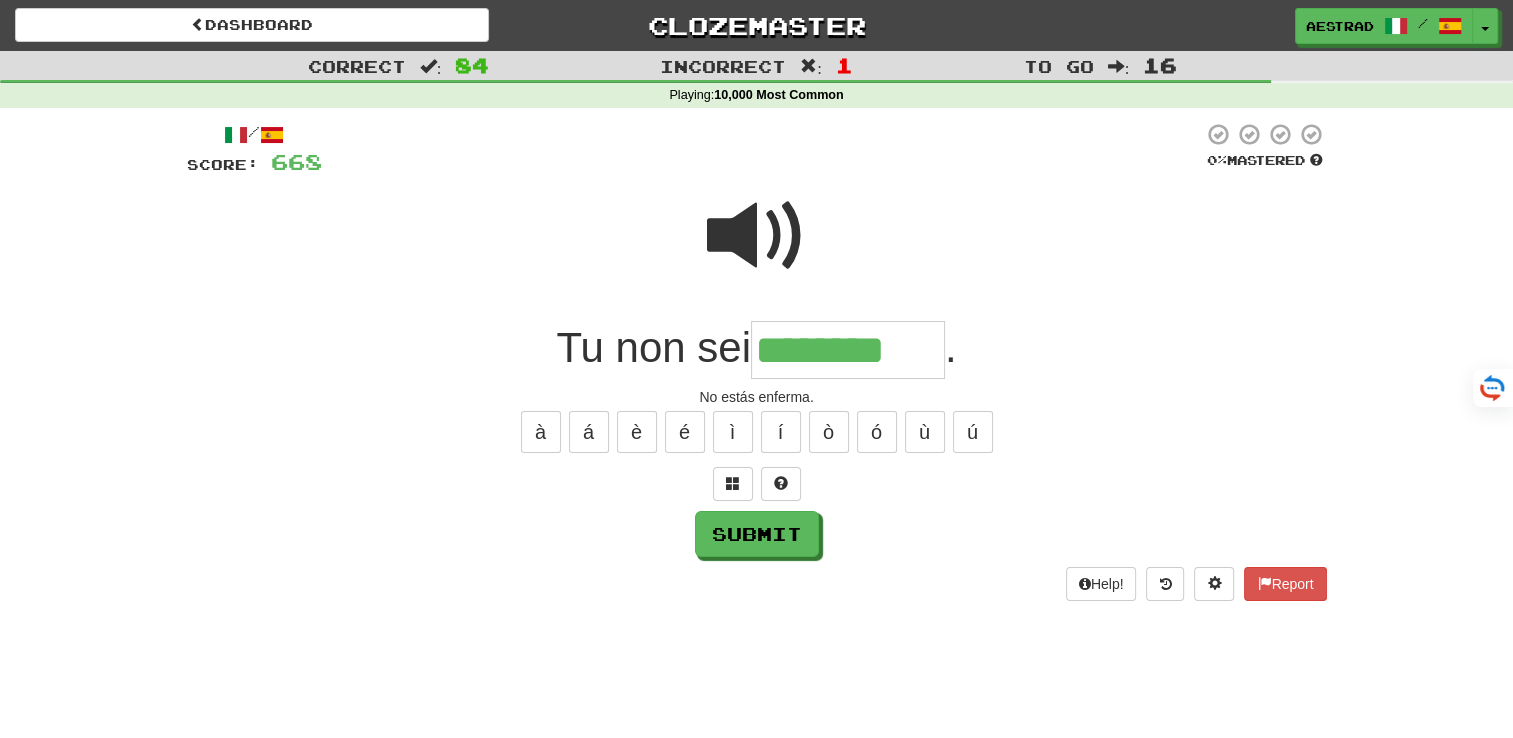 type on "********" 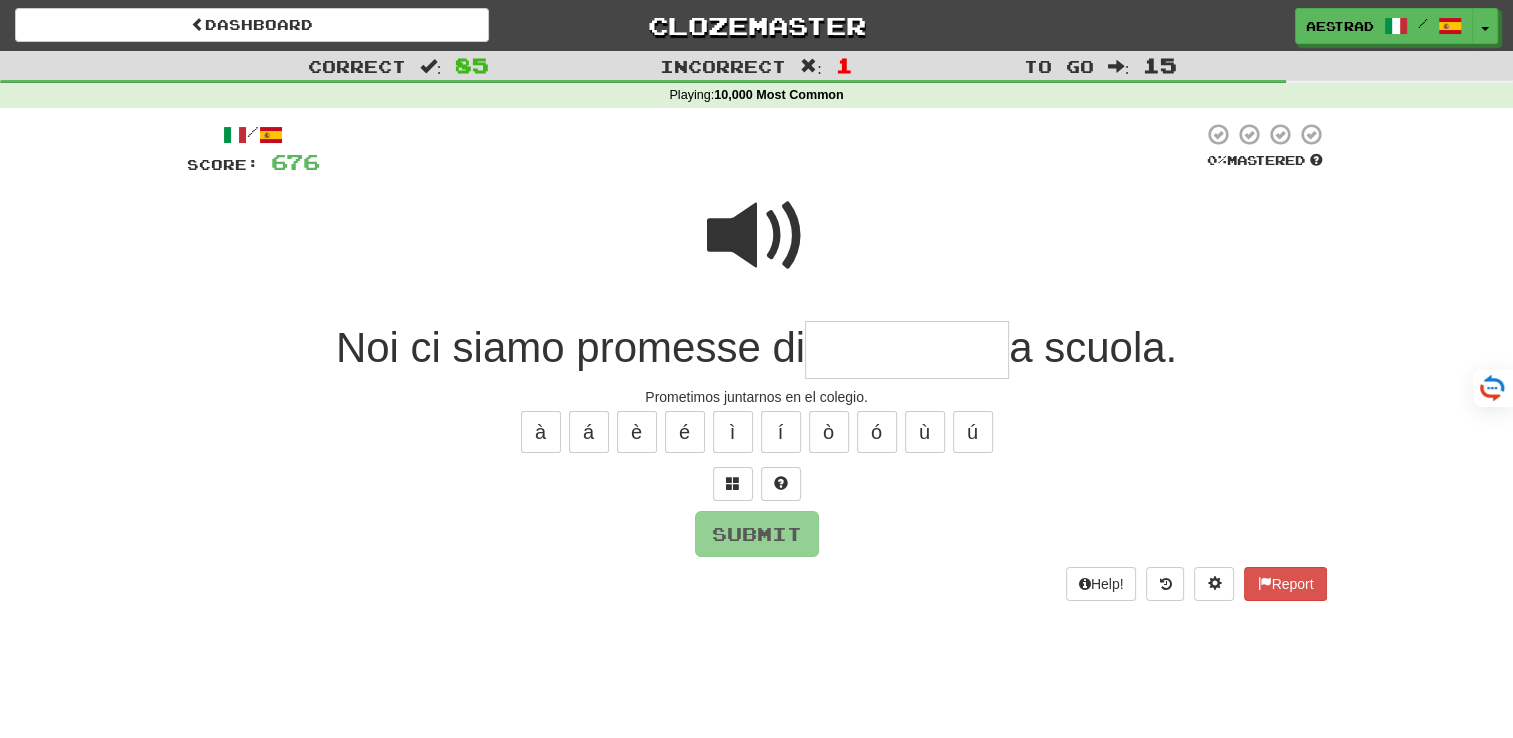 click at bounding box center (757, 236) 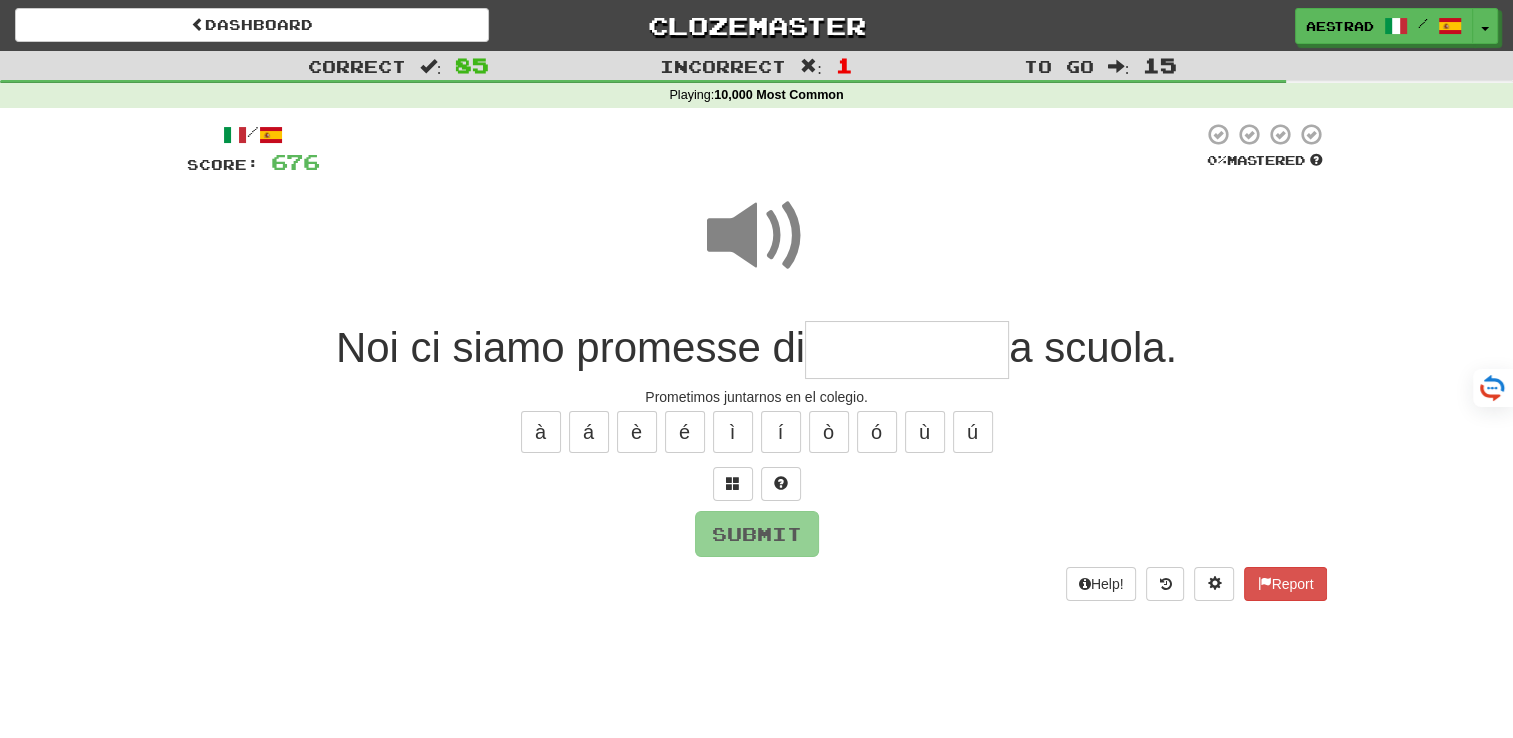 click at bounding box center (907, 350) 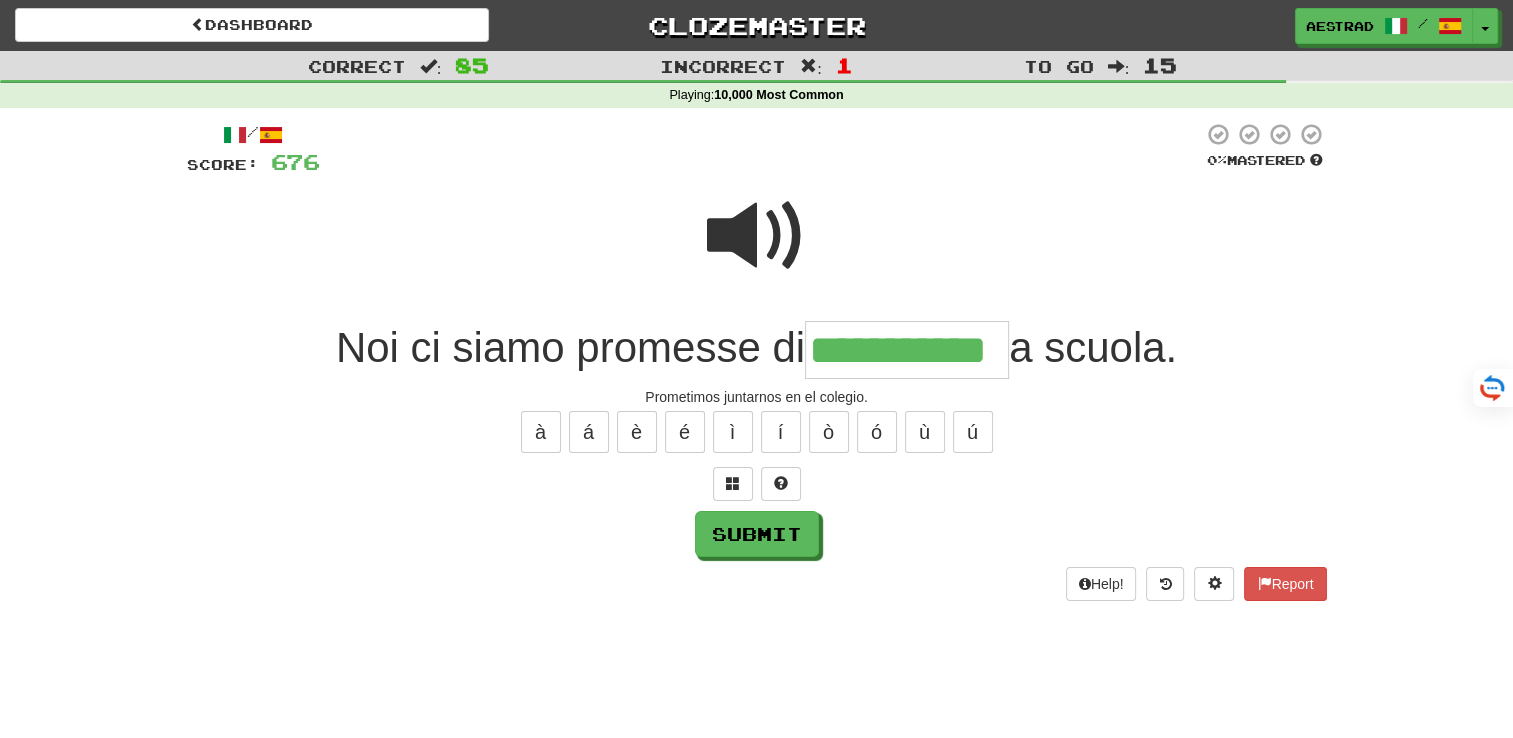 type on "**********" 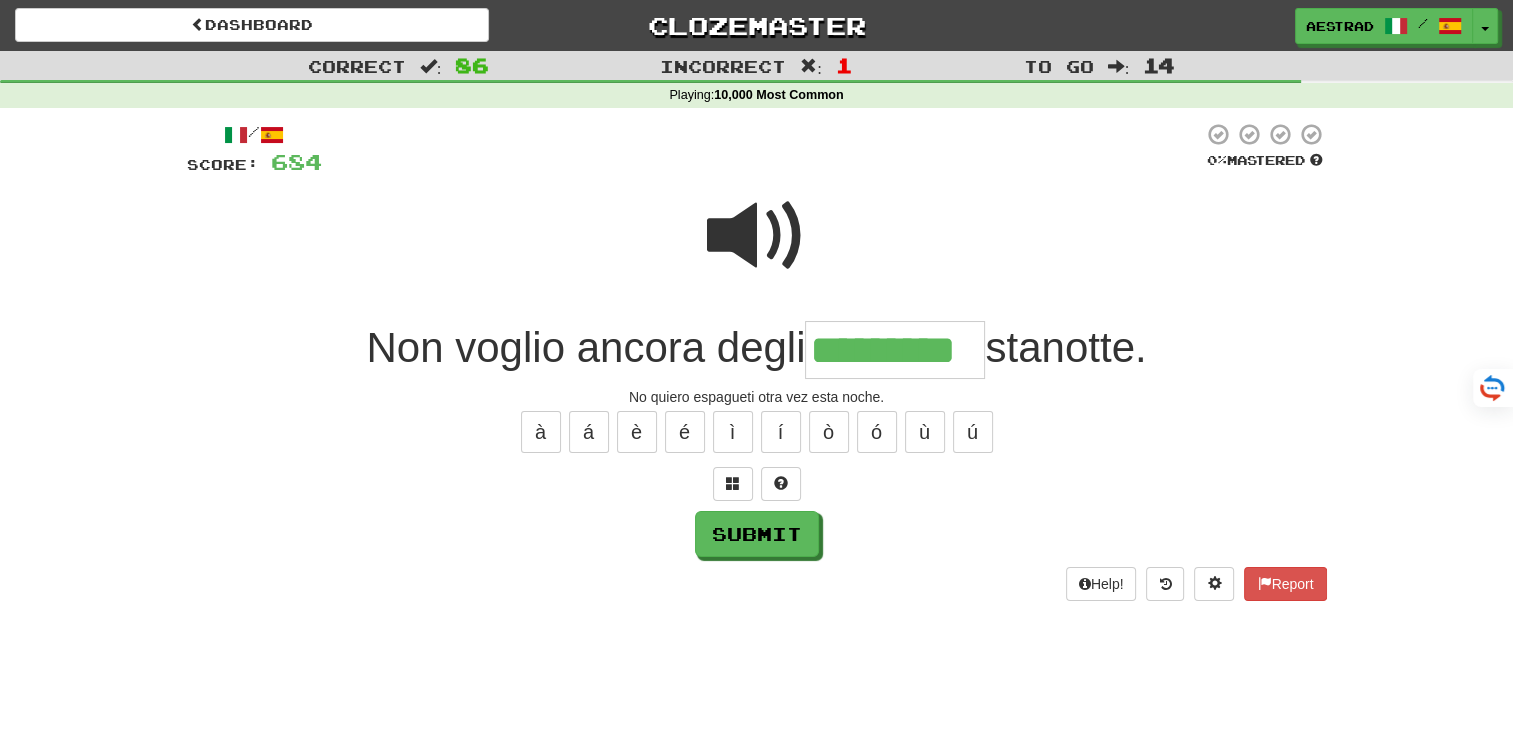 type on "*********" 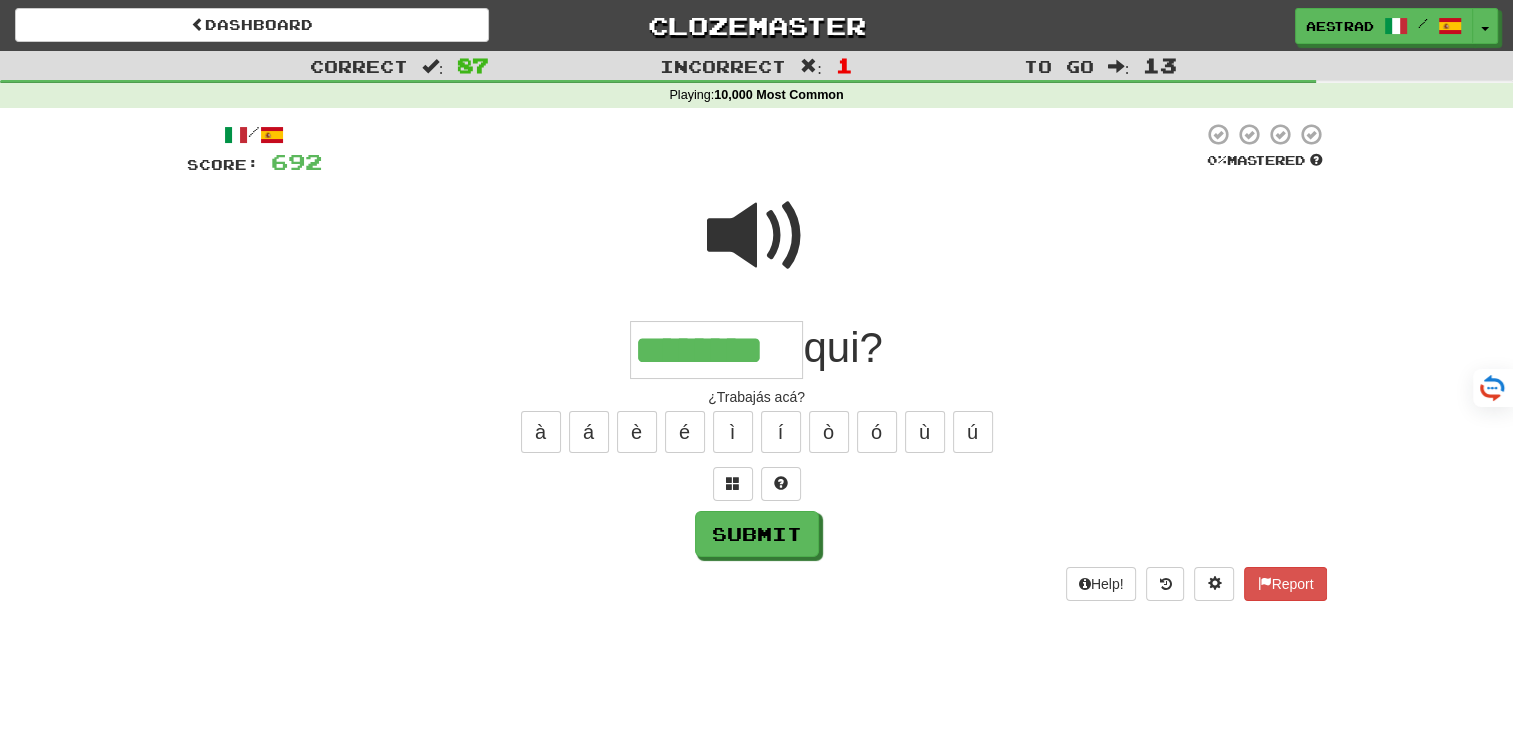 type on "********" 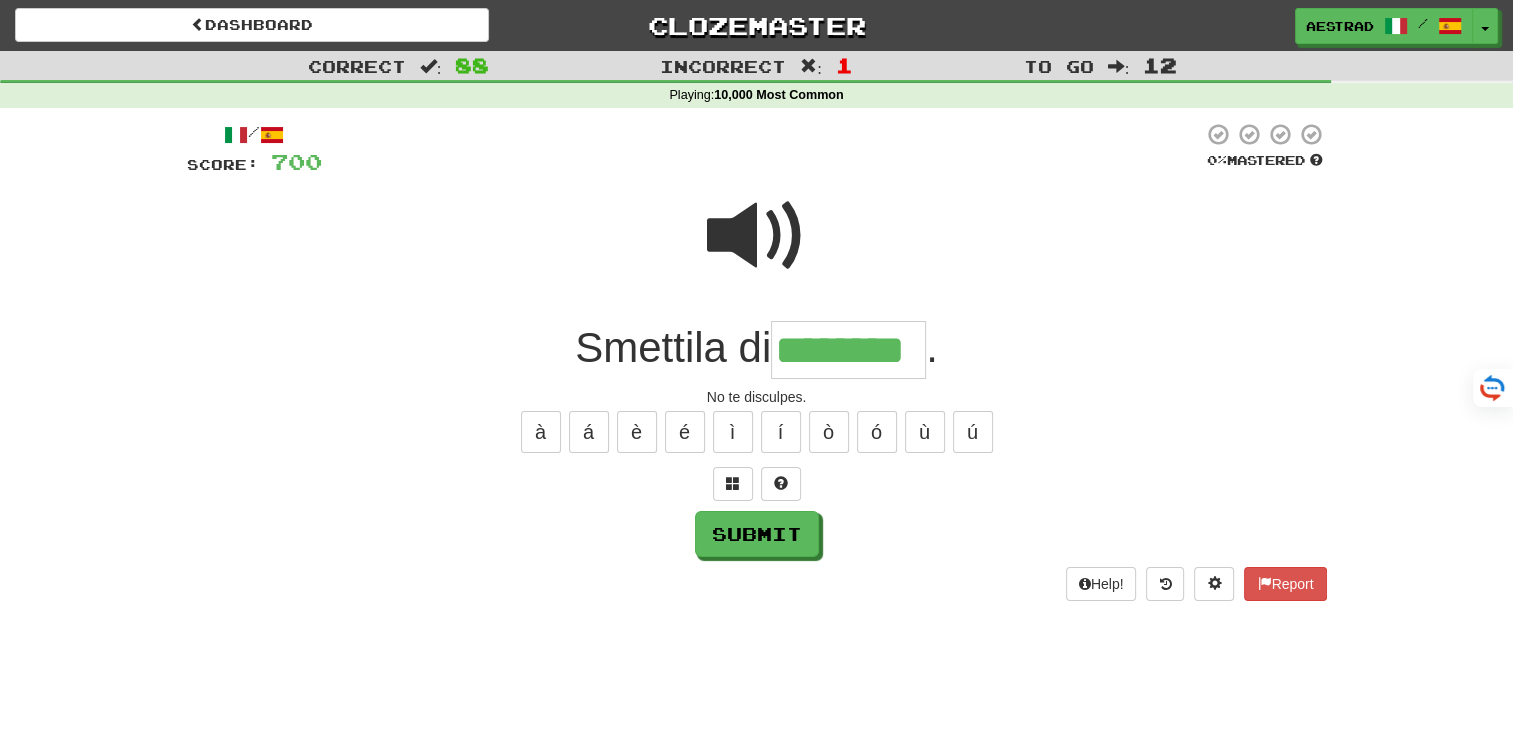 type on "********" 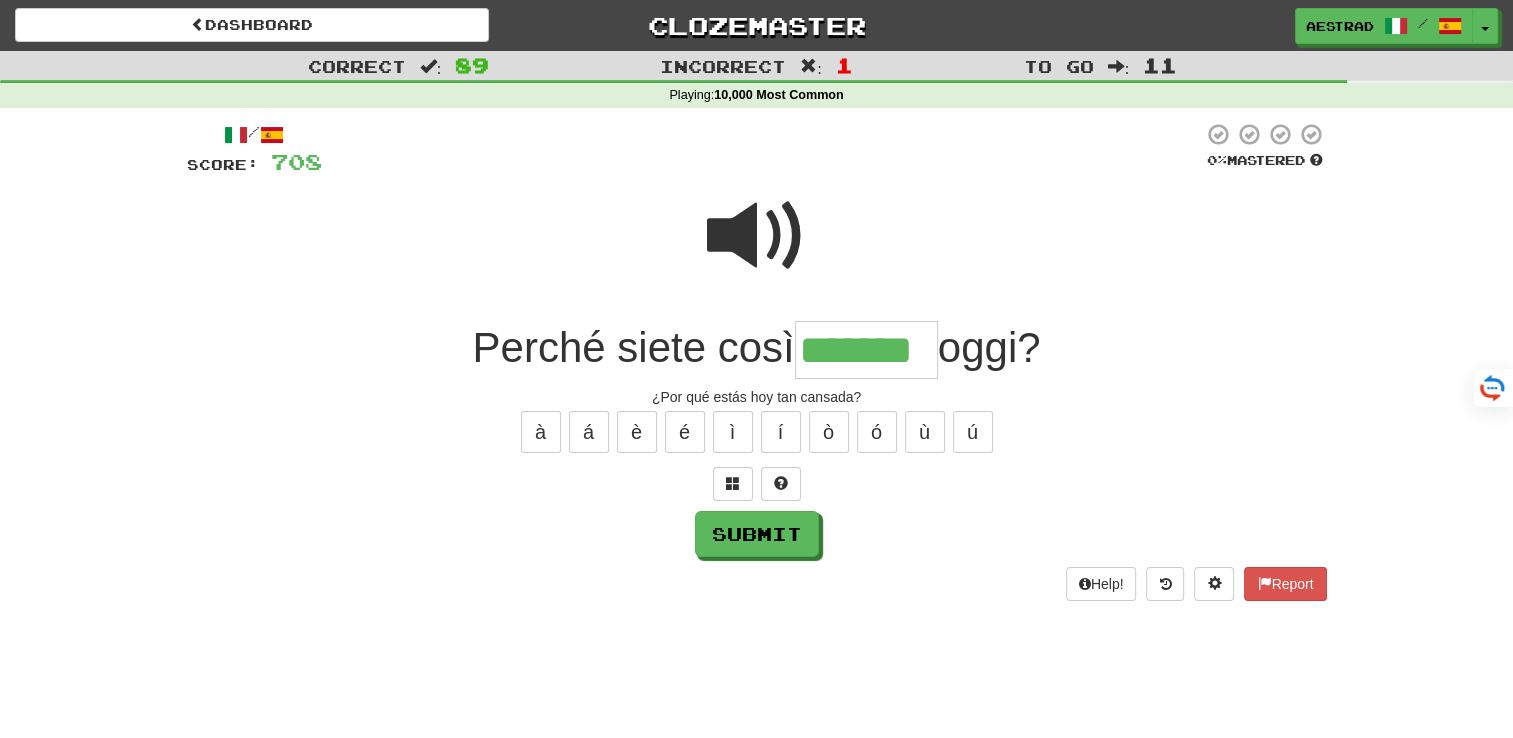 type on "*******" 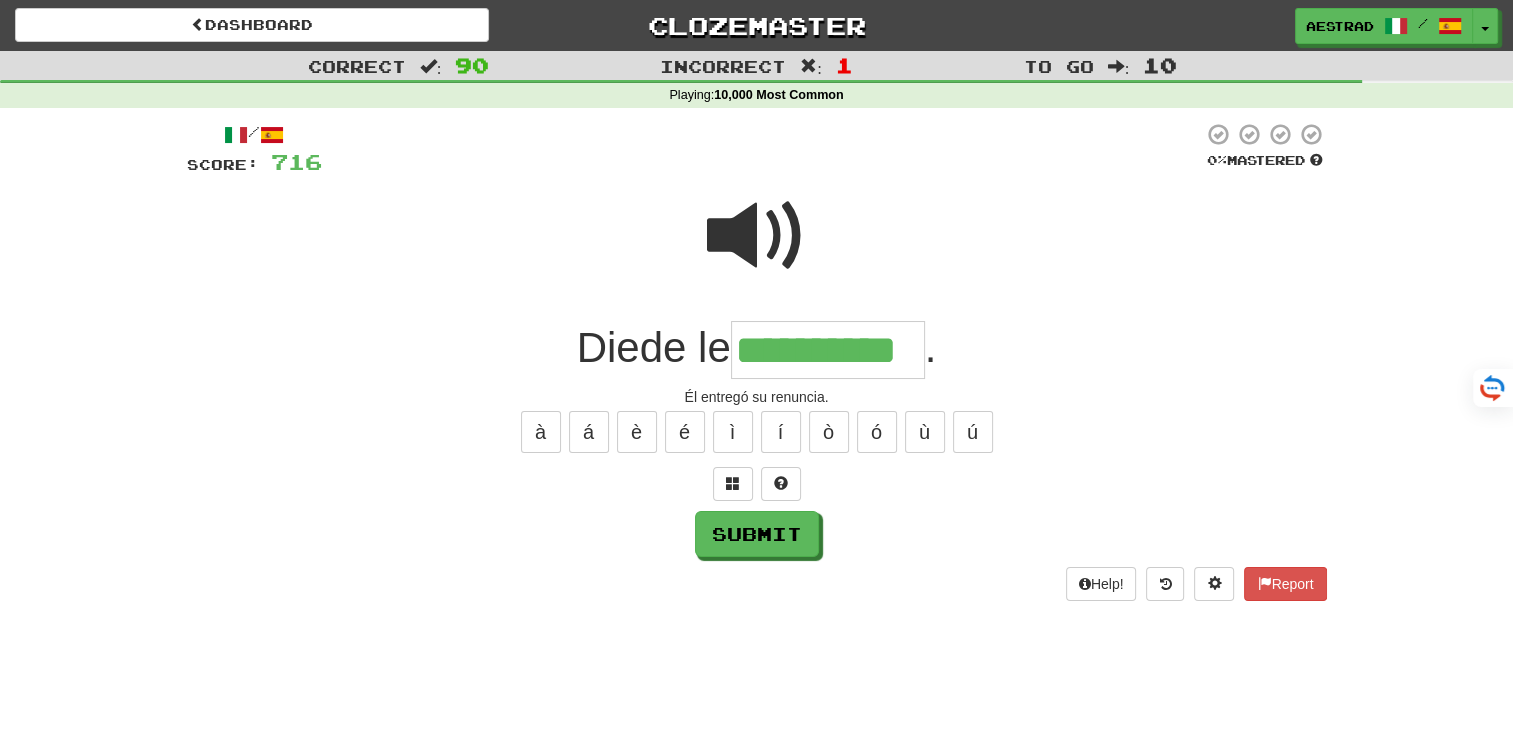 type on "**********" 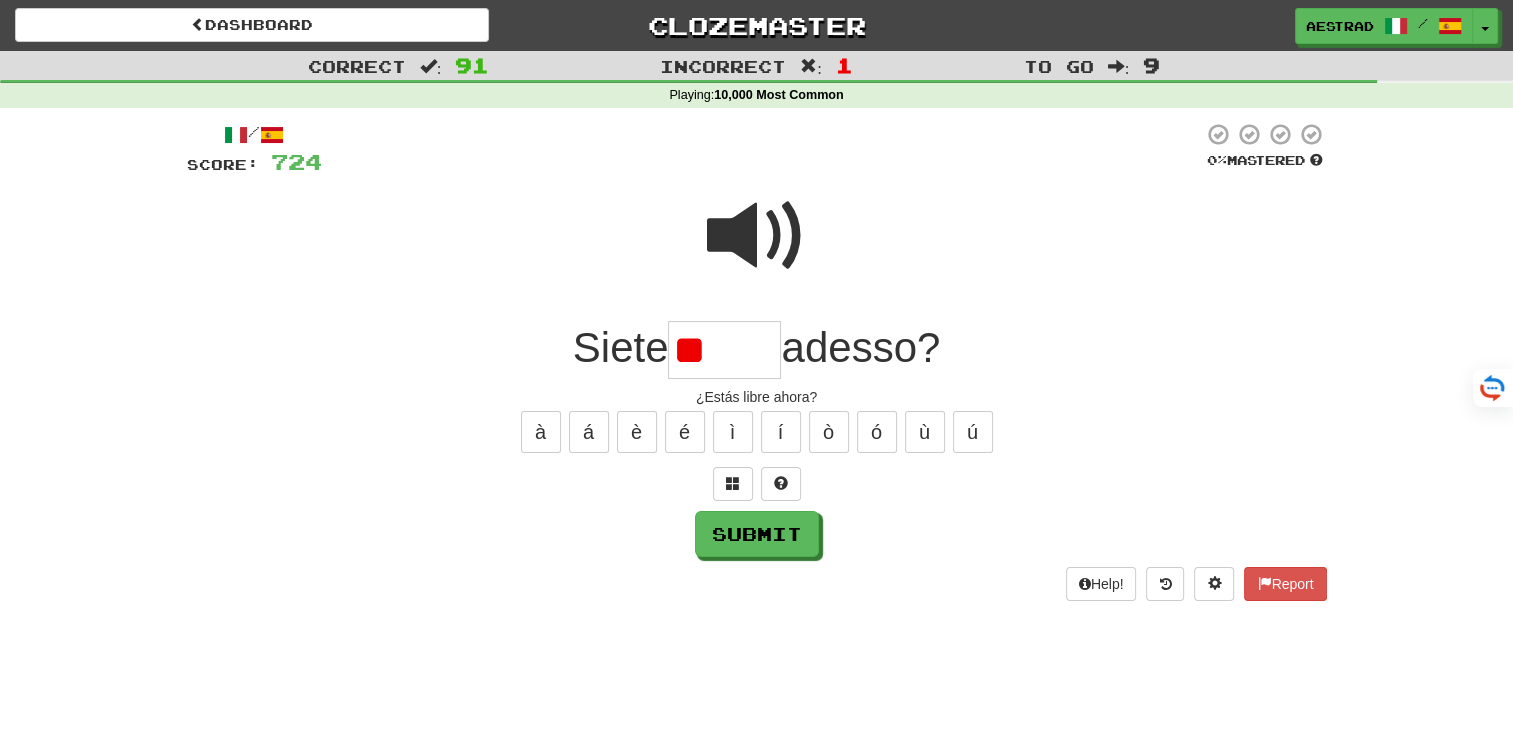 type on "*" 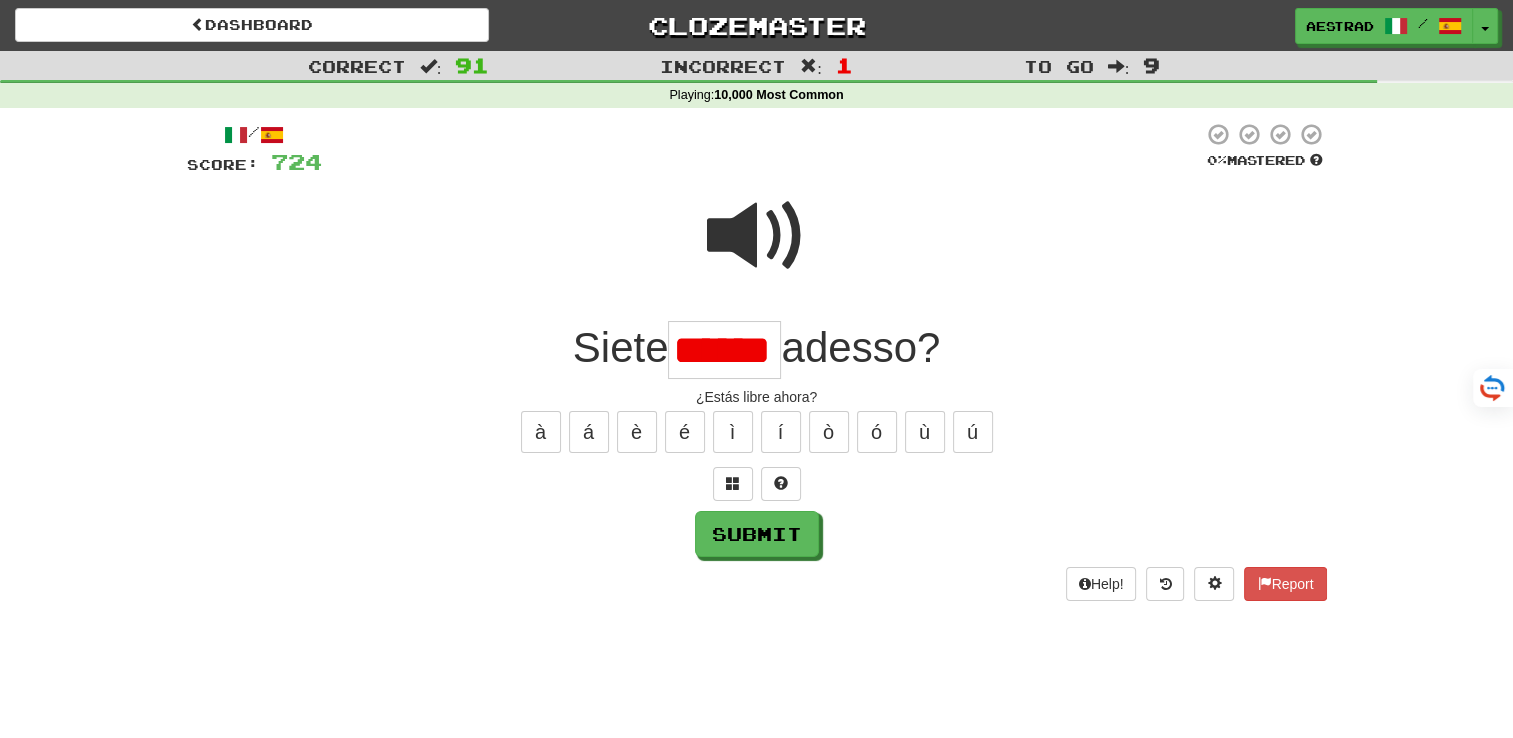 scroll, scrollTop: 0, scrollLeft: 0, axis: both 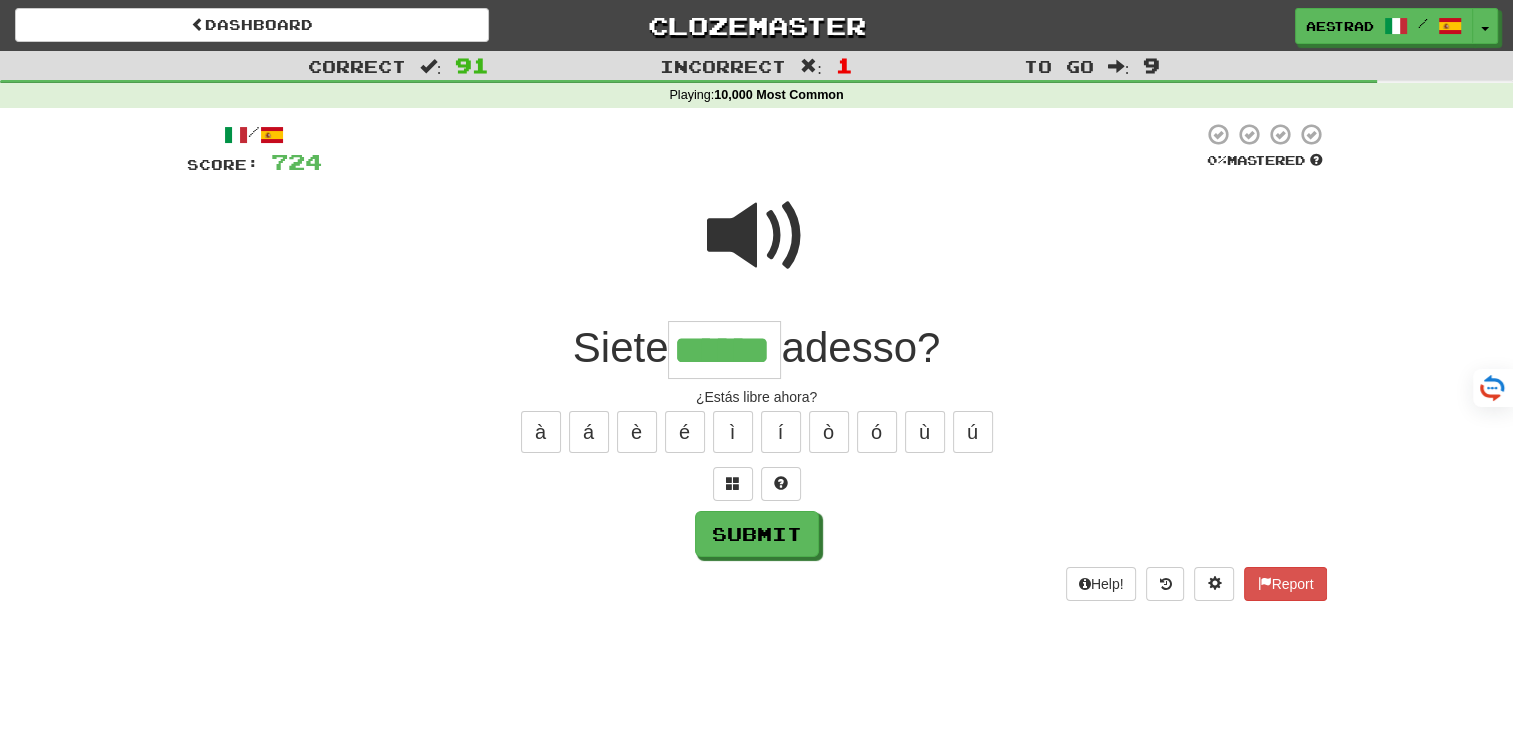 type on "******" 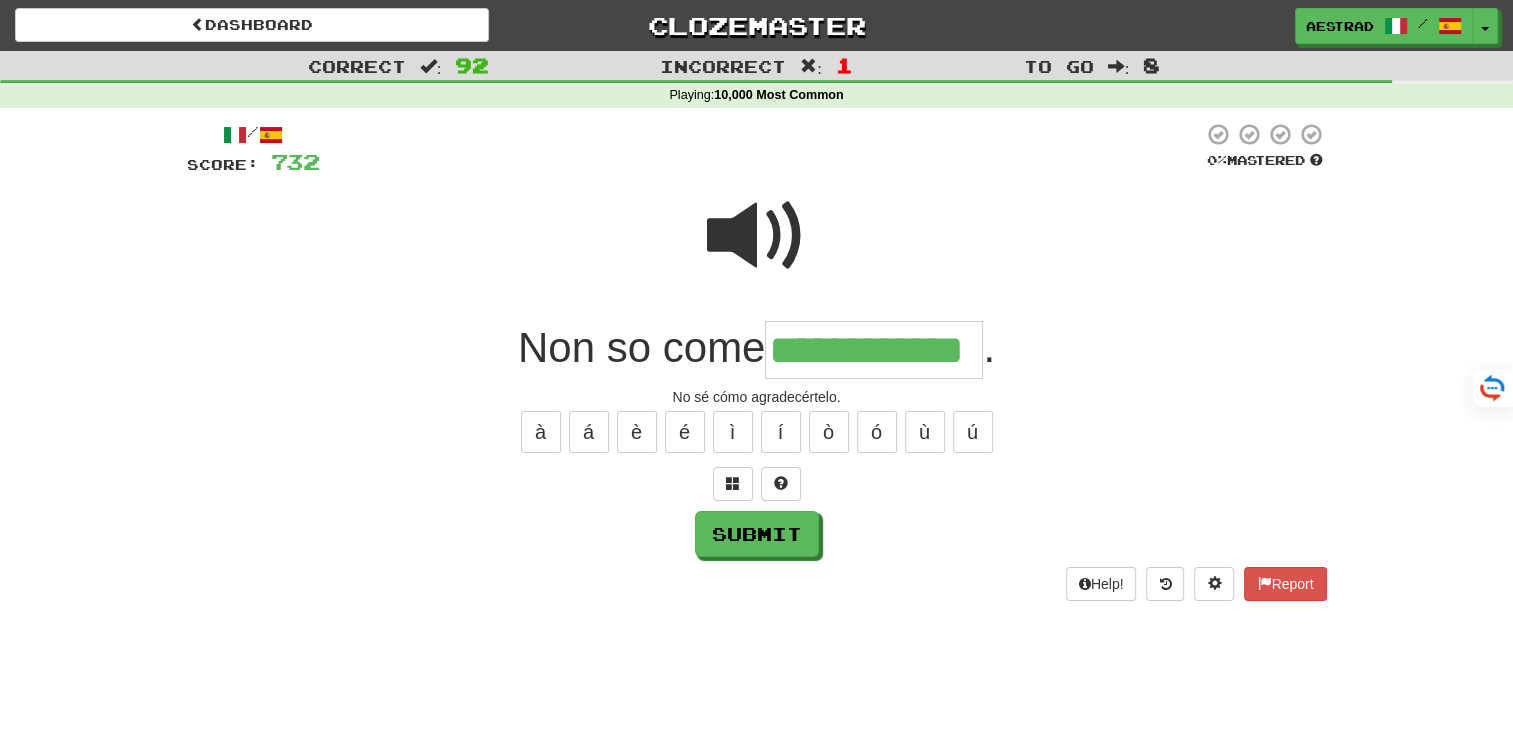 type on "**********" 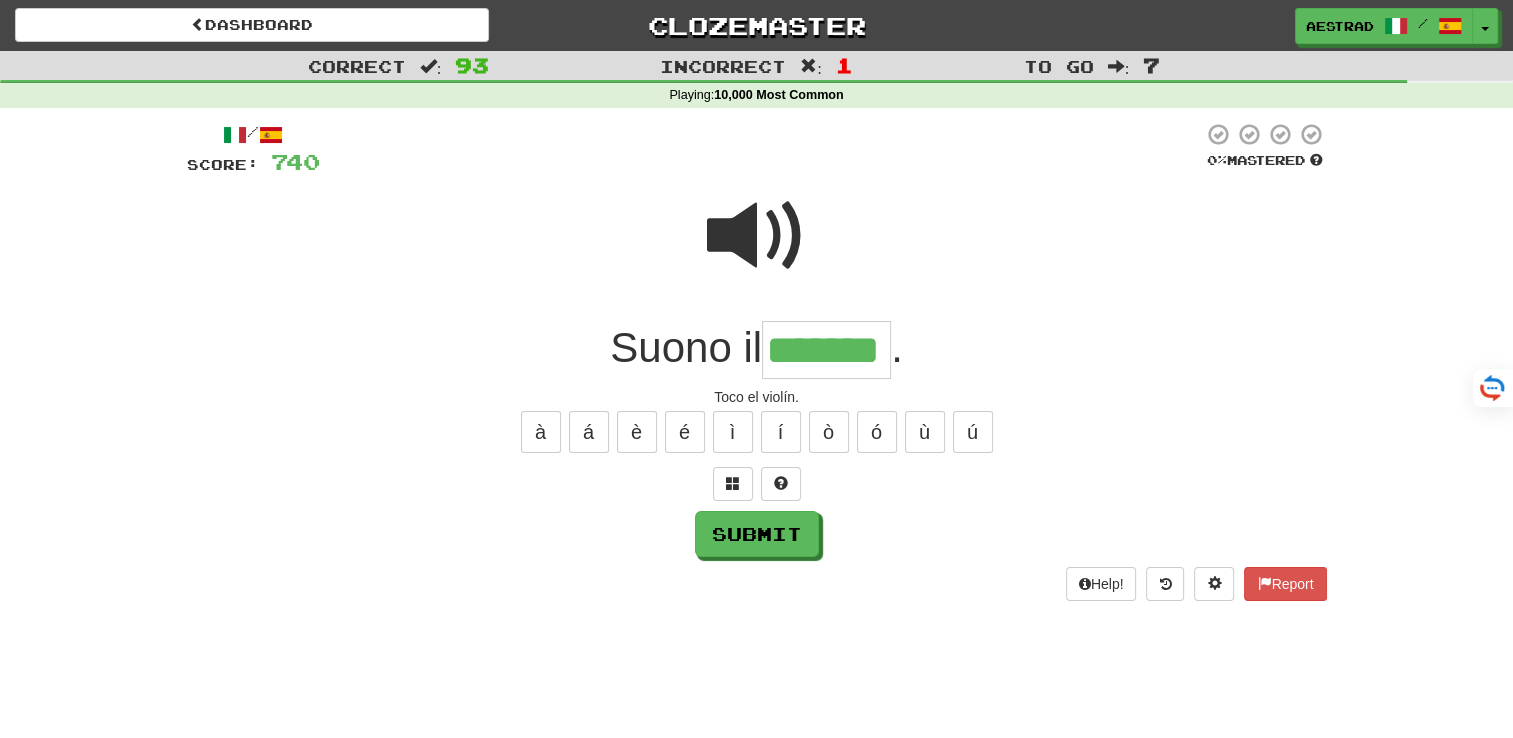 type on "*******" 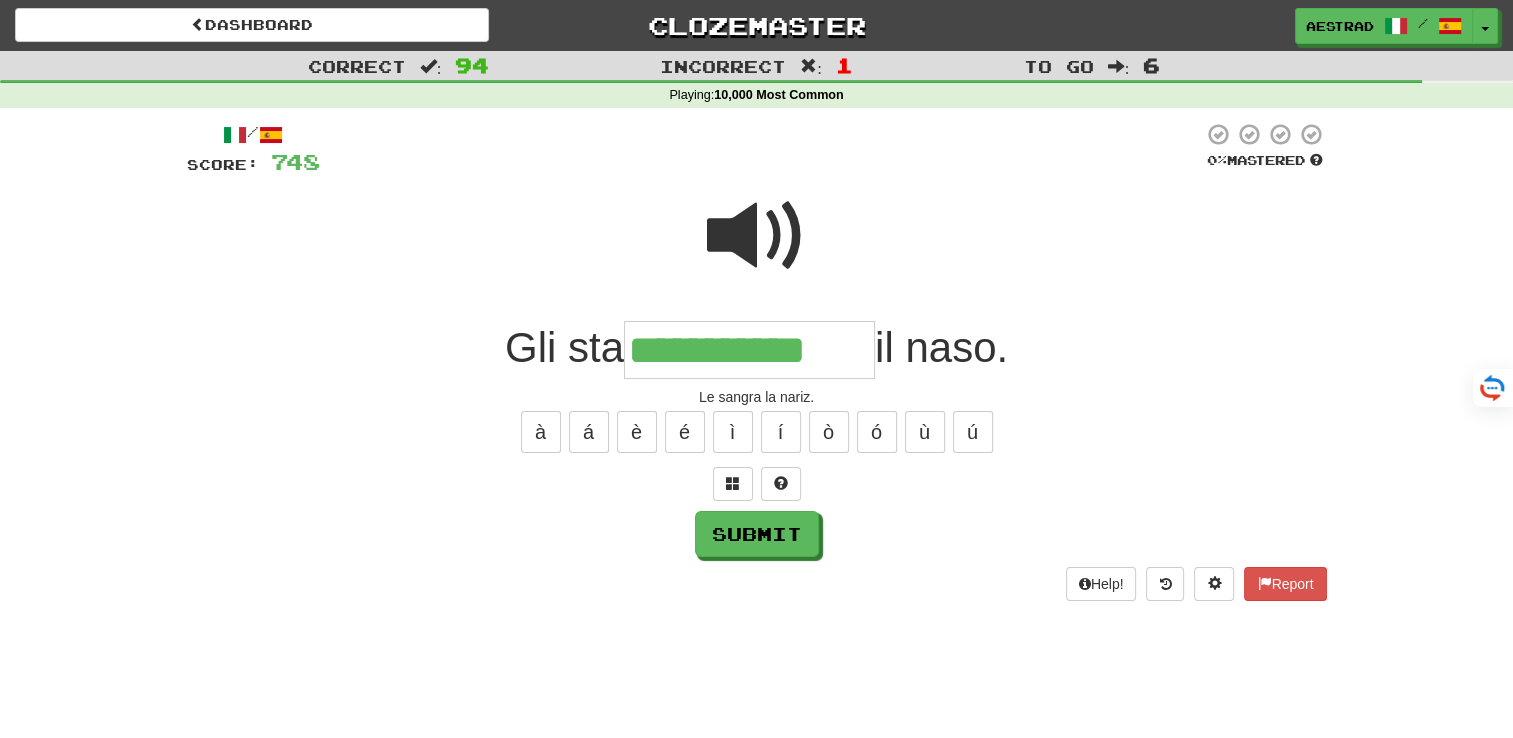 type on "**********" 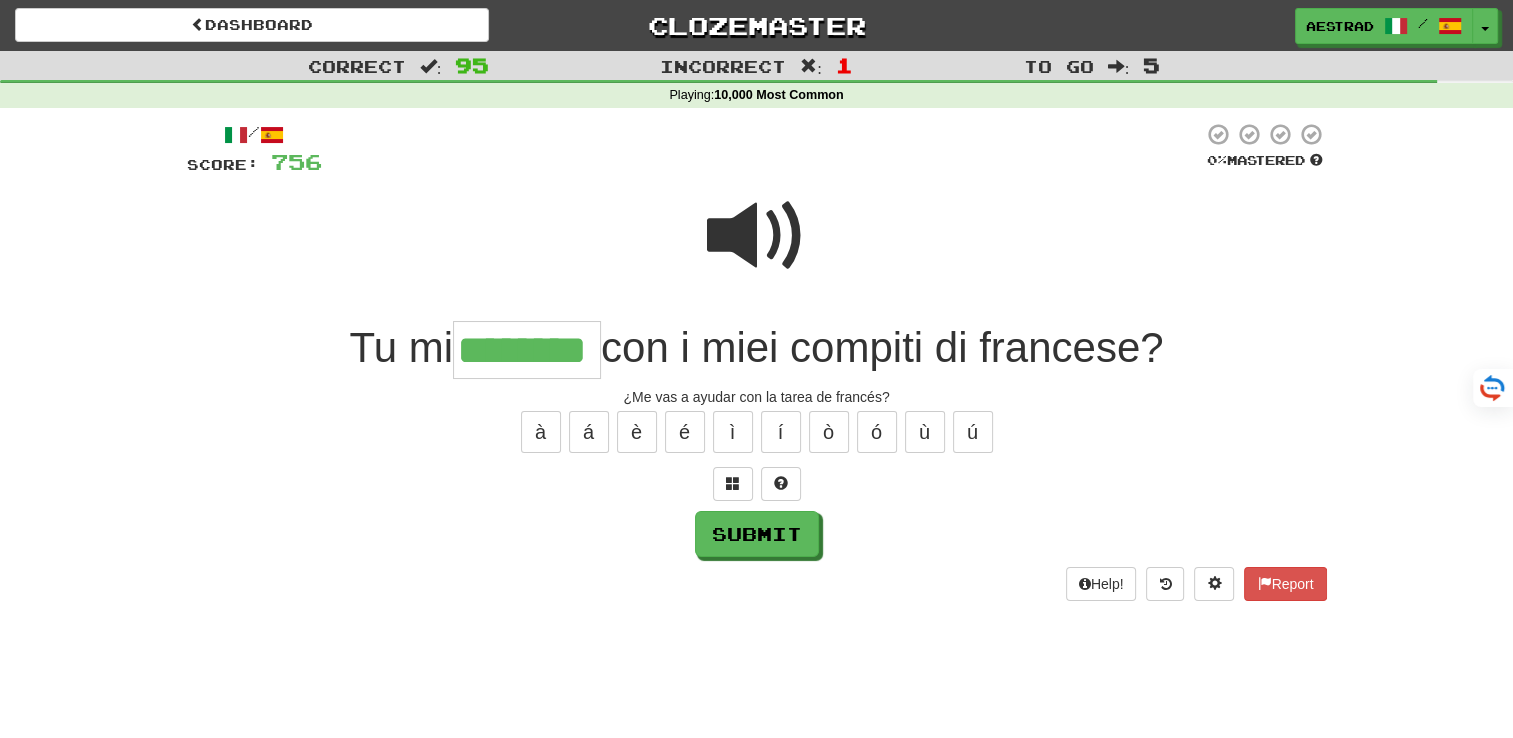 type on "********" 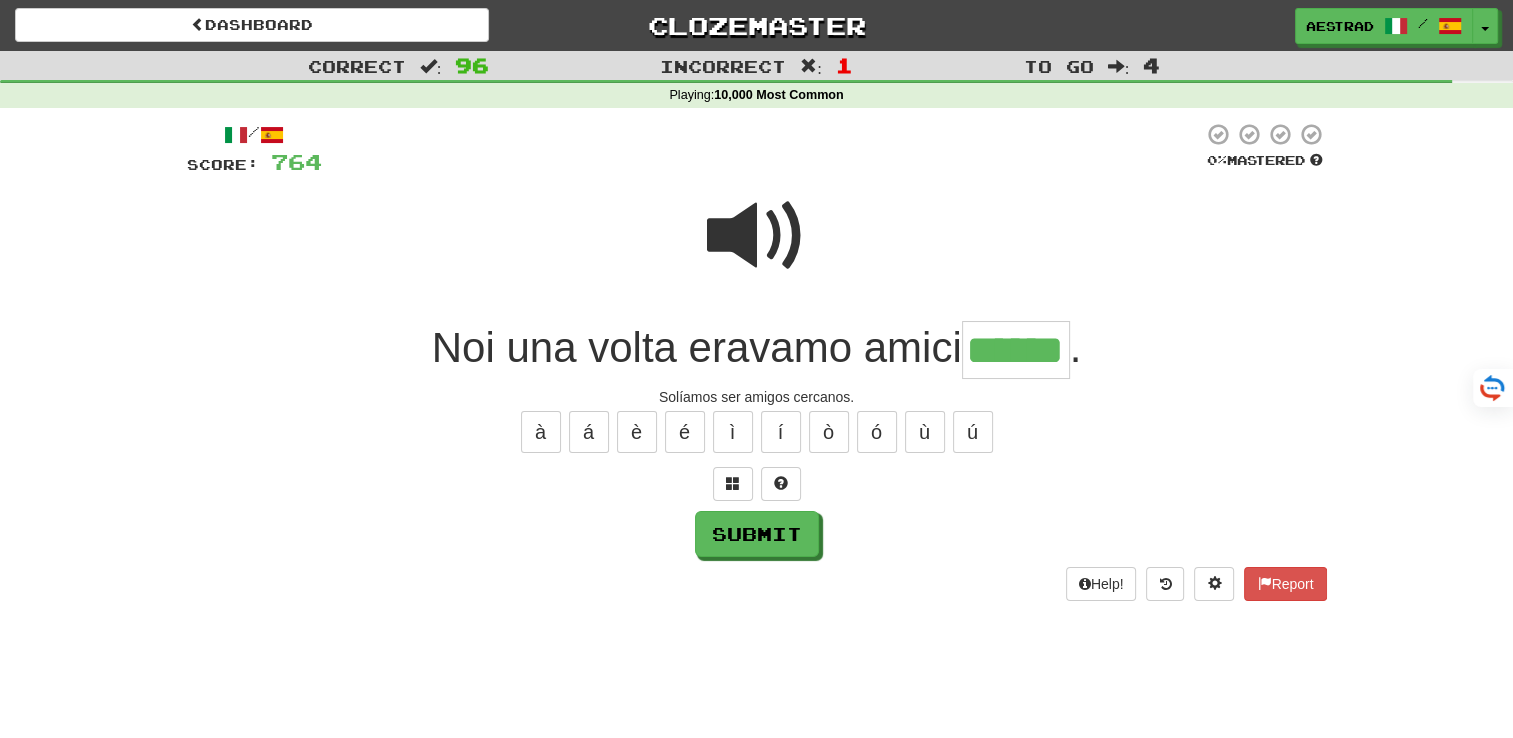 type on "******" 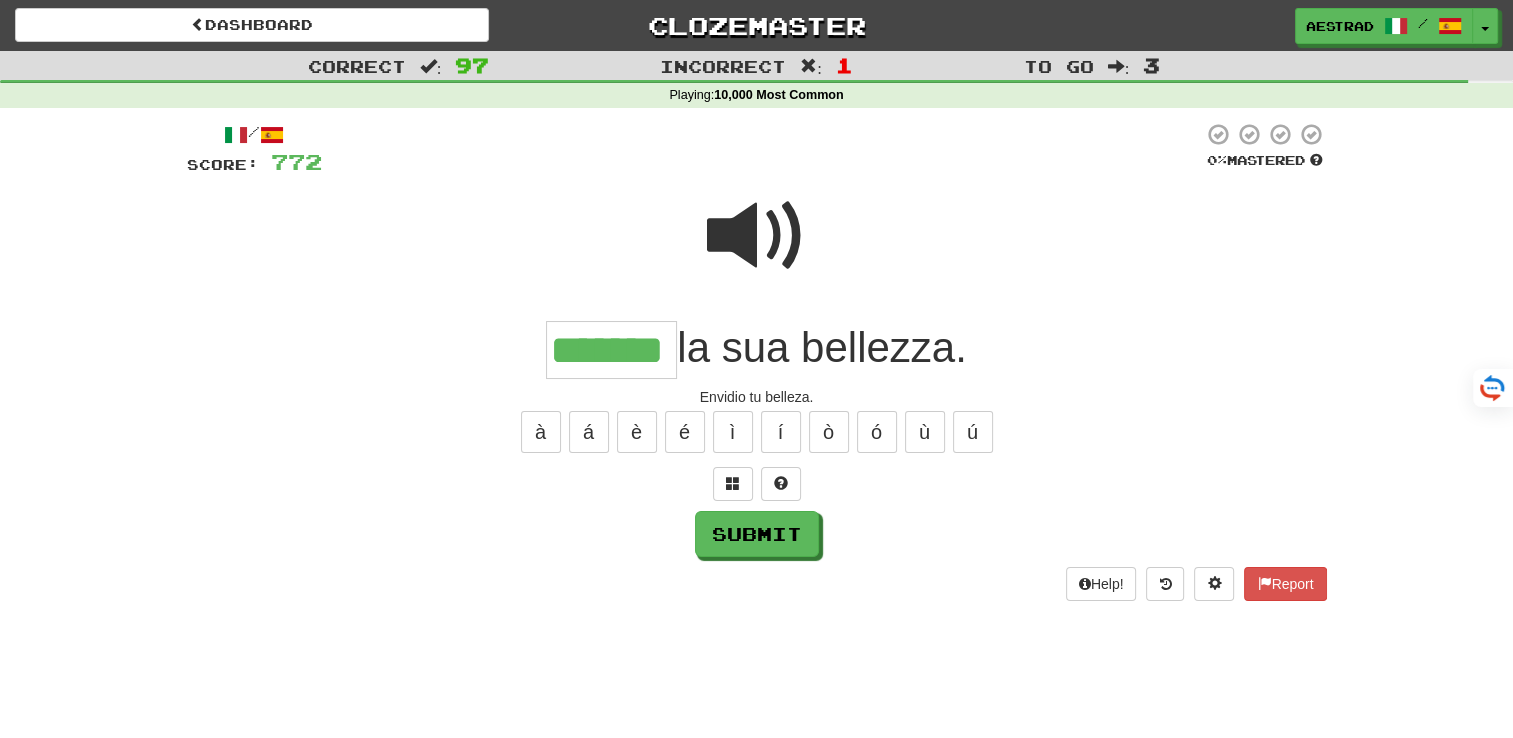 type on "*******" 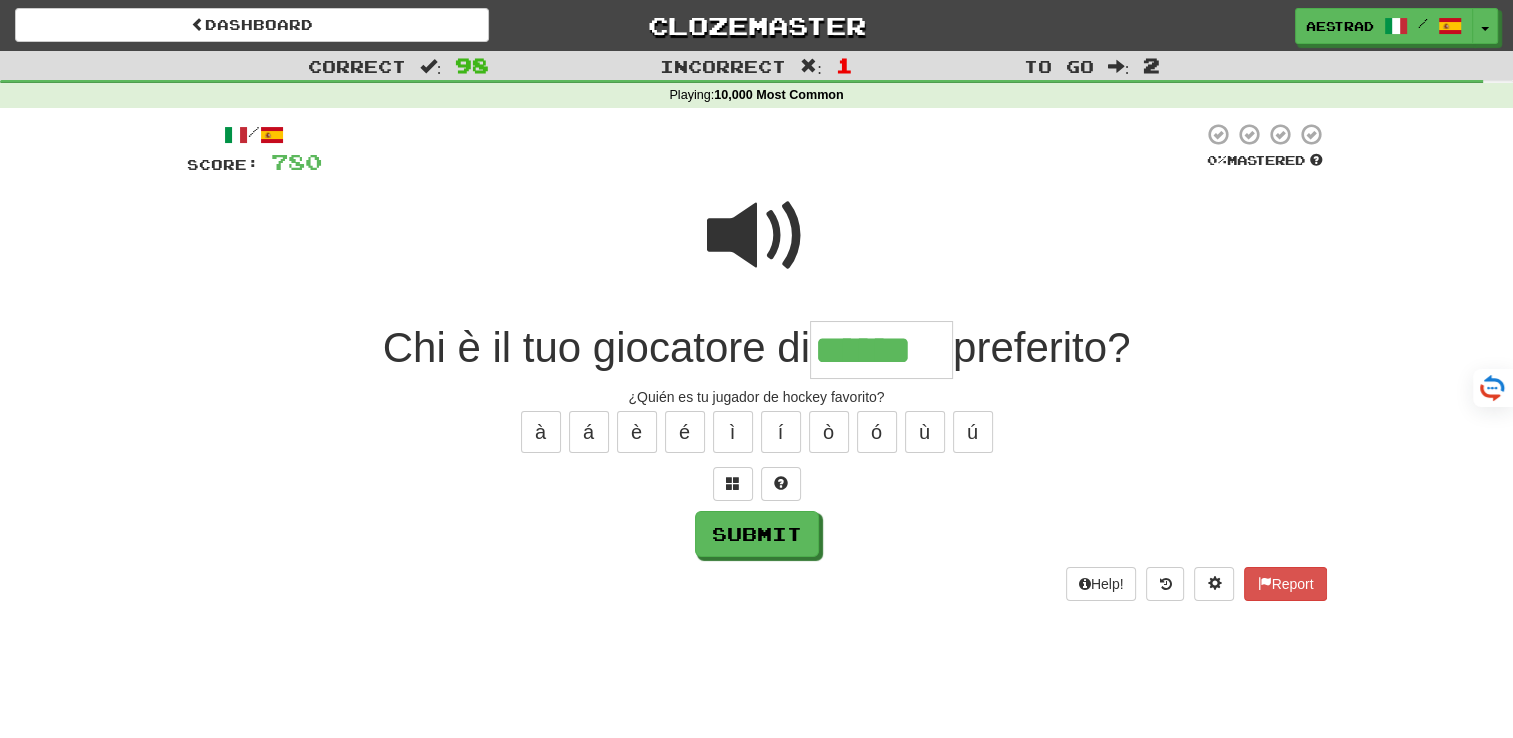 type on "******" 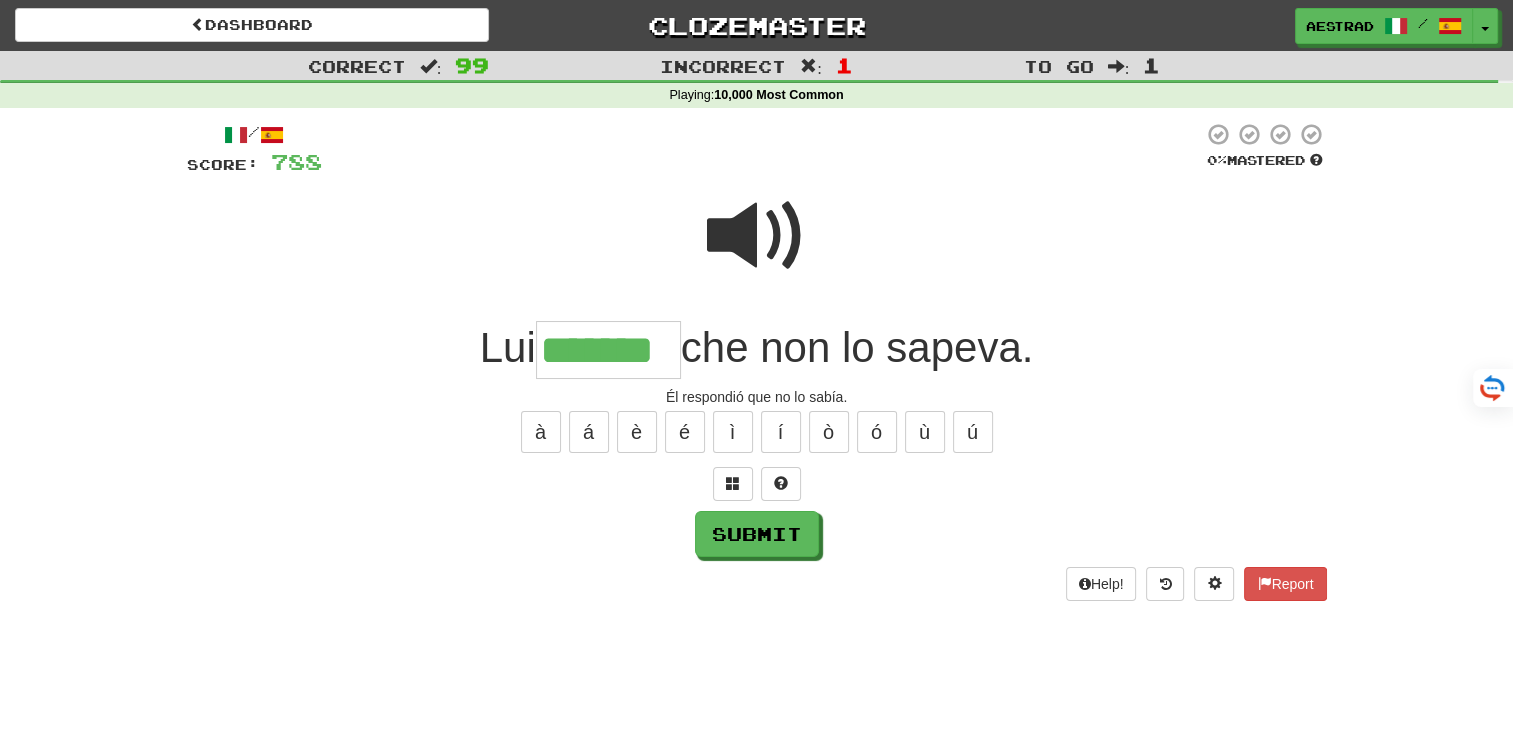 type on "*******" 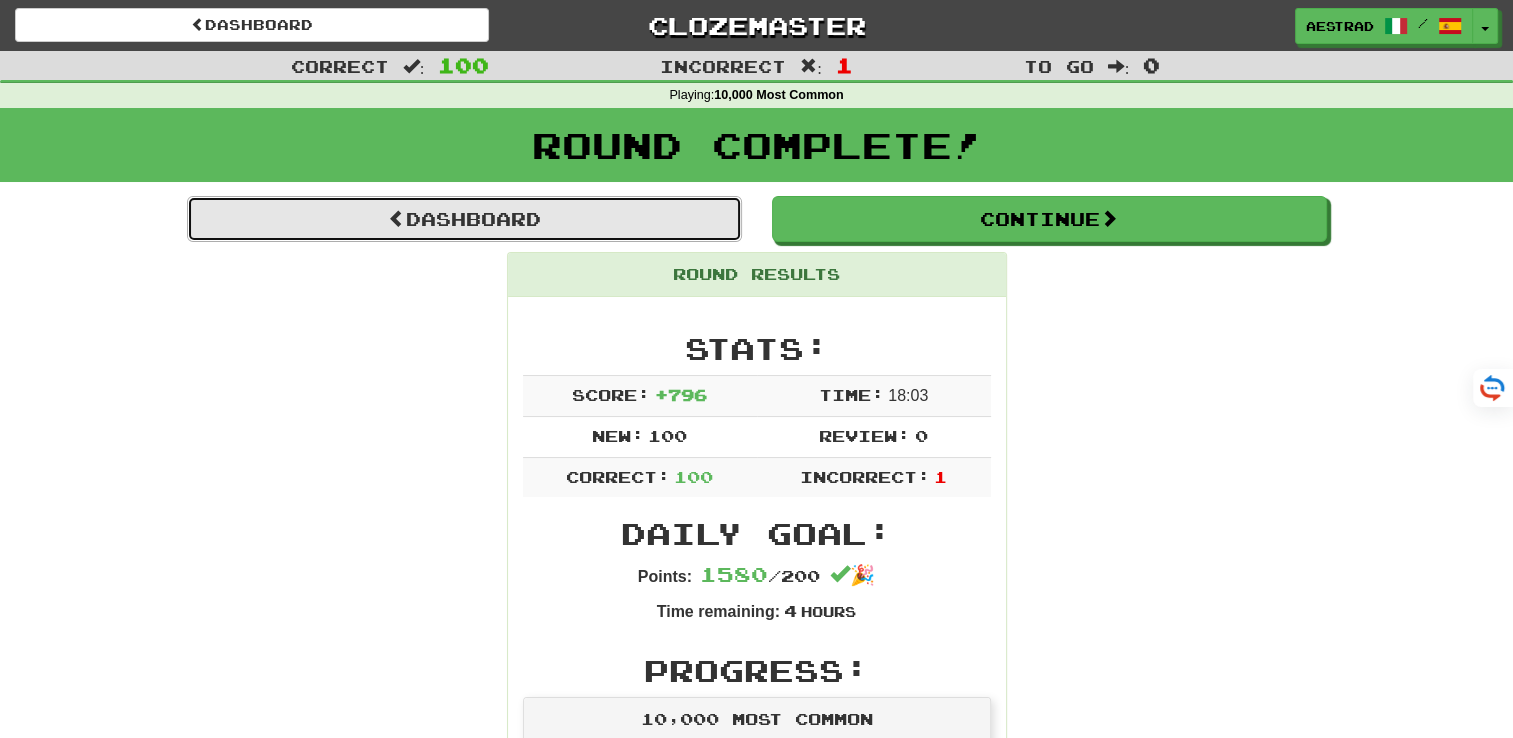 click on "Dashboard" at bounding box center [464, 219] 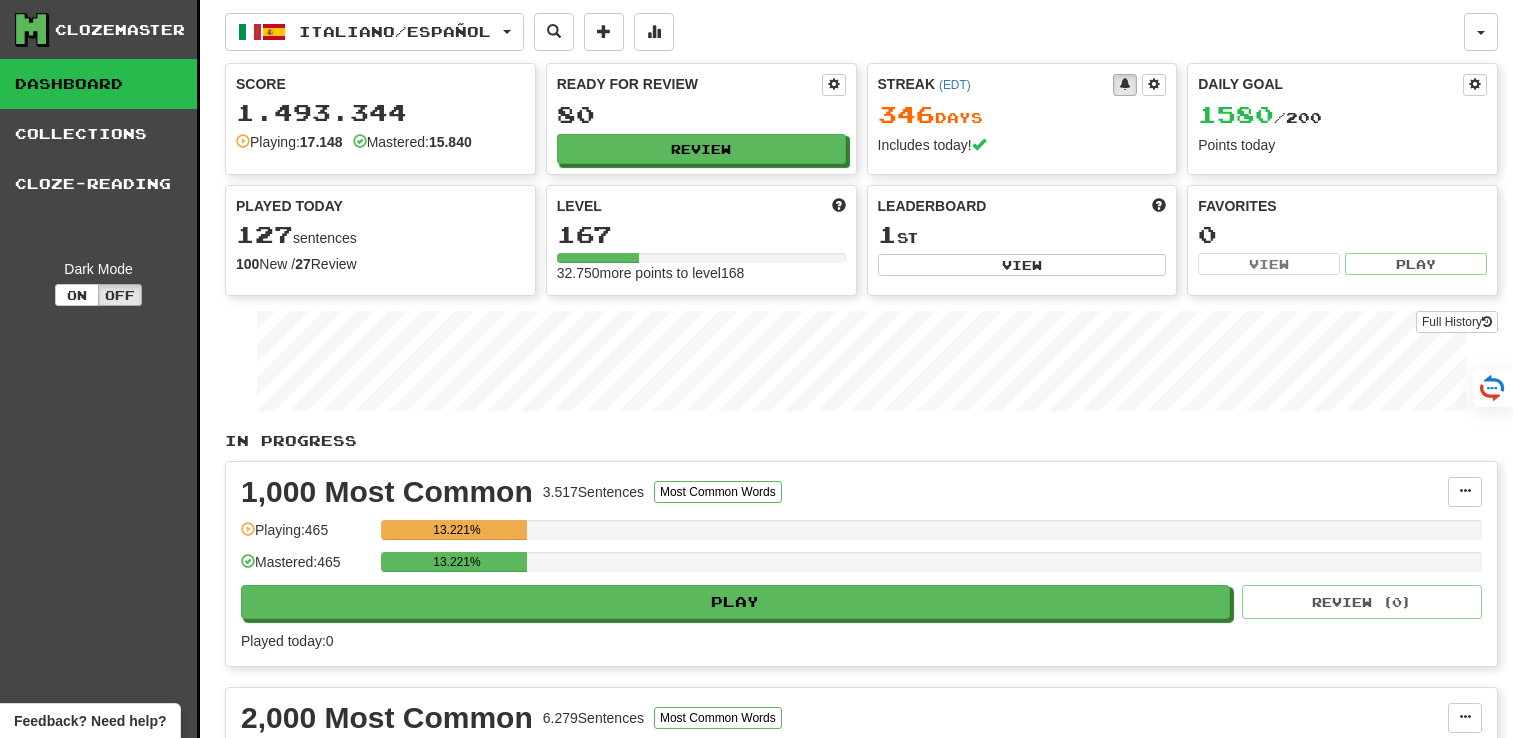 scroll, scrollTop: 0, scrollLeft: 0, axis: both 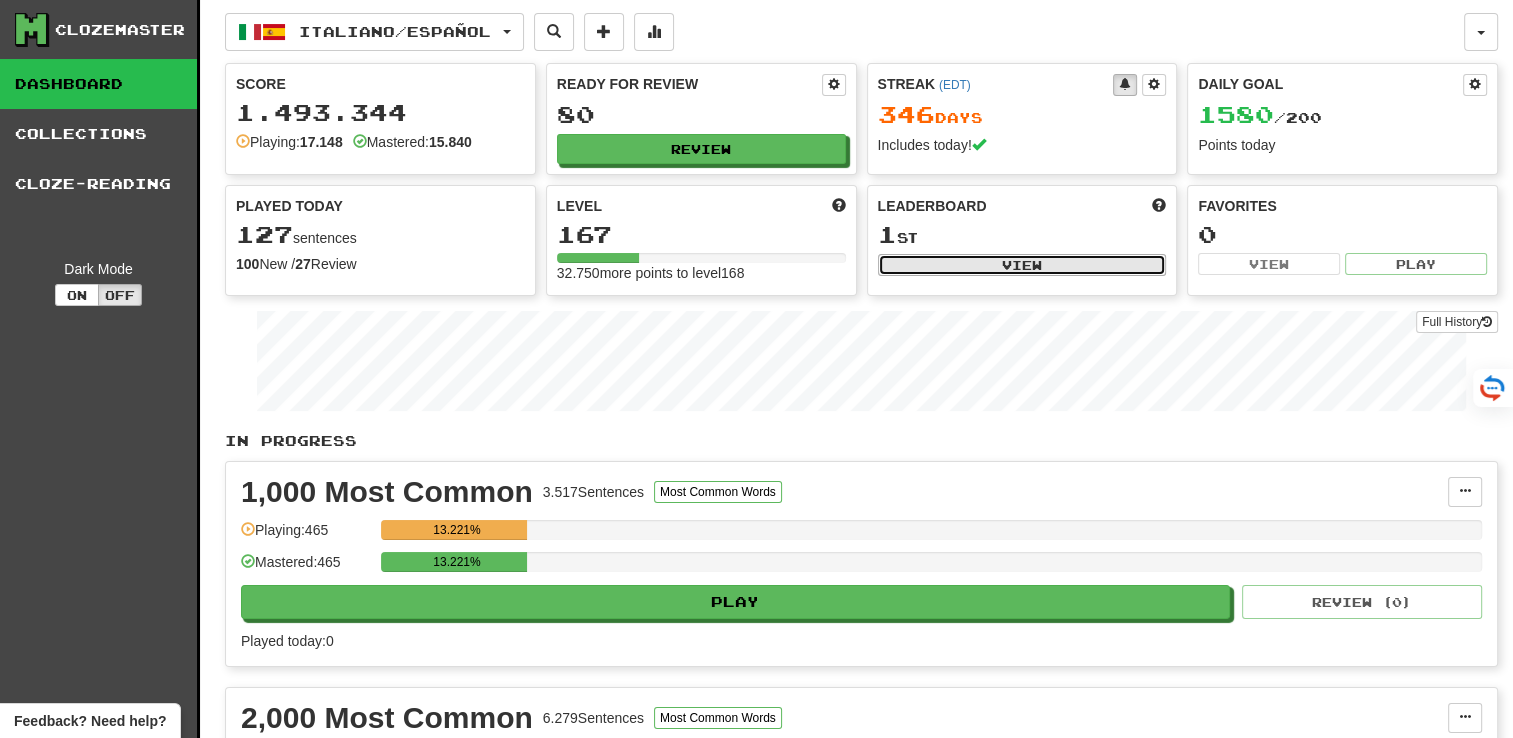 click on "View" at bounding box center [1022, 265] 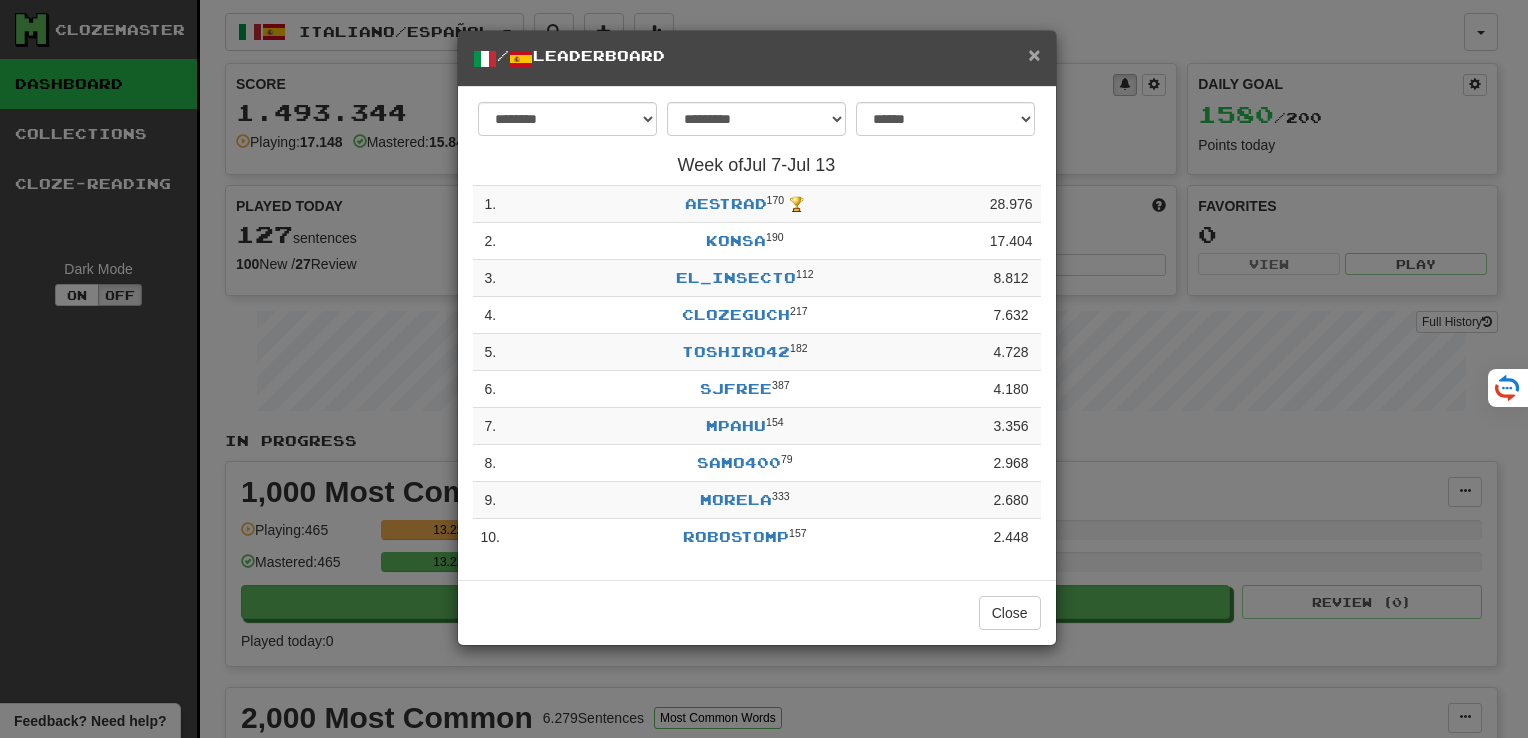 click on "×" at bounding box center [1034, 54] 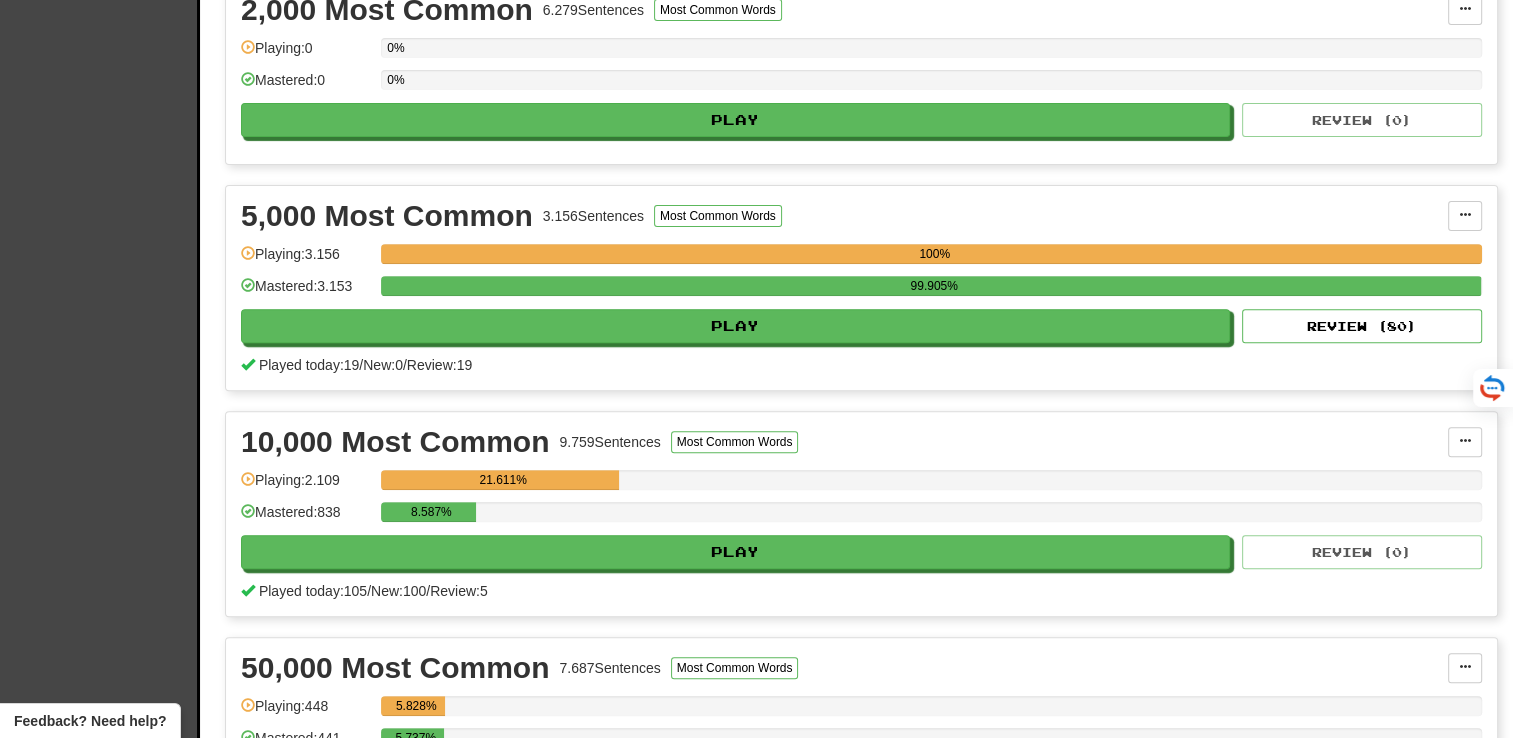scroll, scrollTop: 700, scrollLeft: 0, axis: vertical 